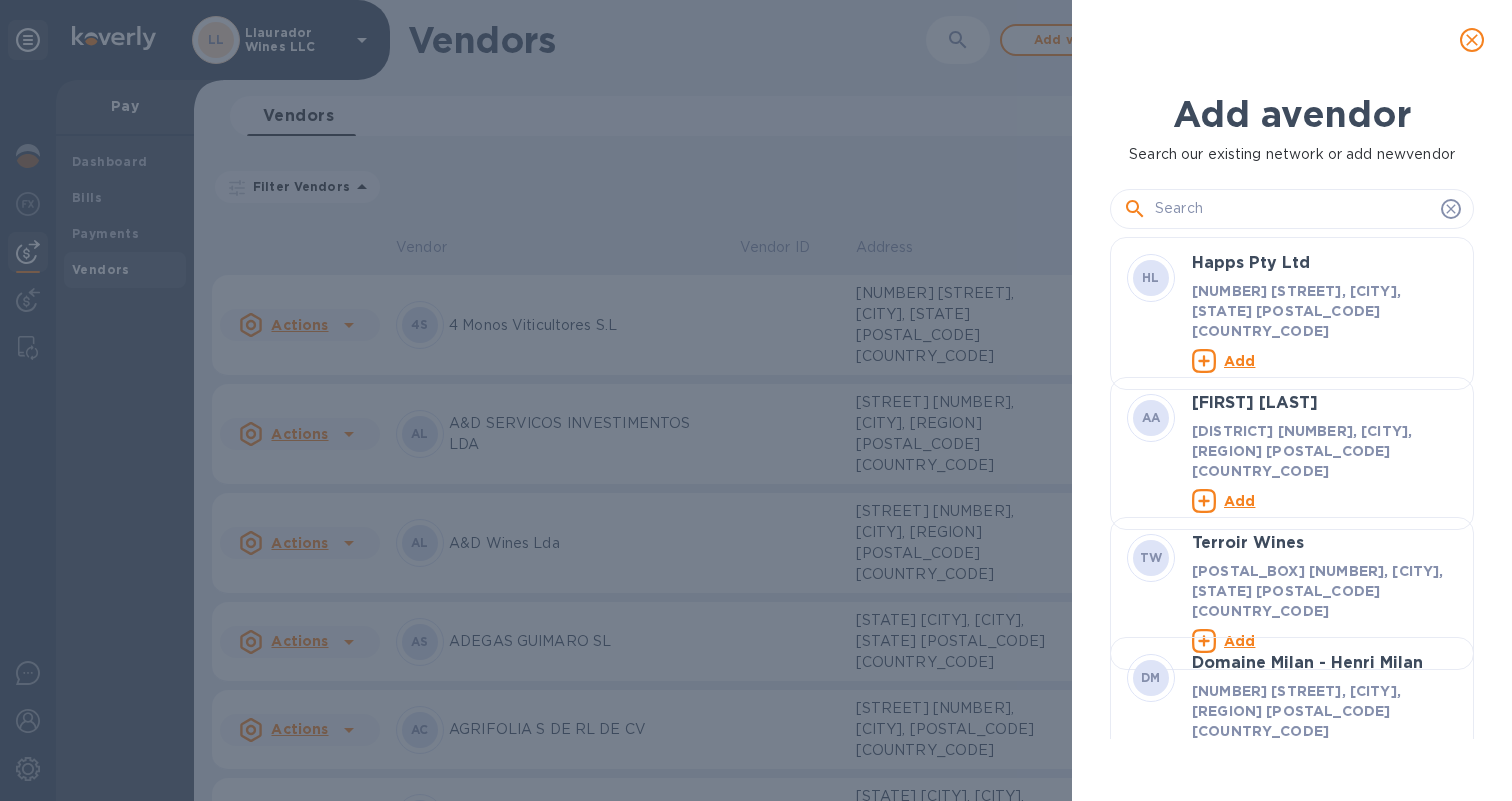 scroll, scrollTop: 0, scrollLeft: 0, axis: both 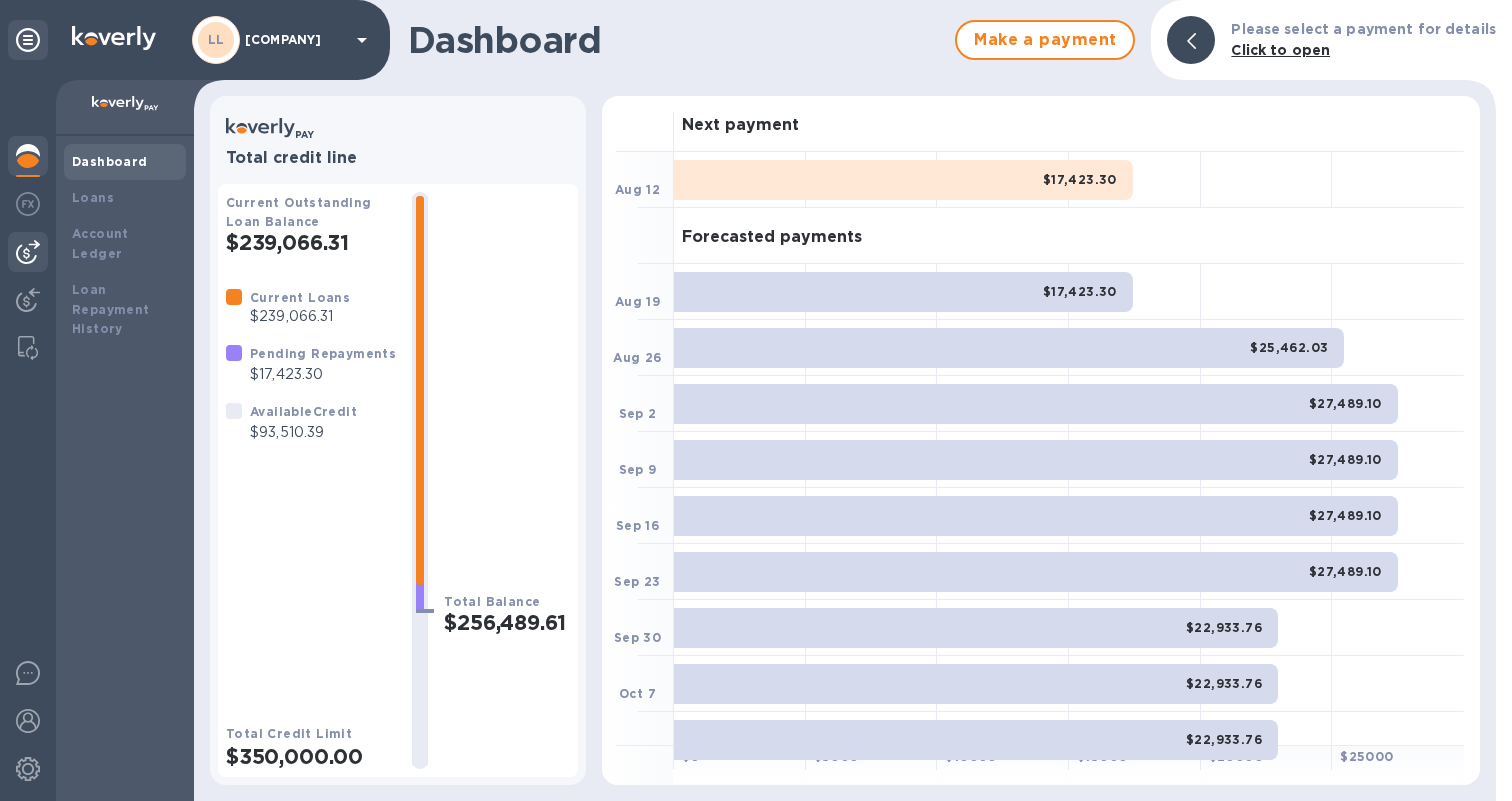 click at bounding box center [28, 252] 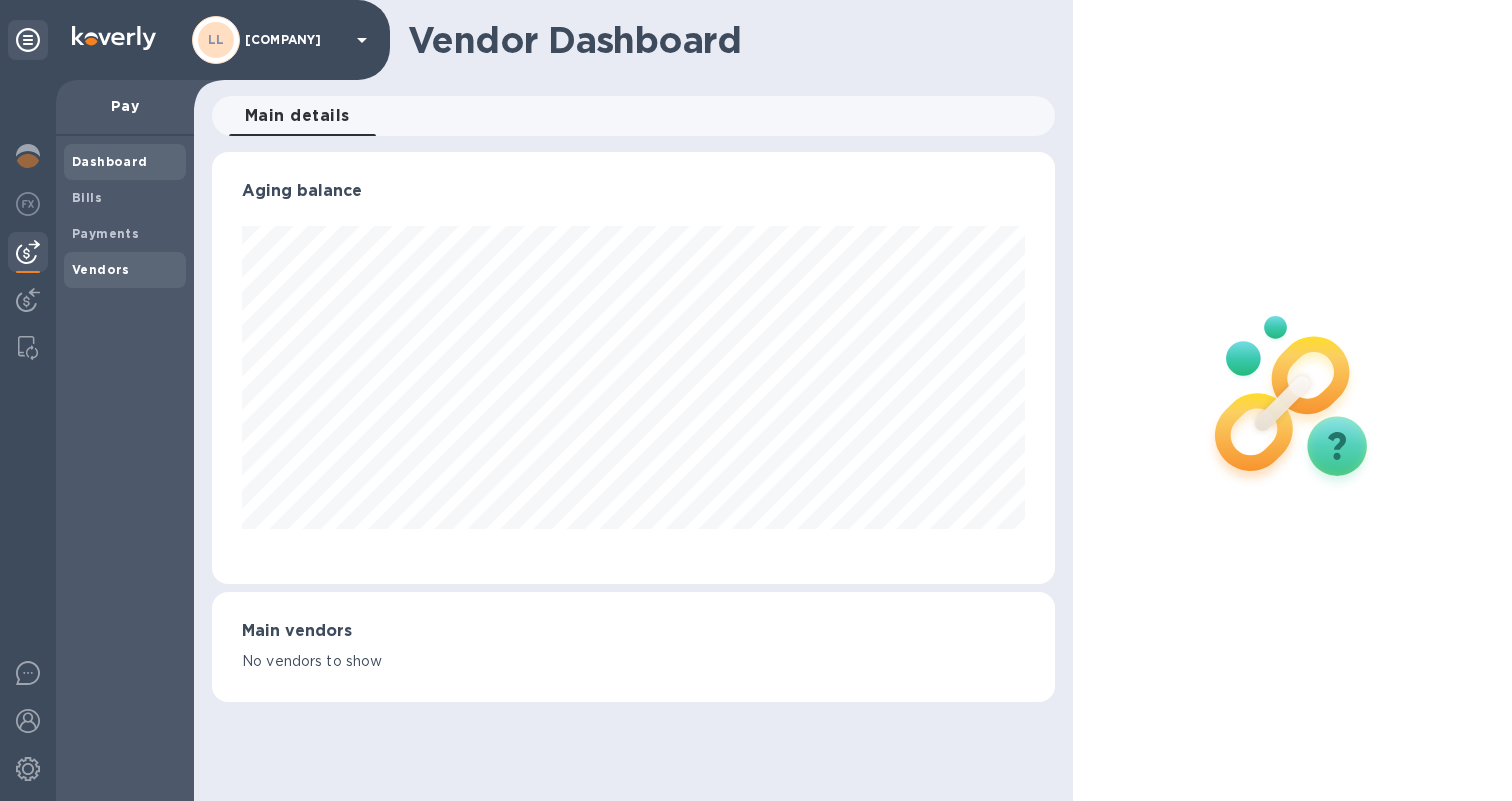 scroll, scrollTop: 999568, scrollLeft: 999157, axis: both 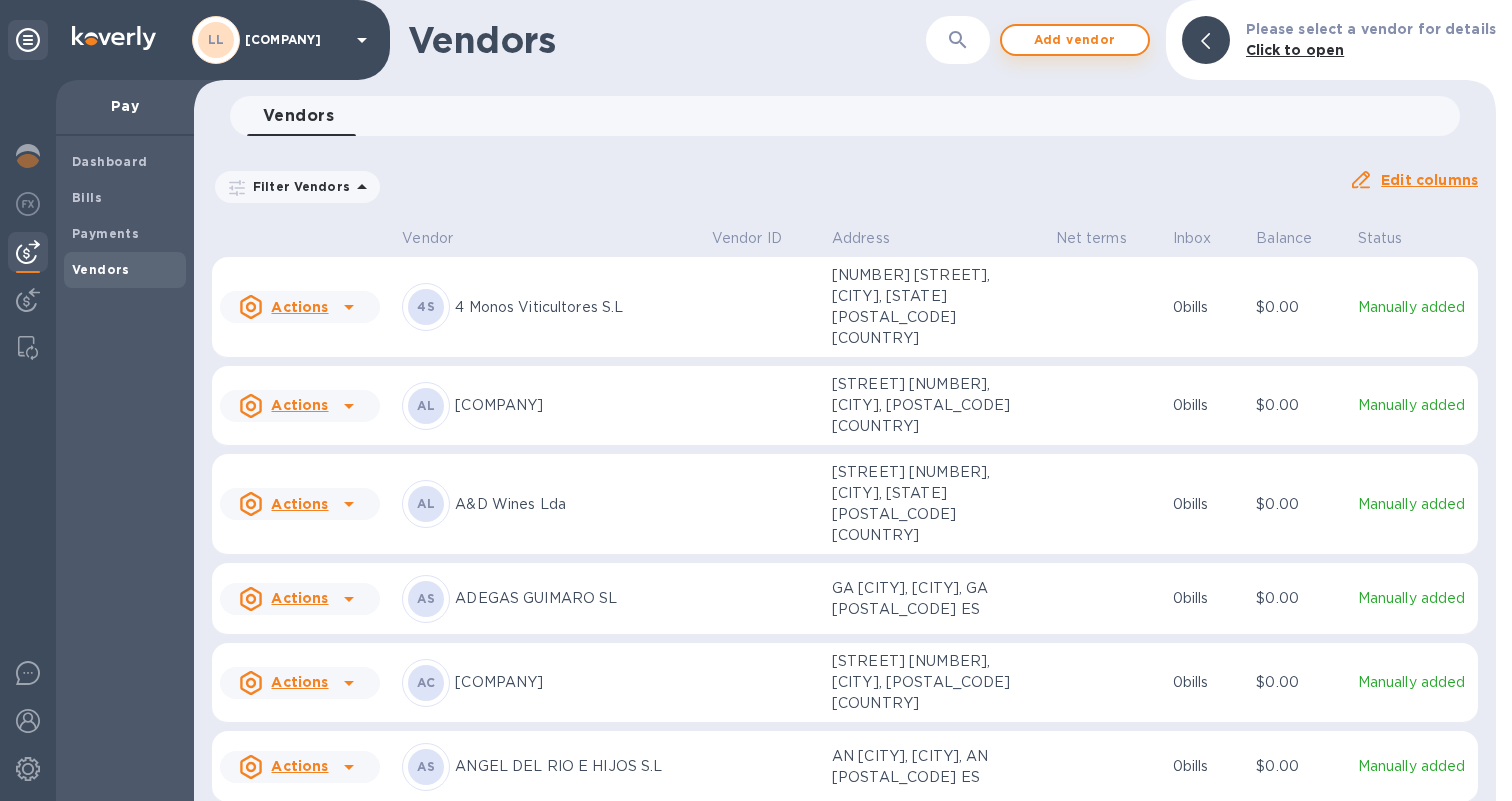 click on "Add vendor" at bounding box center (1075, 40) 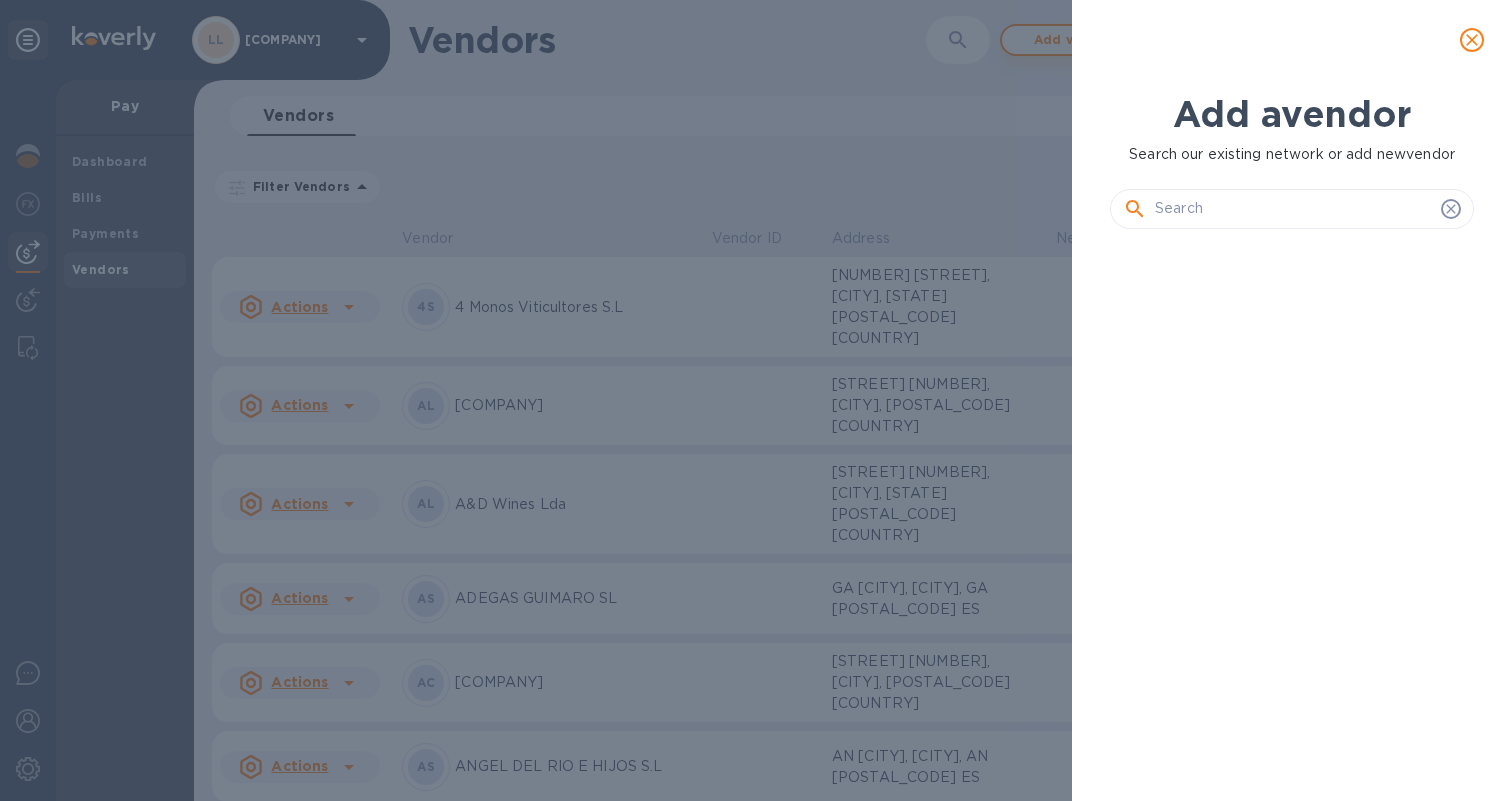 scroll, scrollTop: 486, scrollLeft: 372, axis: both 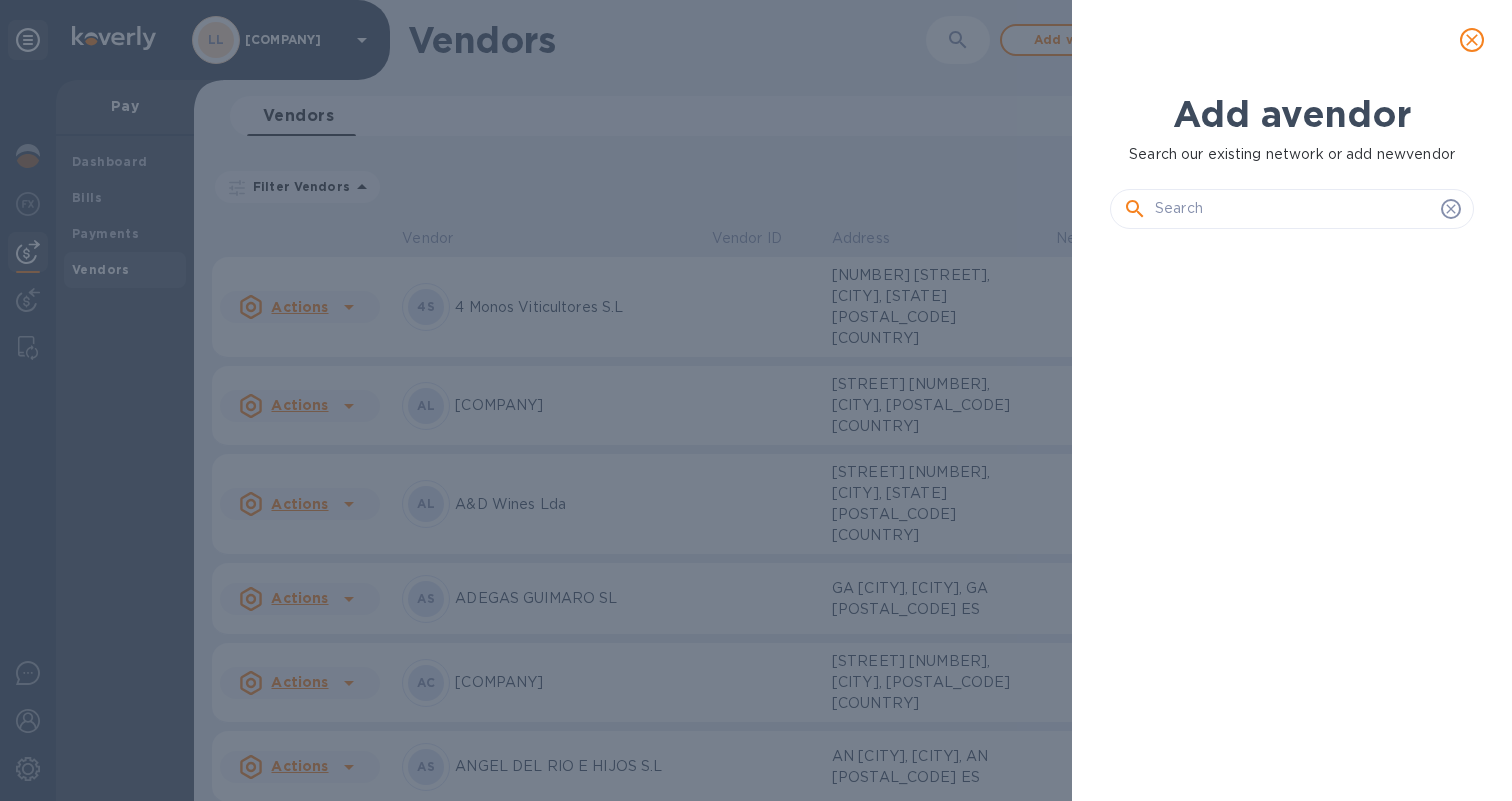 click at bounding box center [1294, 209] 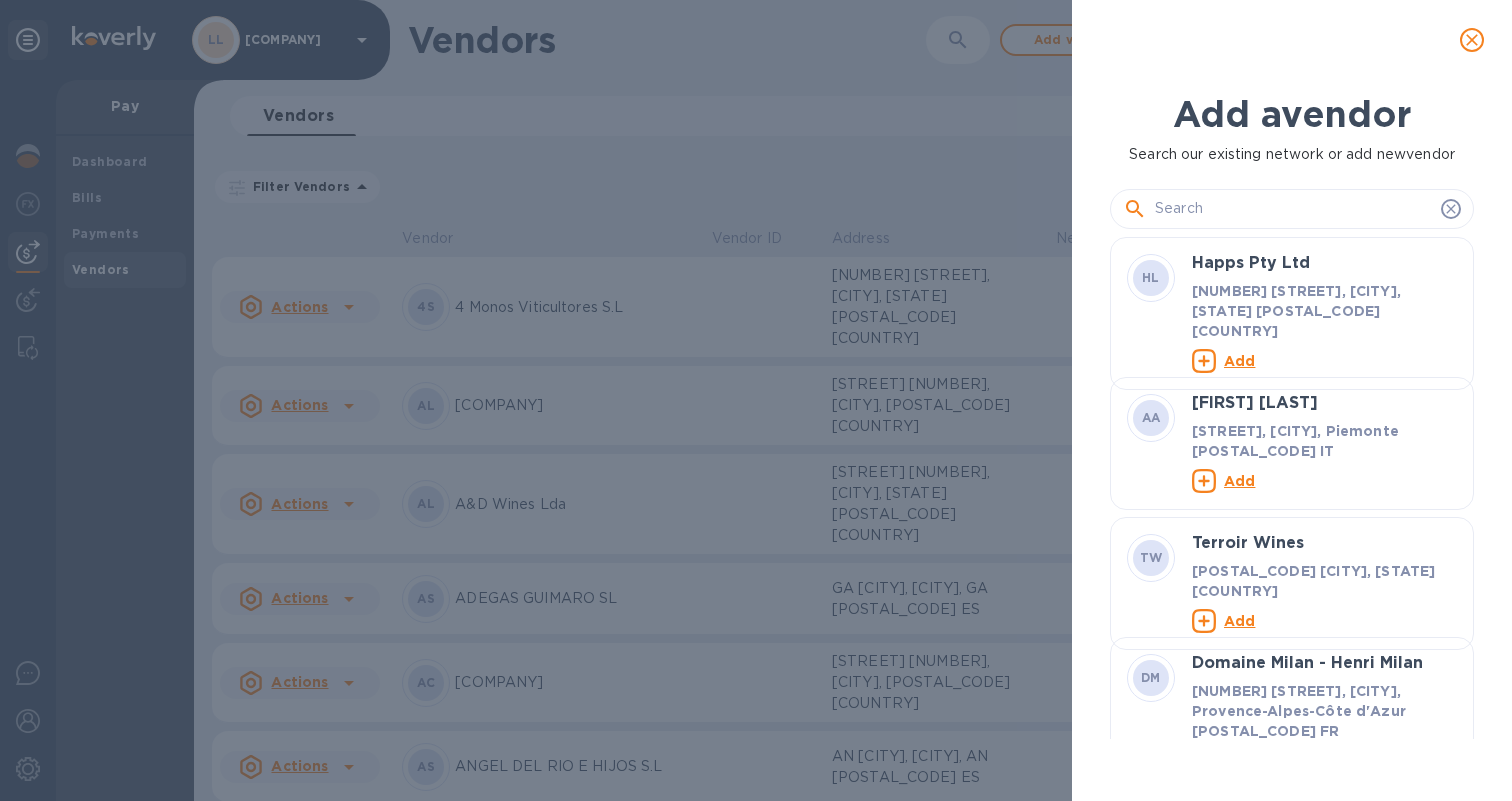 paste on "[FIRST] [LAST] [LAST] [LAST]" 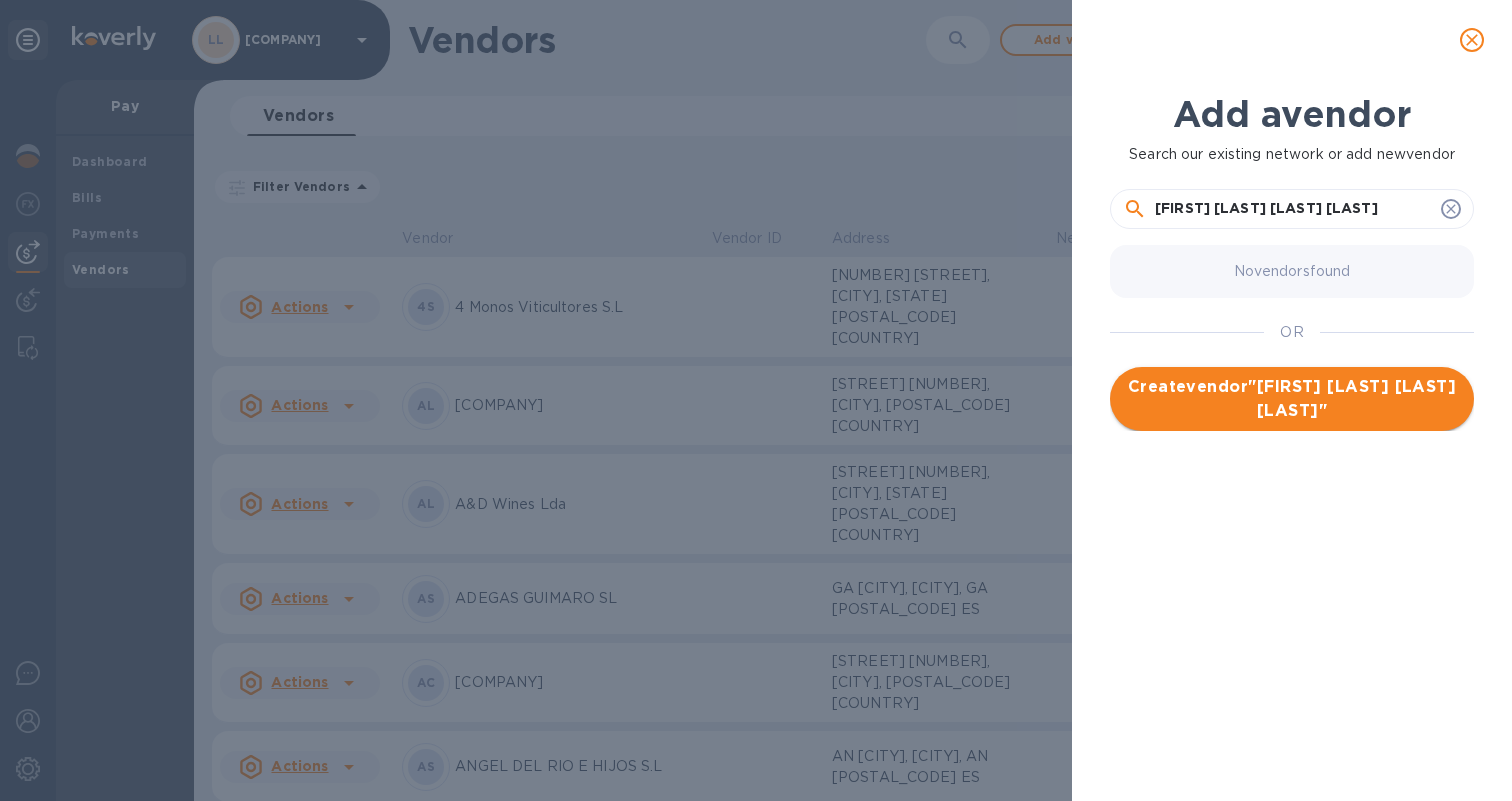 type on "[FIRST] [LAST] [LAST] [LAST]" 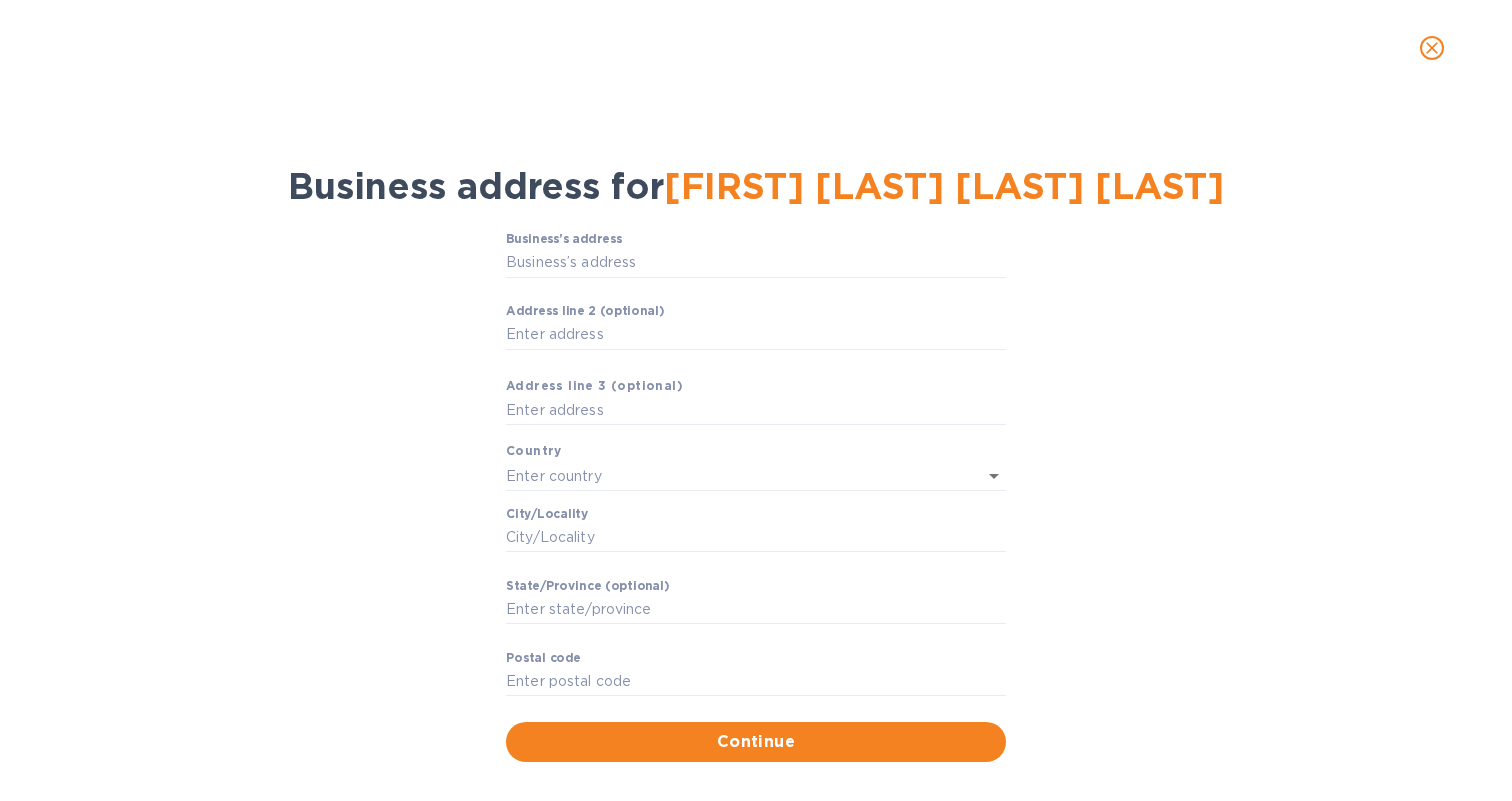click on "Business’s аddress ​" at bounding box center [756, 268] 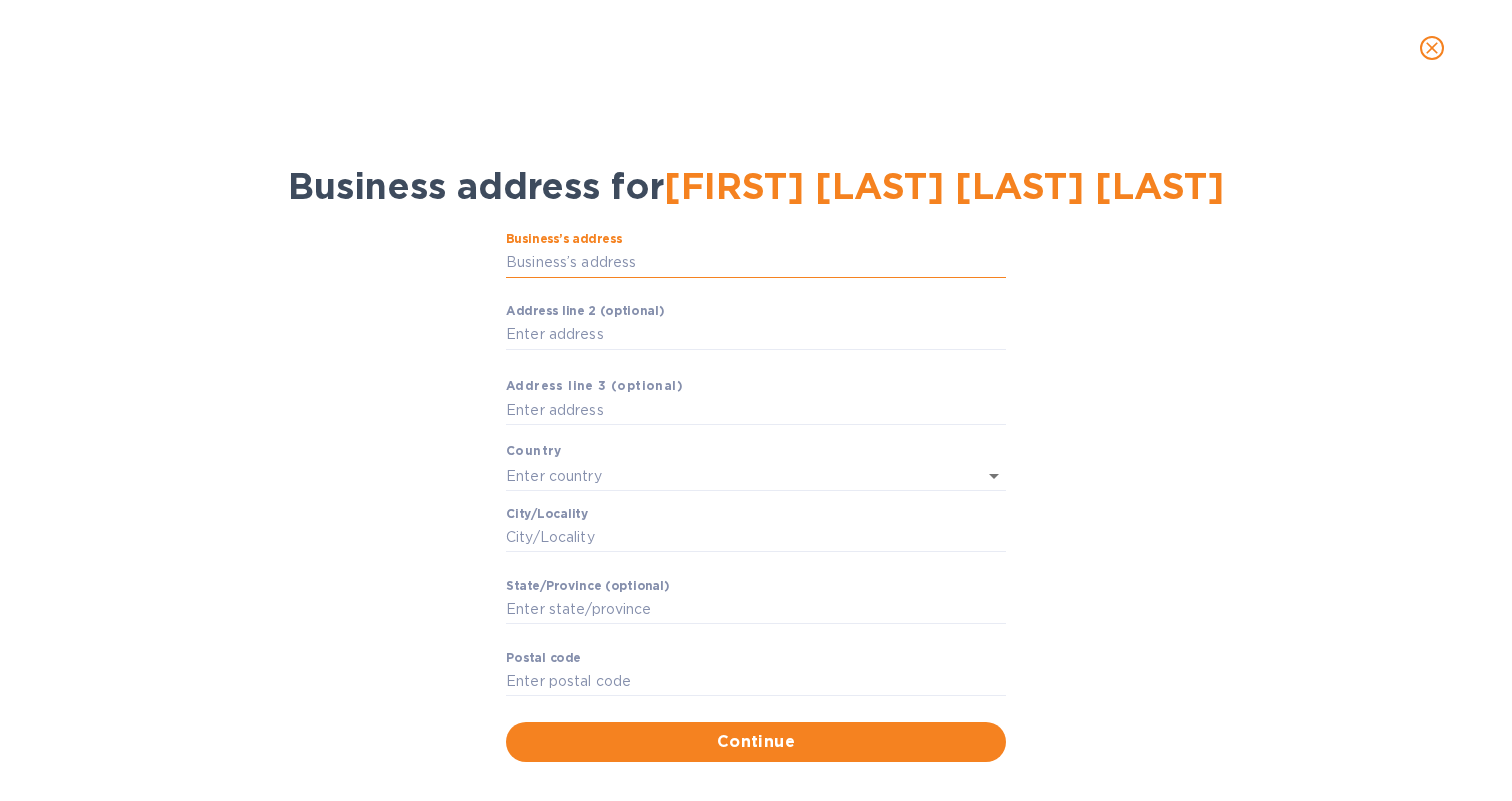 type on "w" 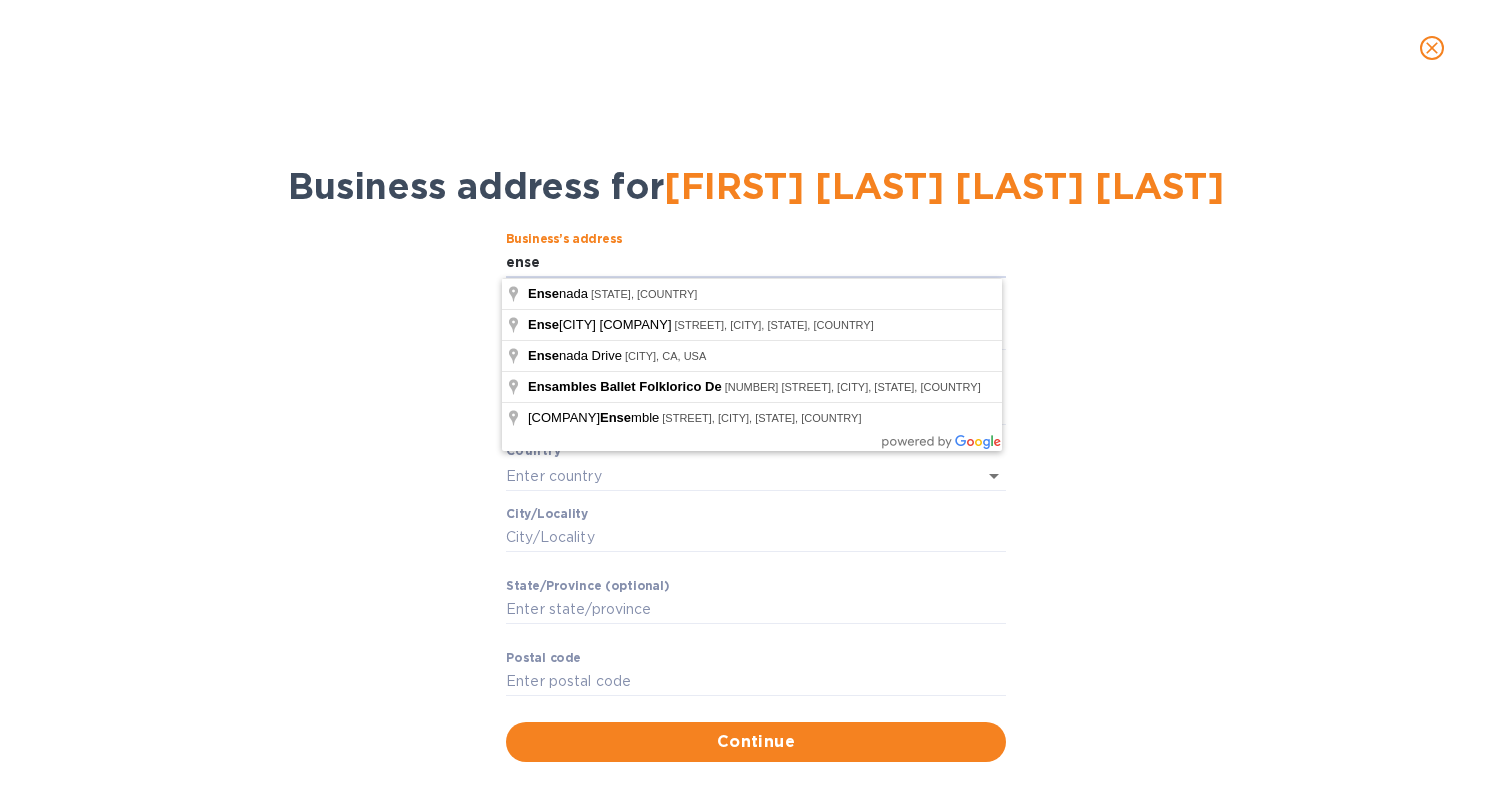 type on "B.C. [CITY]" 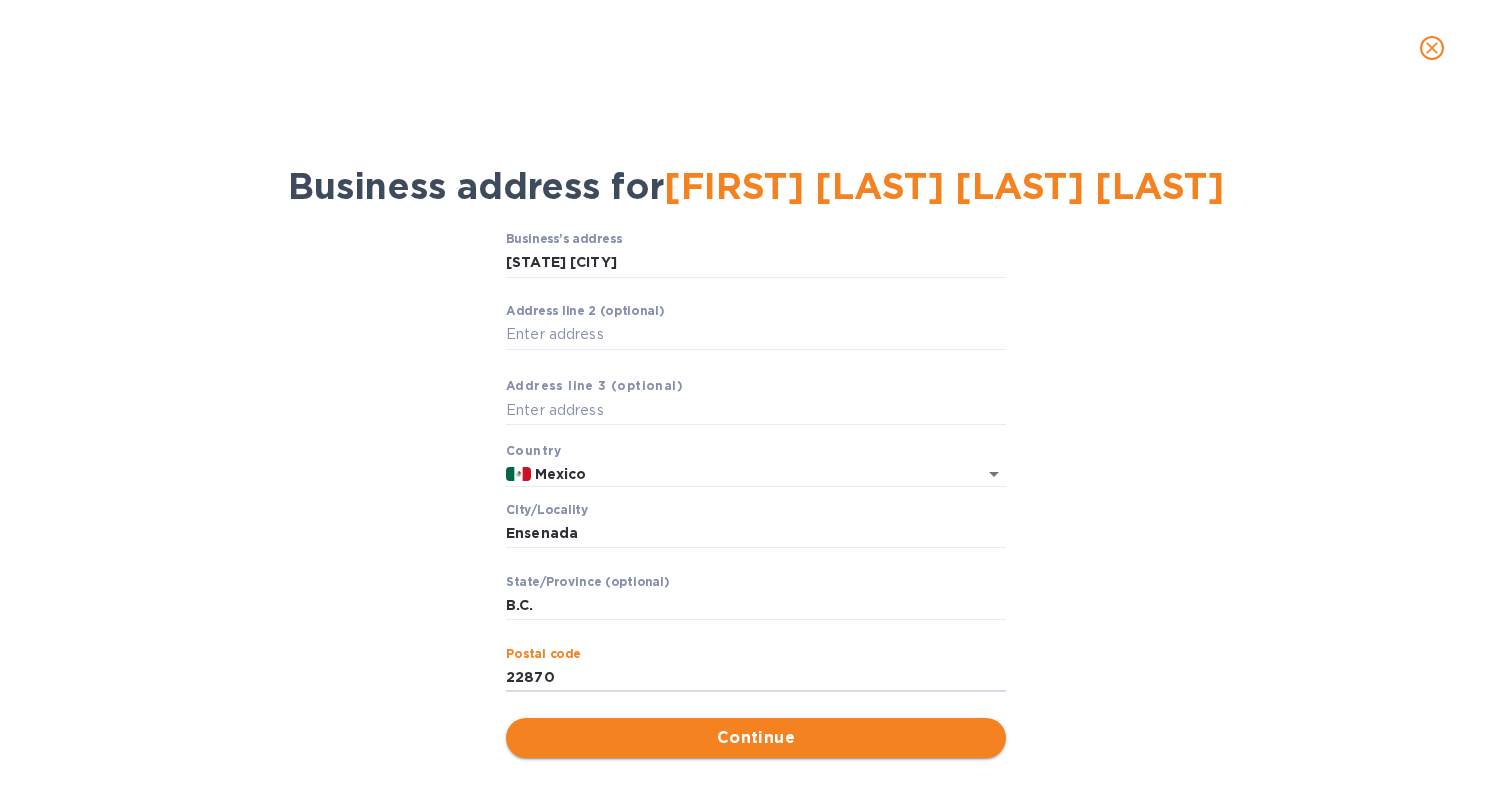 type on "22870" 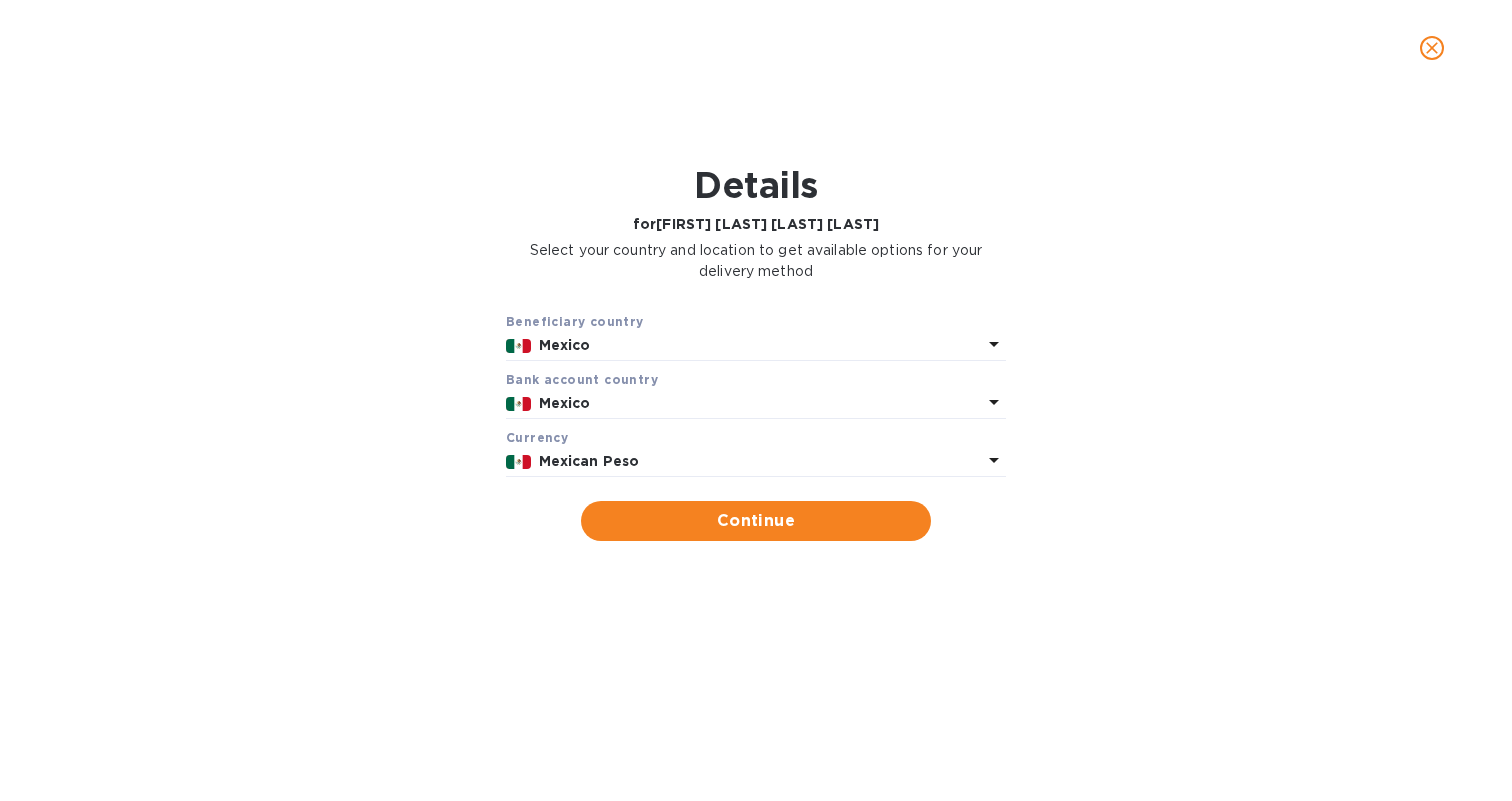 click on "Mexican Peso" at bounding box center (589, 461) 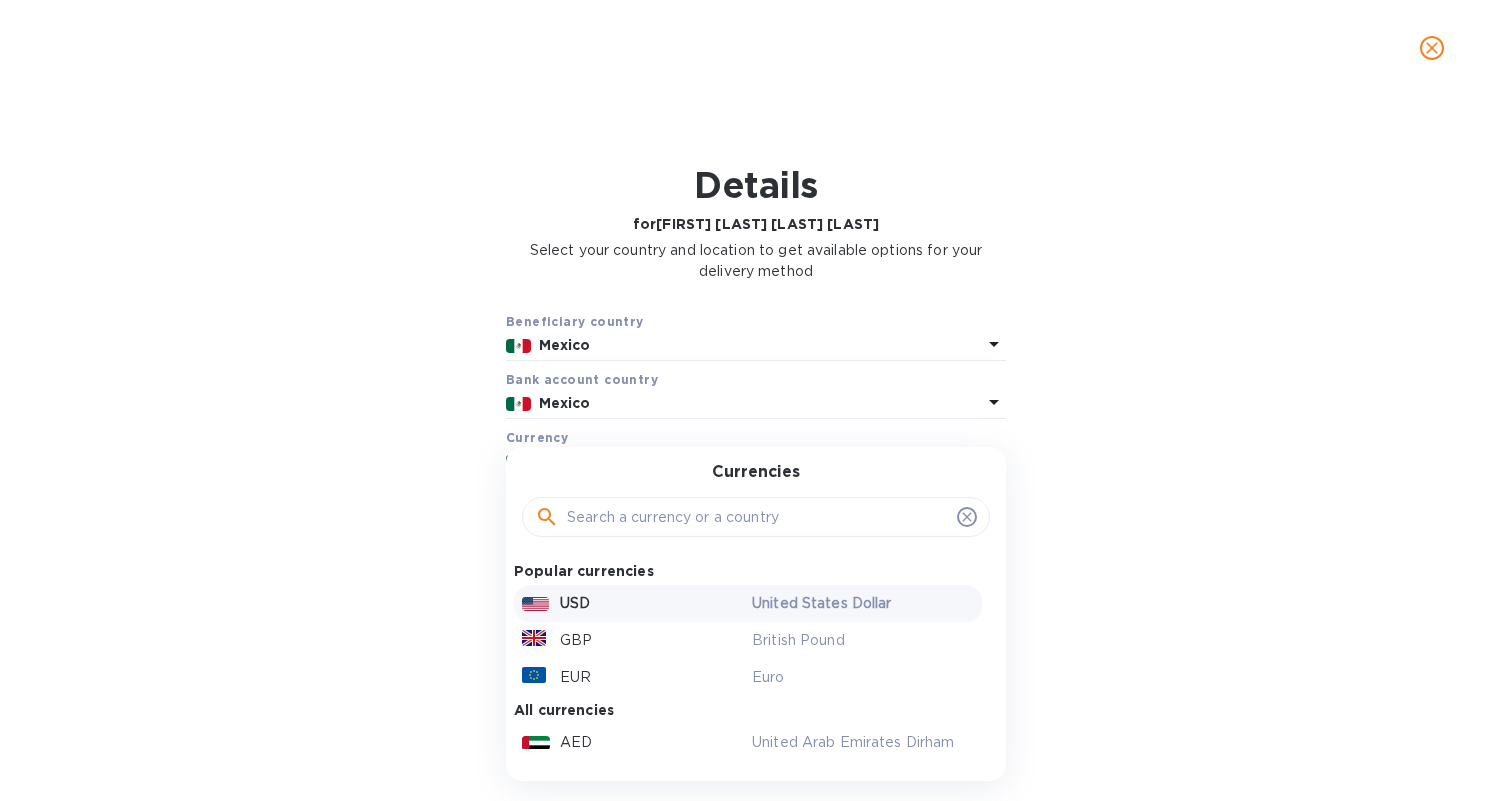 click on "USD" at bounding box center (633, 603) 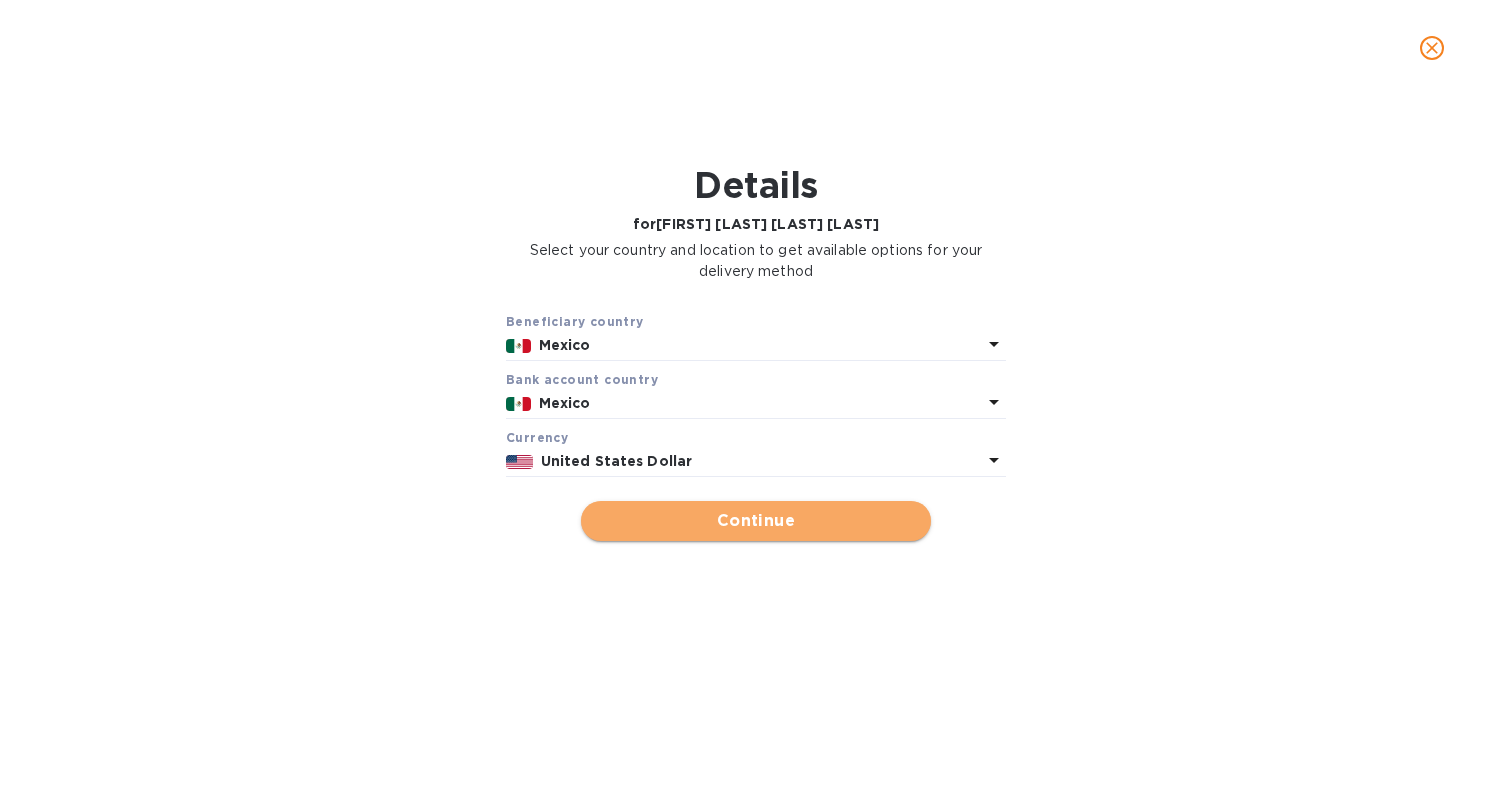click on "Continue" at bounding box center [756, 521] 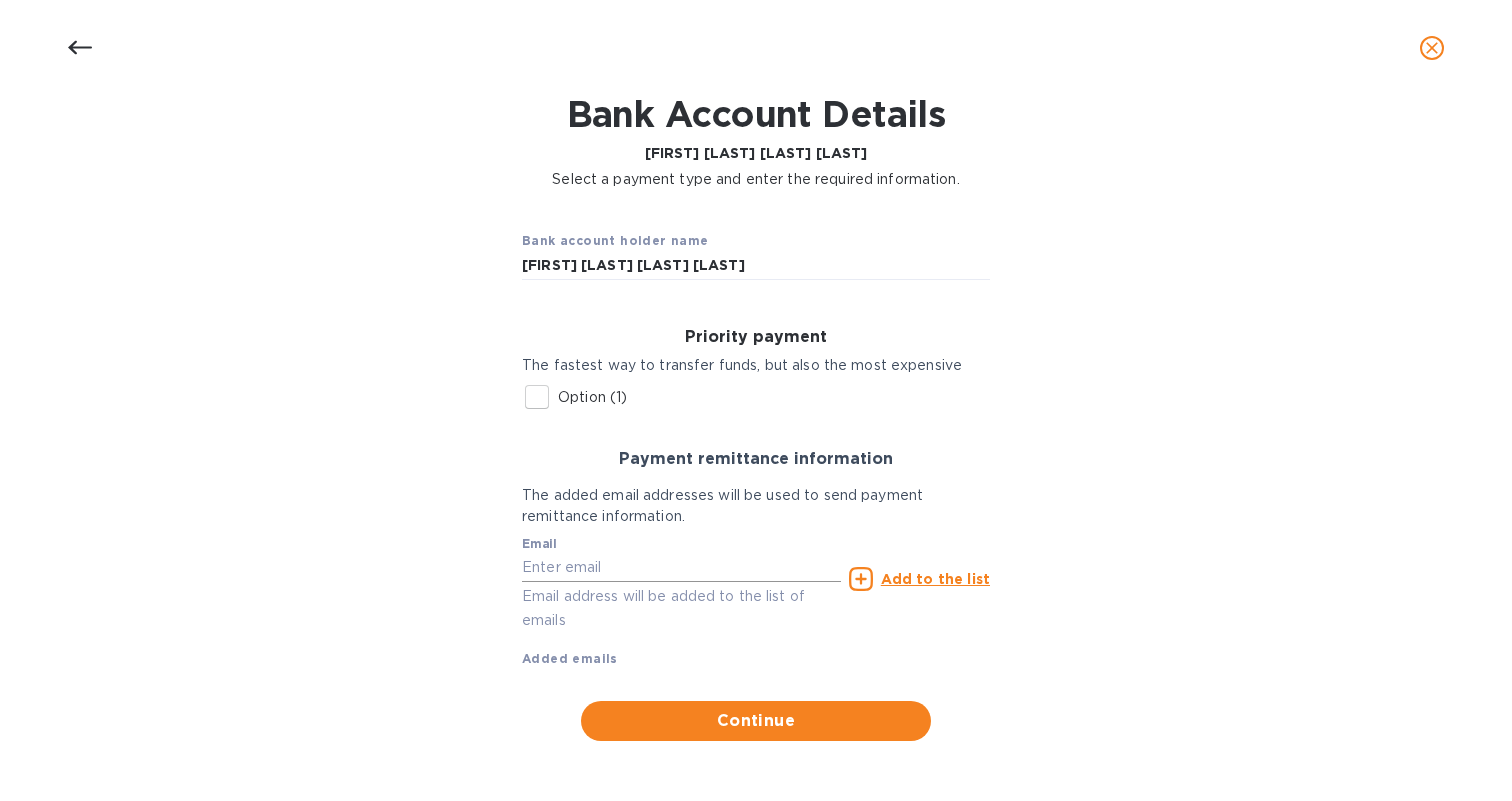 scroll, scrollTop: 70, scrollLeft: 0, axis: vertical 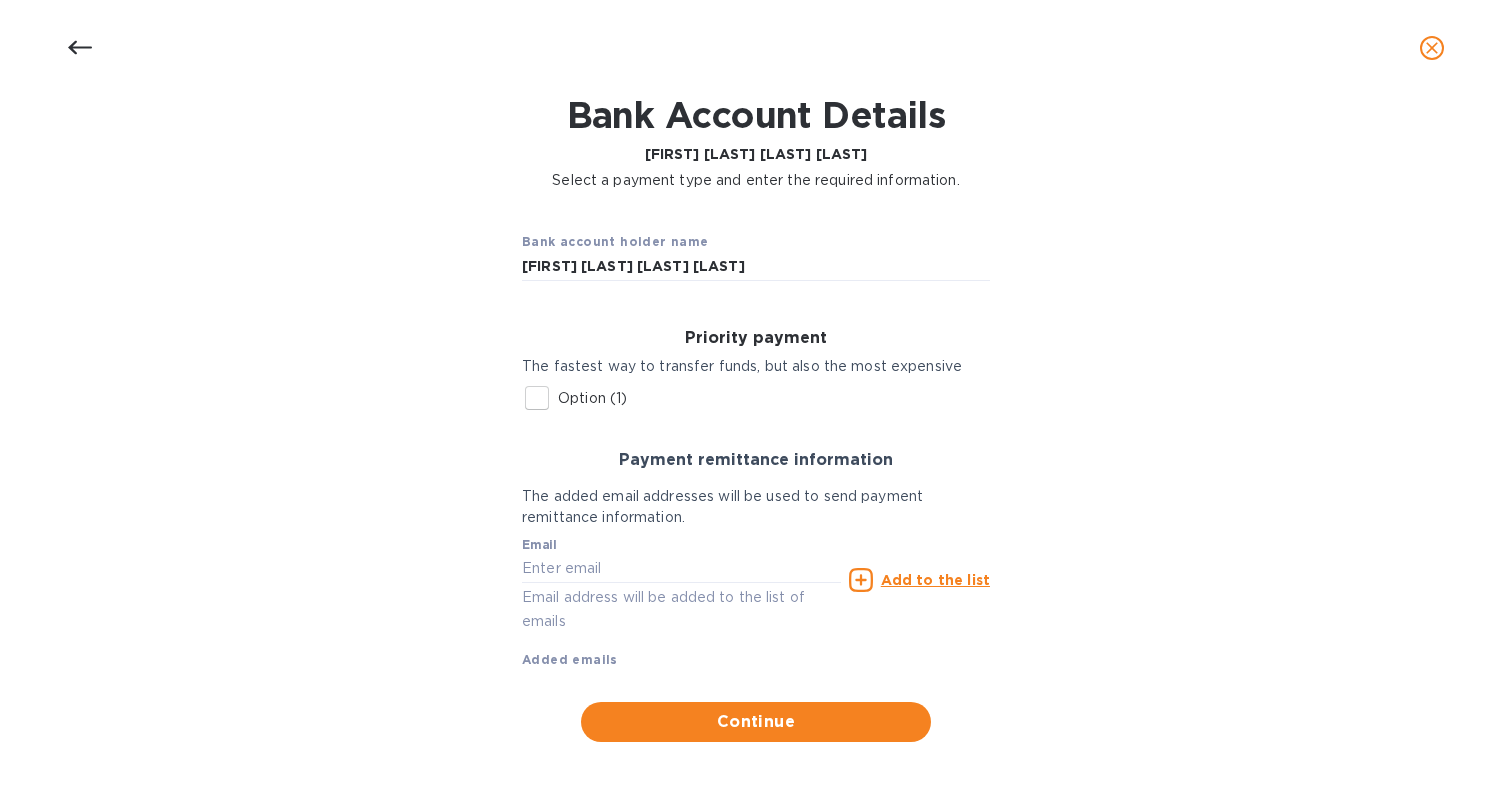 click on "Option (1)" at bounding box center [537, 398] 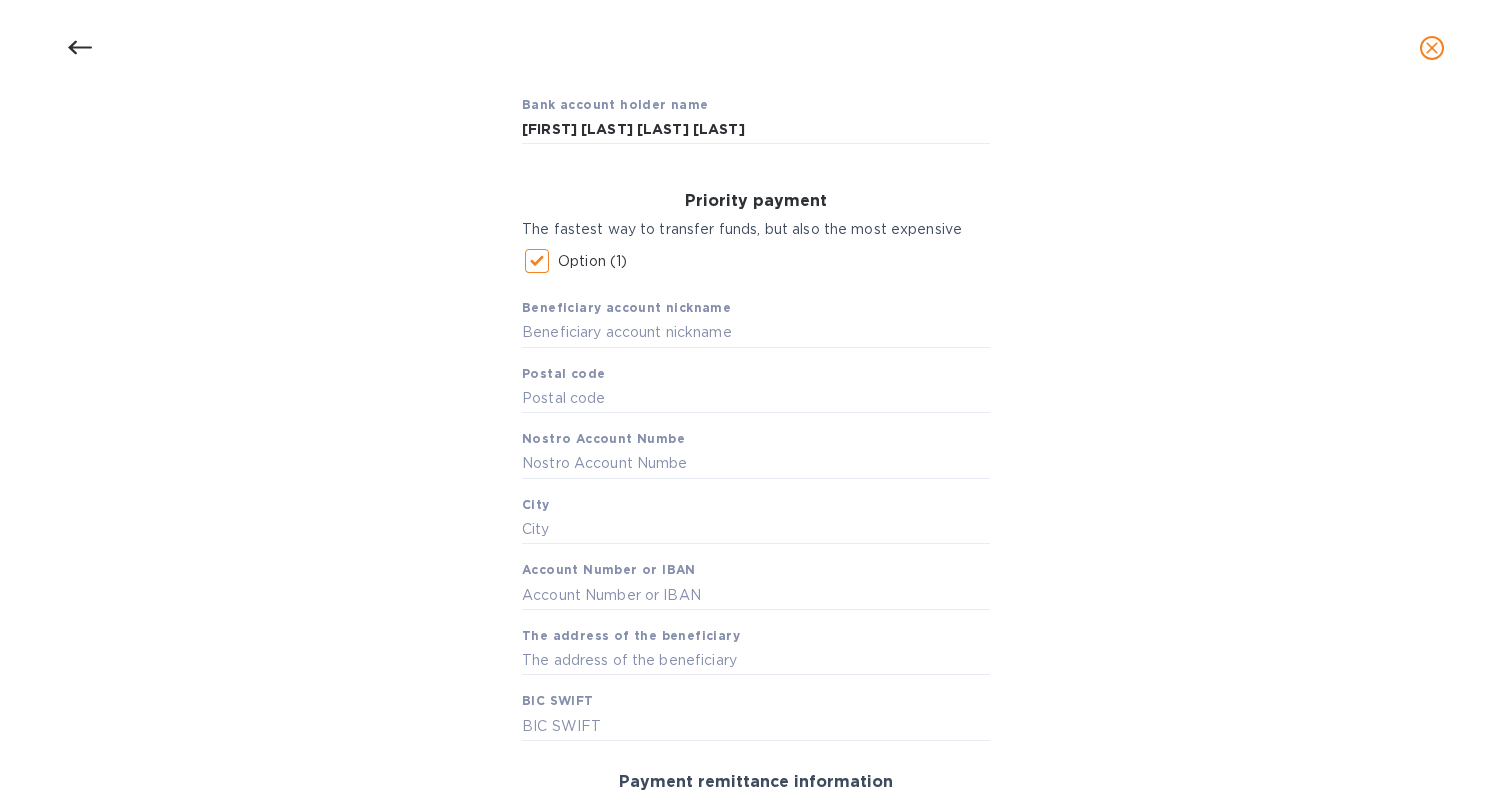 scroll, scrollTop: 205, scrollLeft: 0, axis: vertical 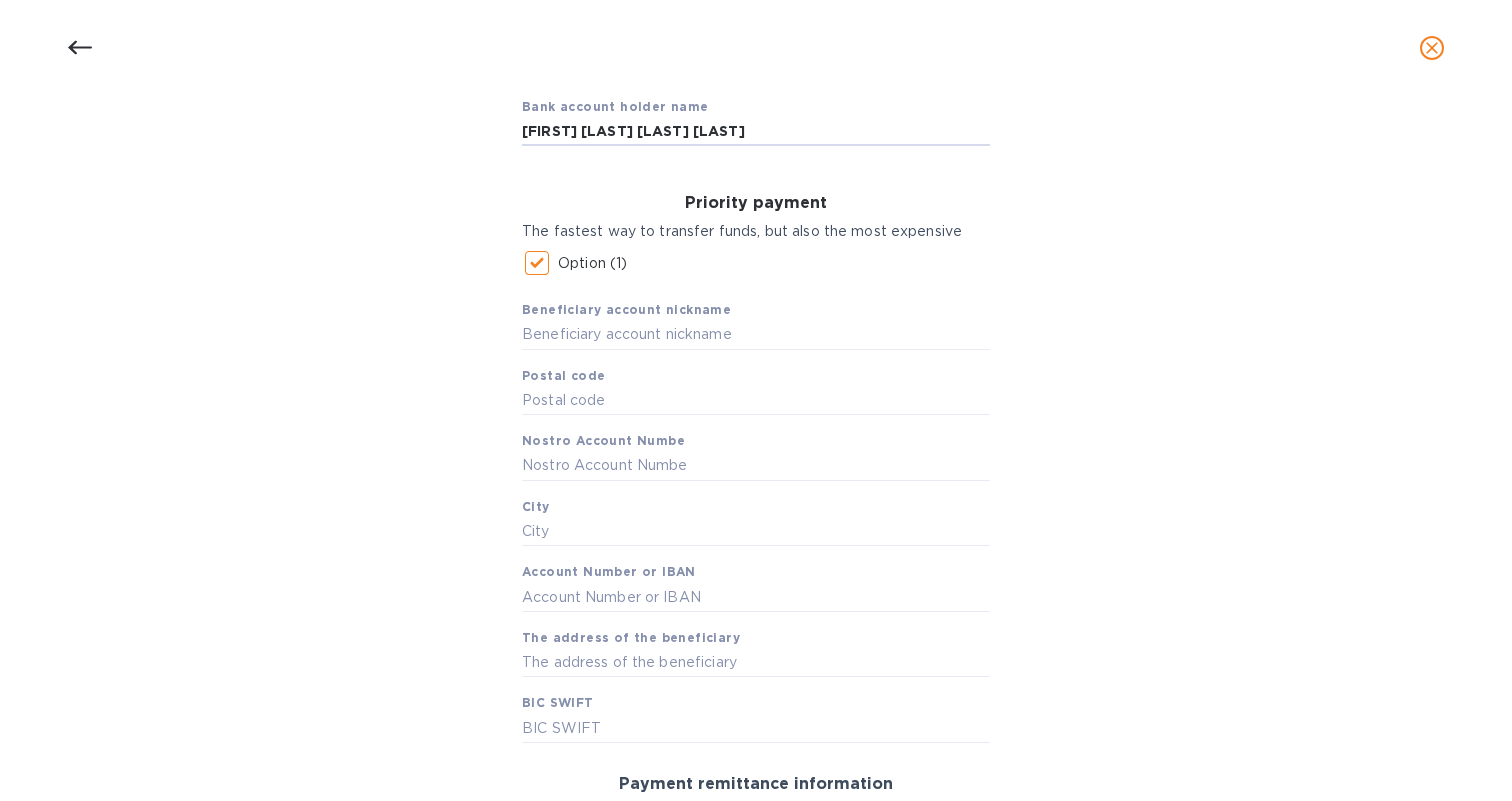 drag, startPoint x: 841, startPoint y: 128, endPoint x: 446, endPoint y: 128, distance: 395 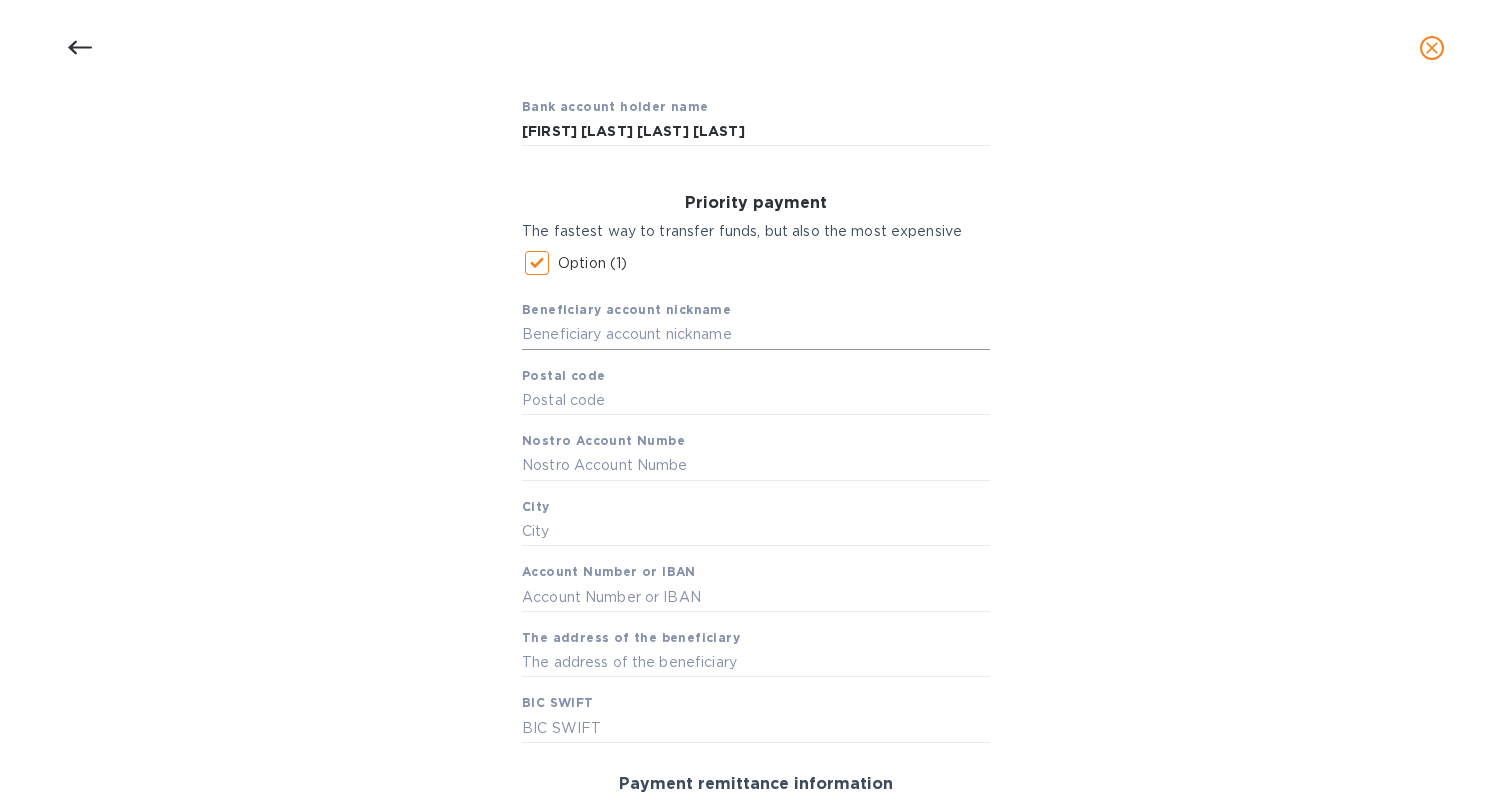click at bounding box center (756, 335) 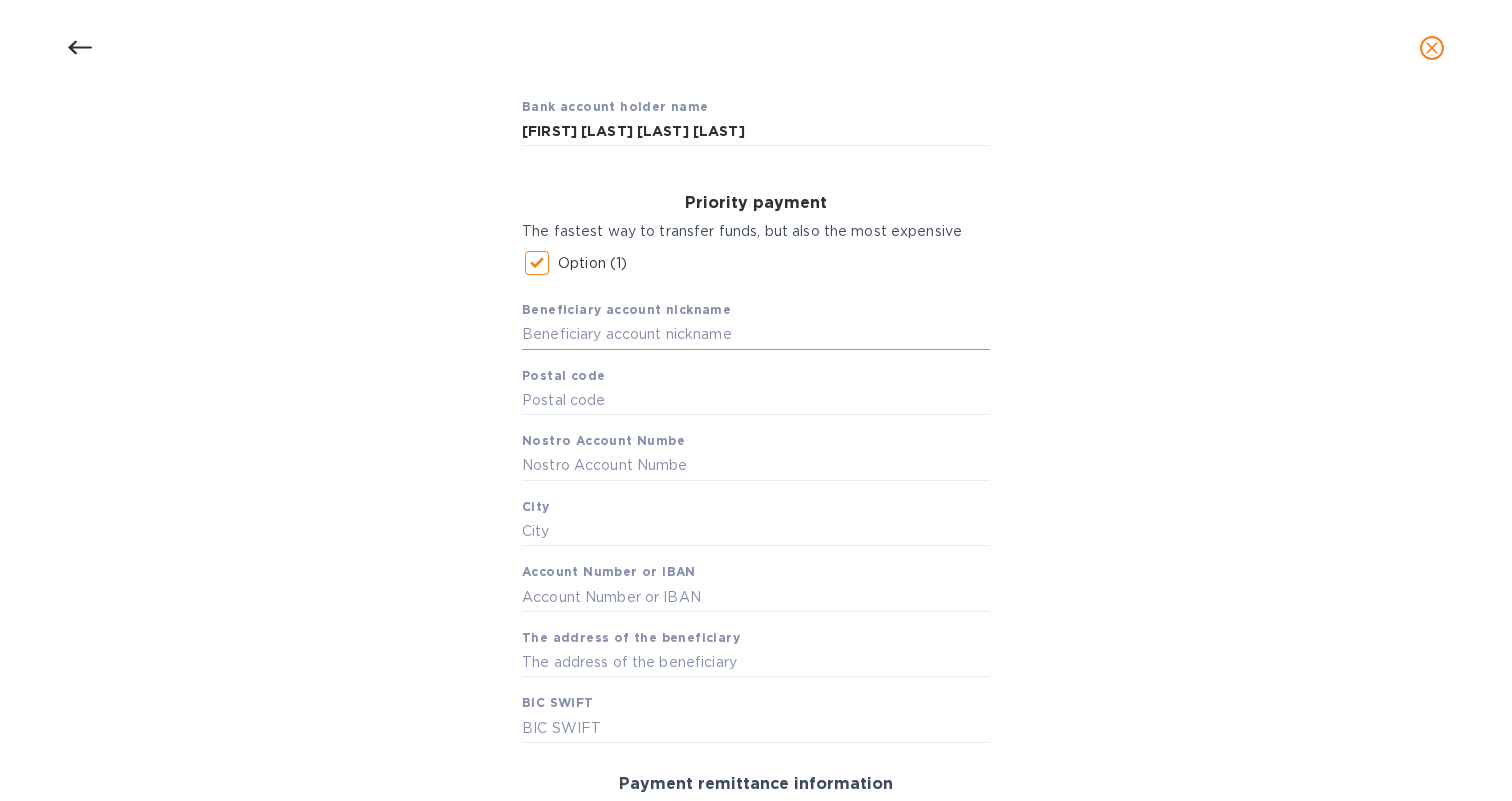 paste on "[FIRST] [LAST]" 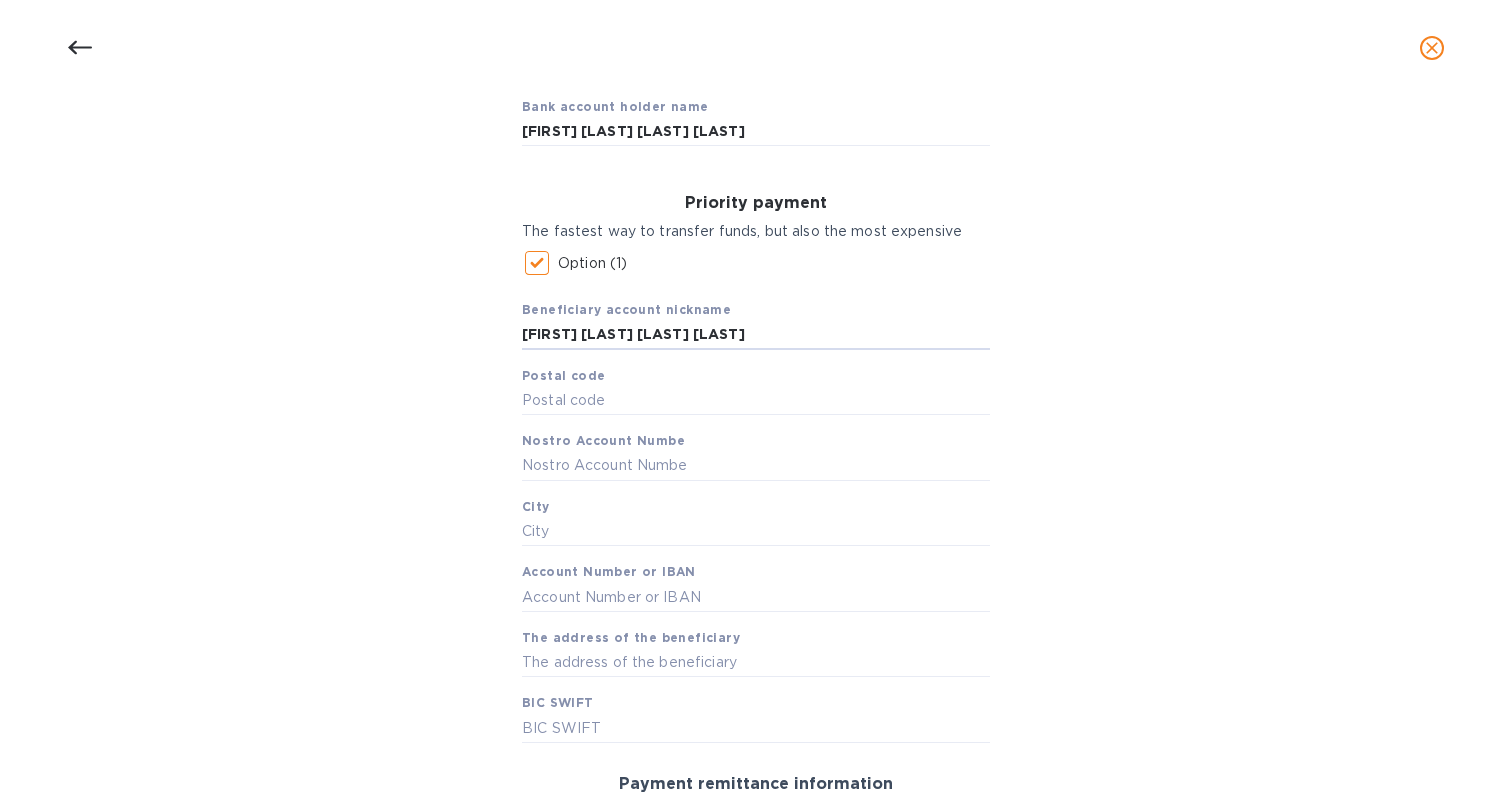 type on "[FIRST] [LAST]" 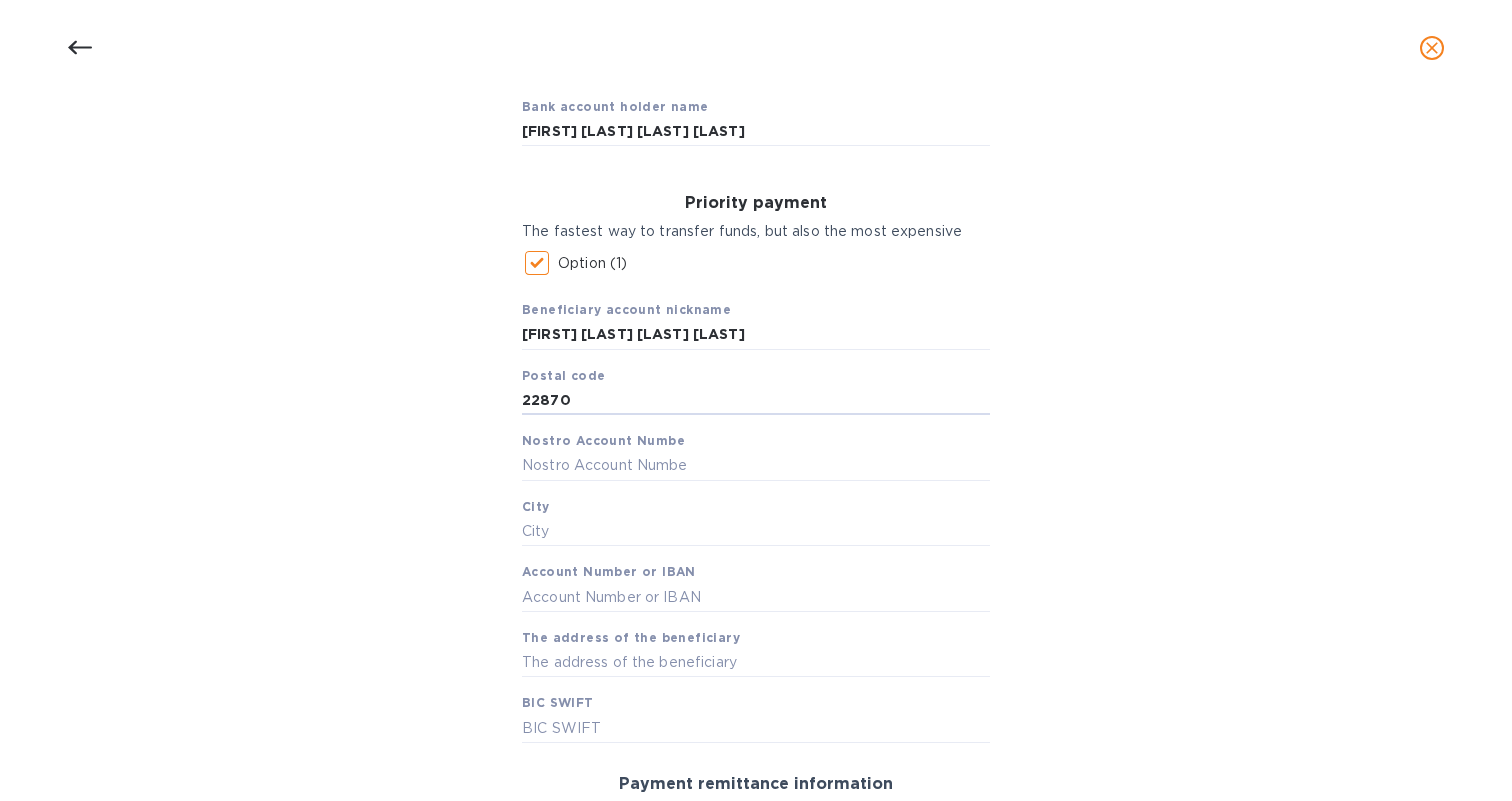 type on "22870" 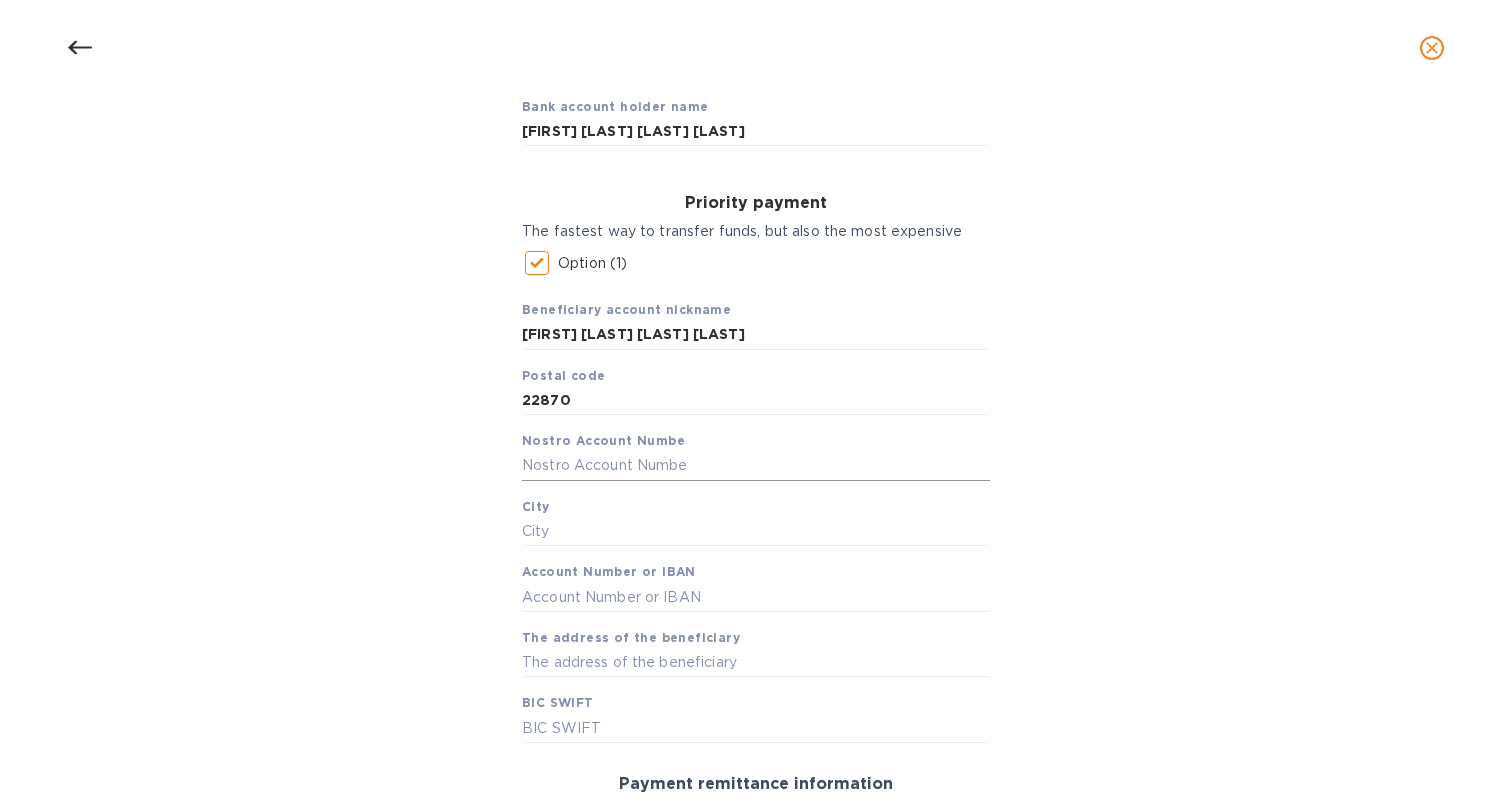 click at bounding box center (756, 466) 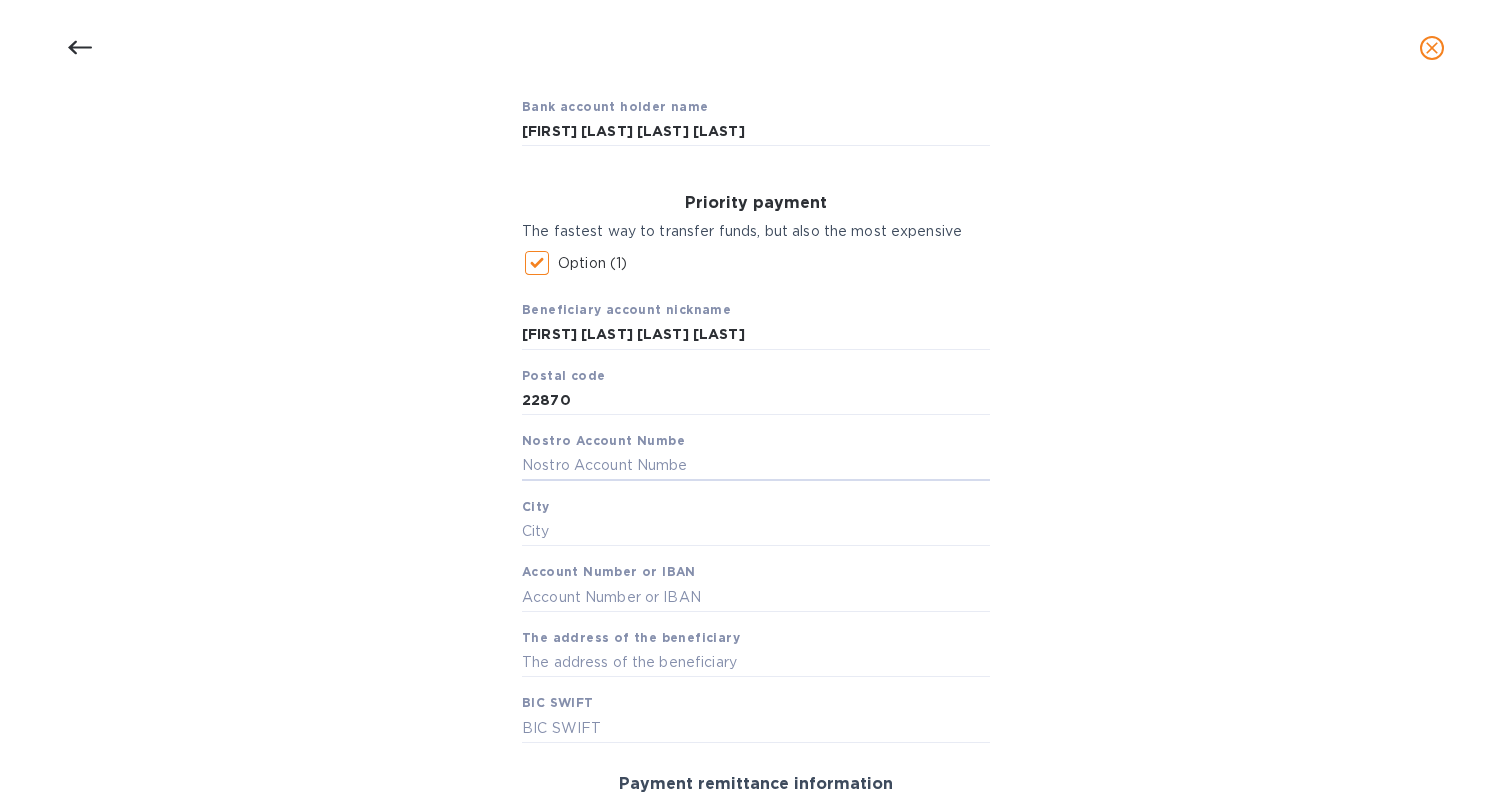 paste on "[ACCOUNT_NUMBER]" 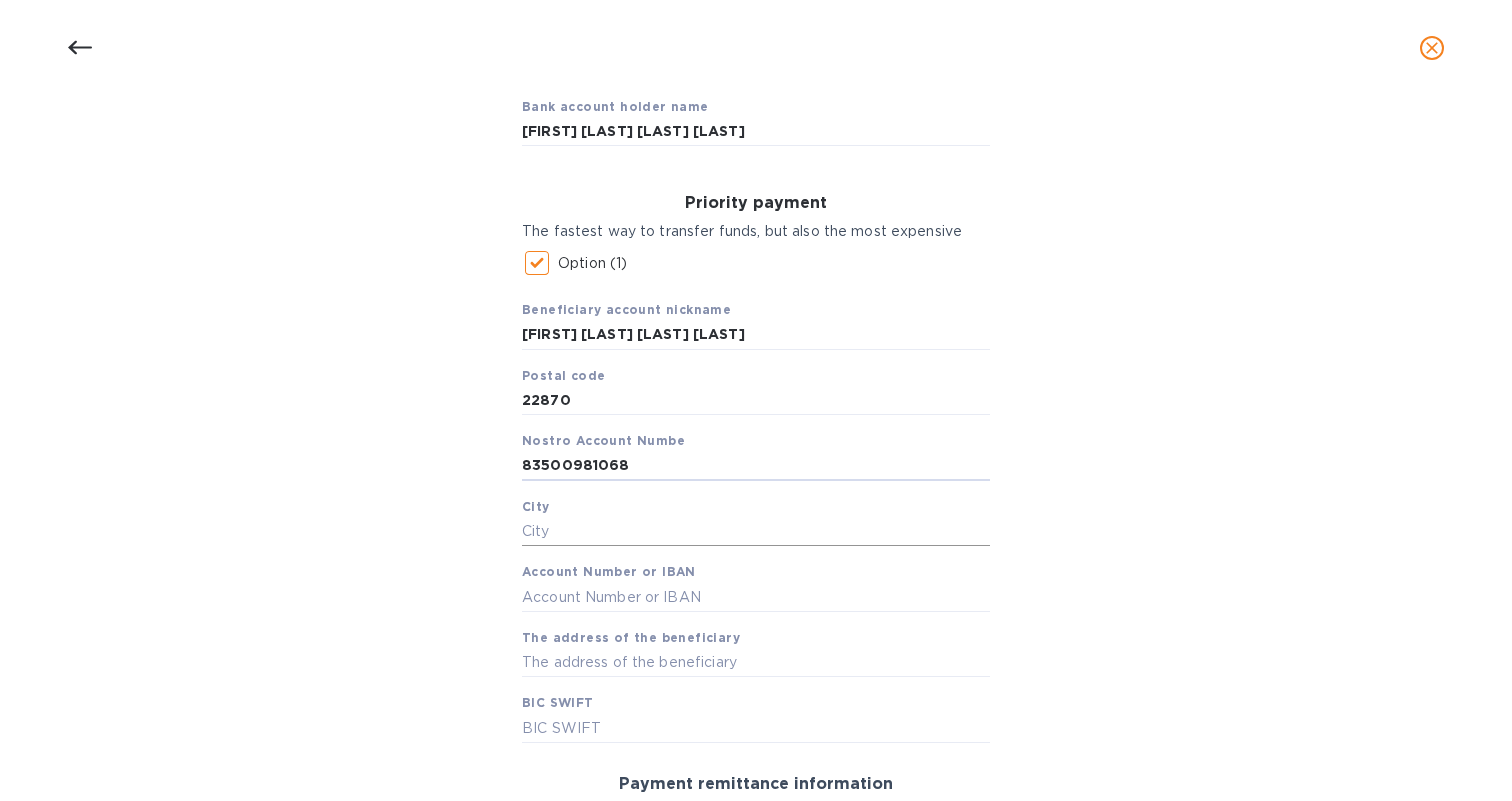 type on "[ACCOUNT_NUMBER]" 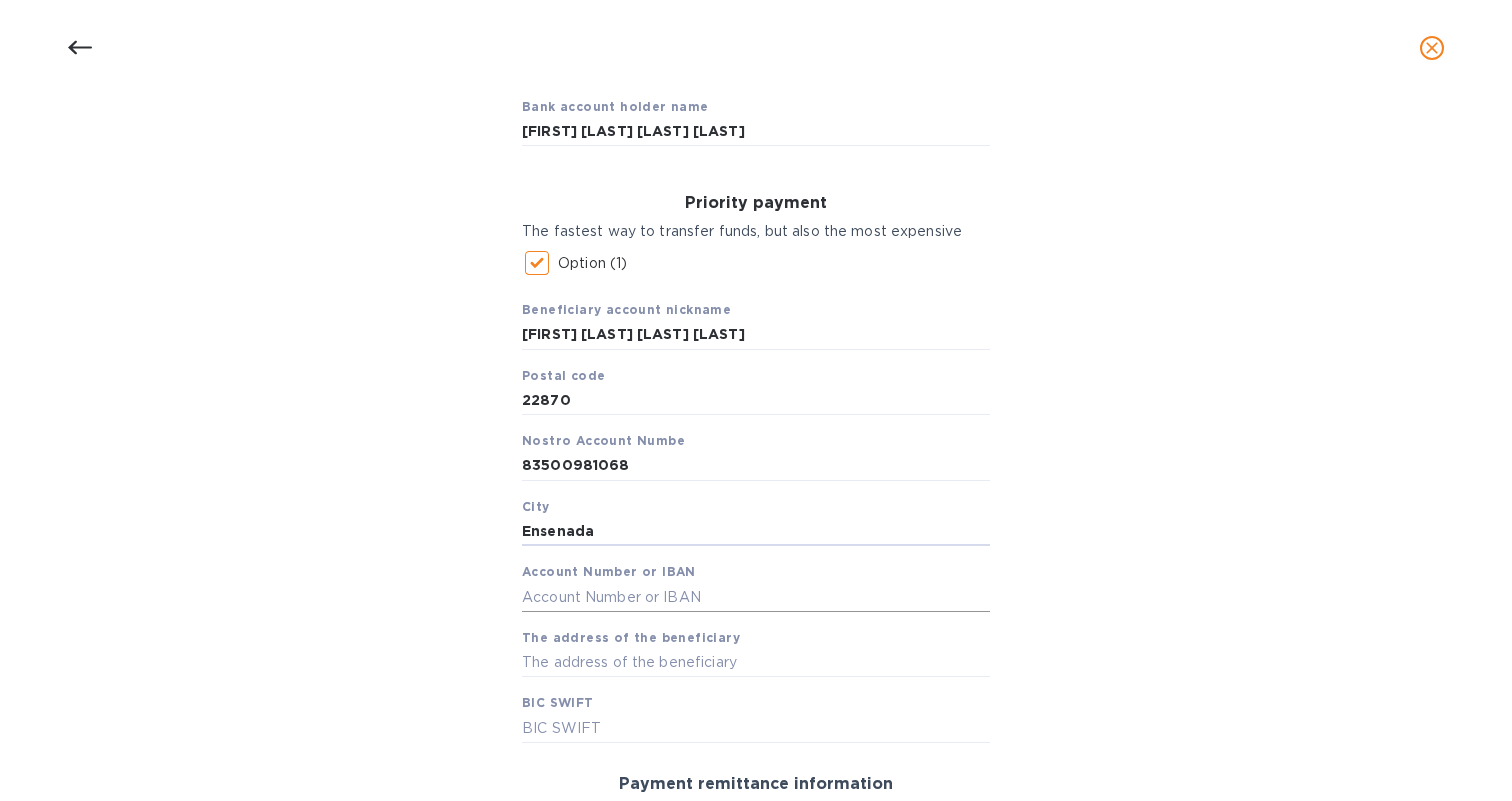 type on "Ensenada" 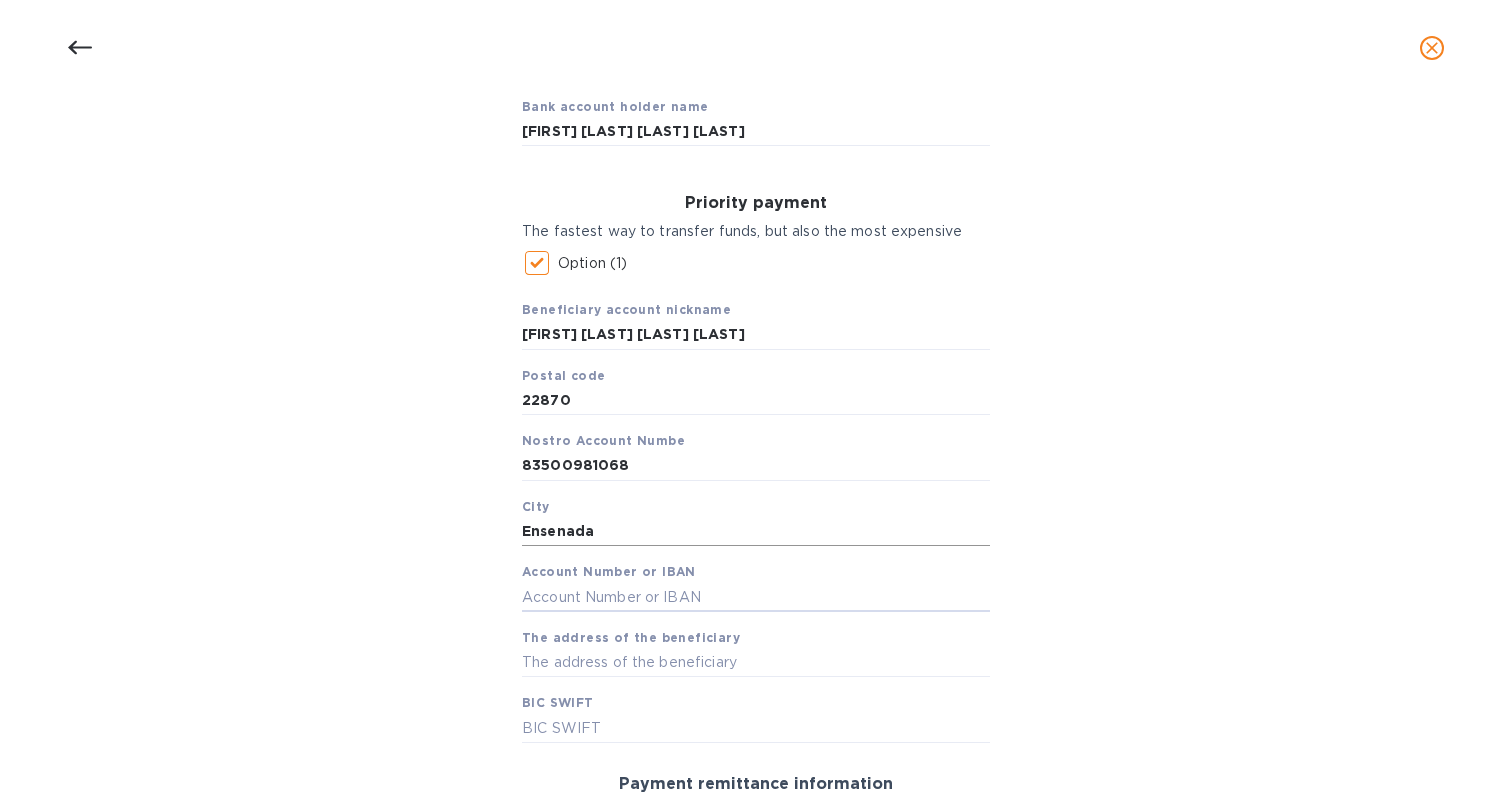 paste on "[ACCOUNT_NUMBER]" 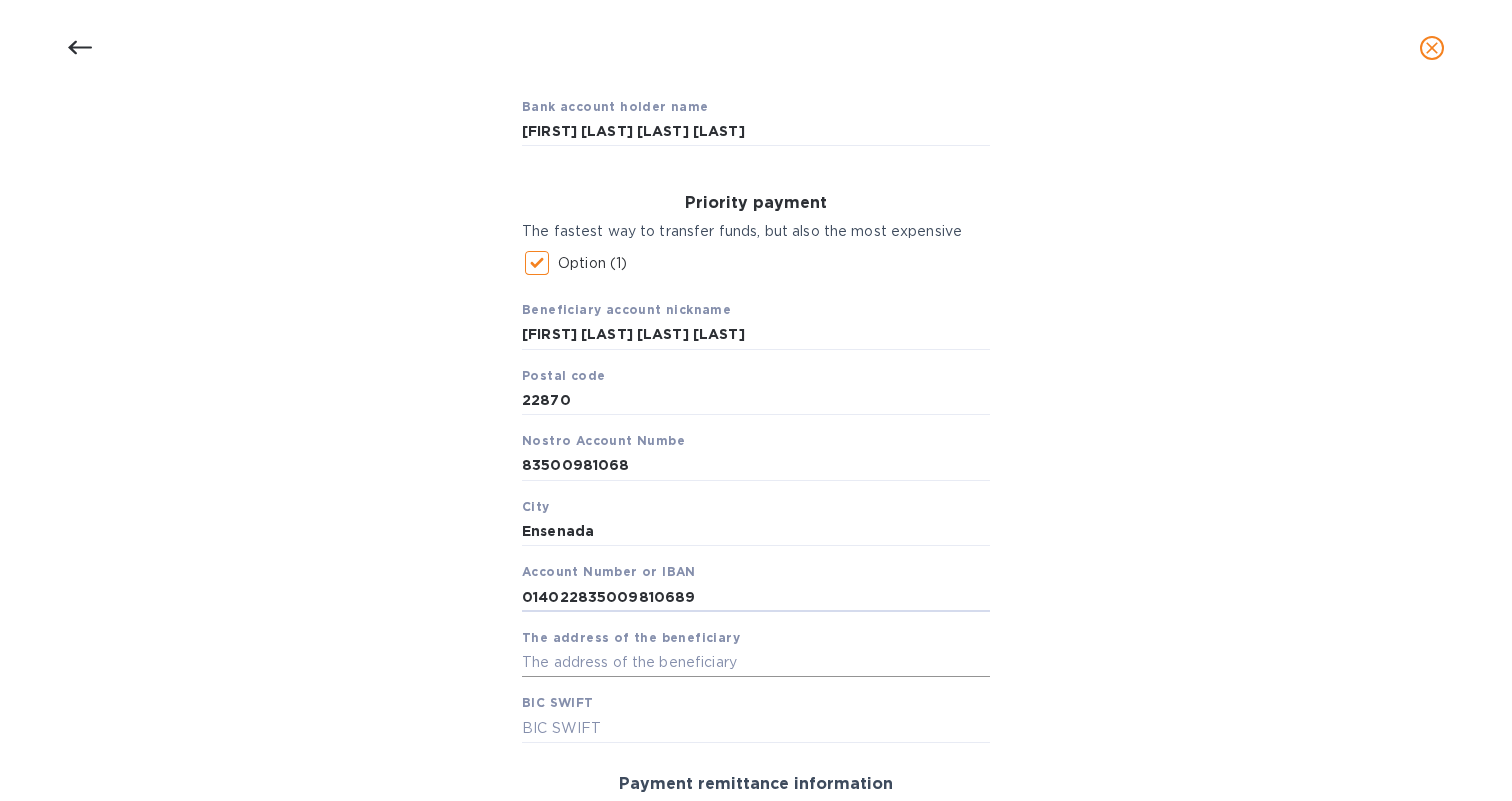 type on "[ACCOUNT_NUMBER]" 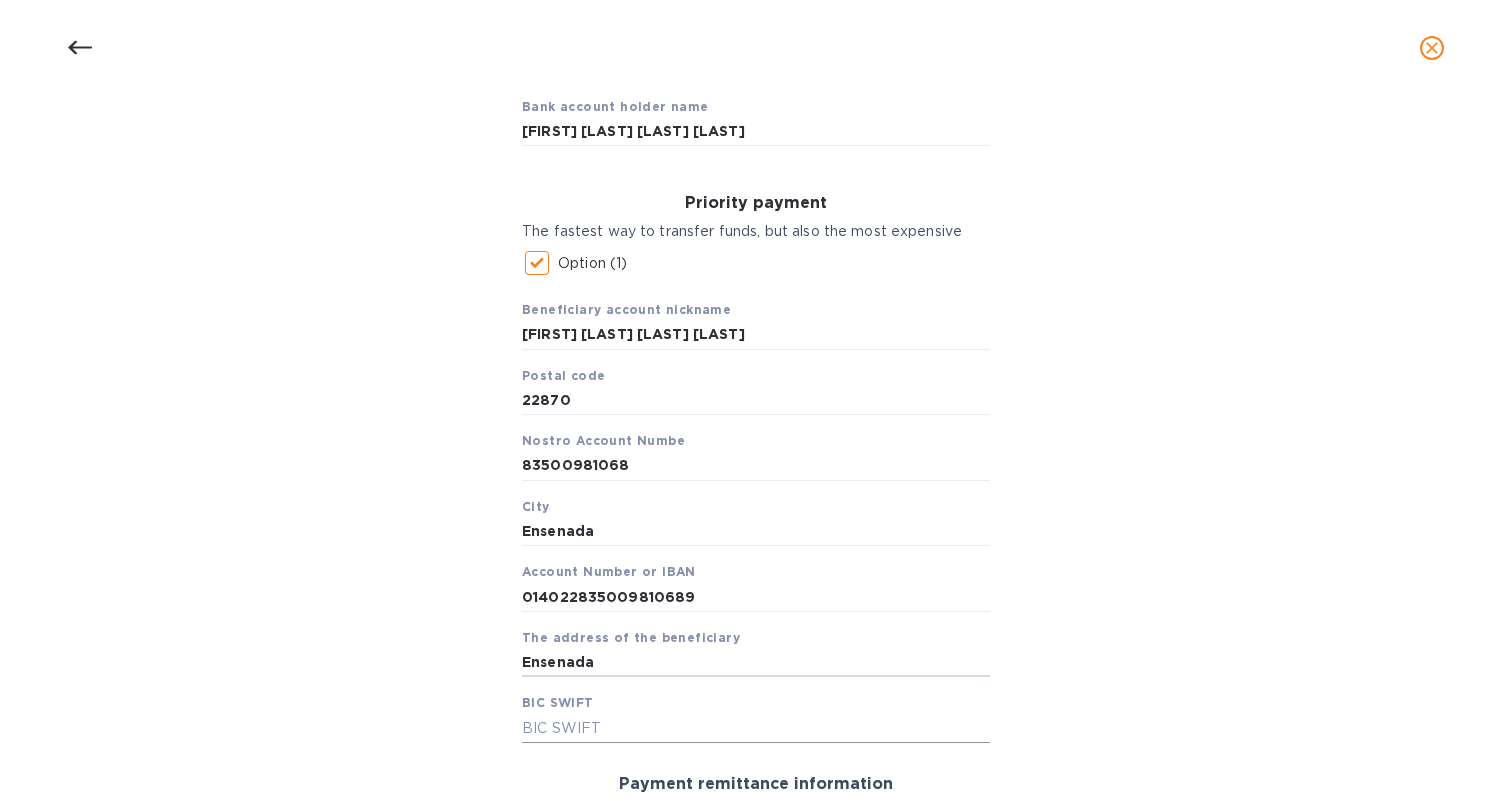 type on "Ensenada" 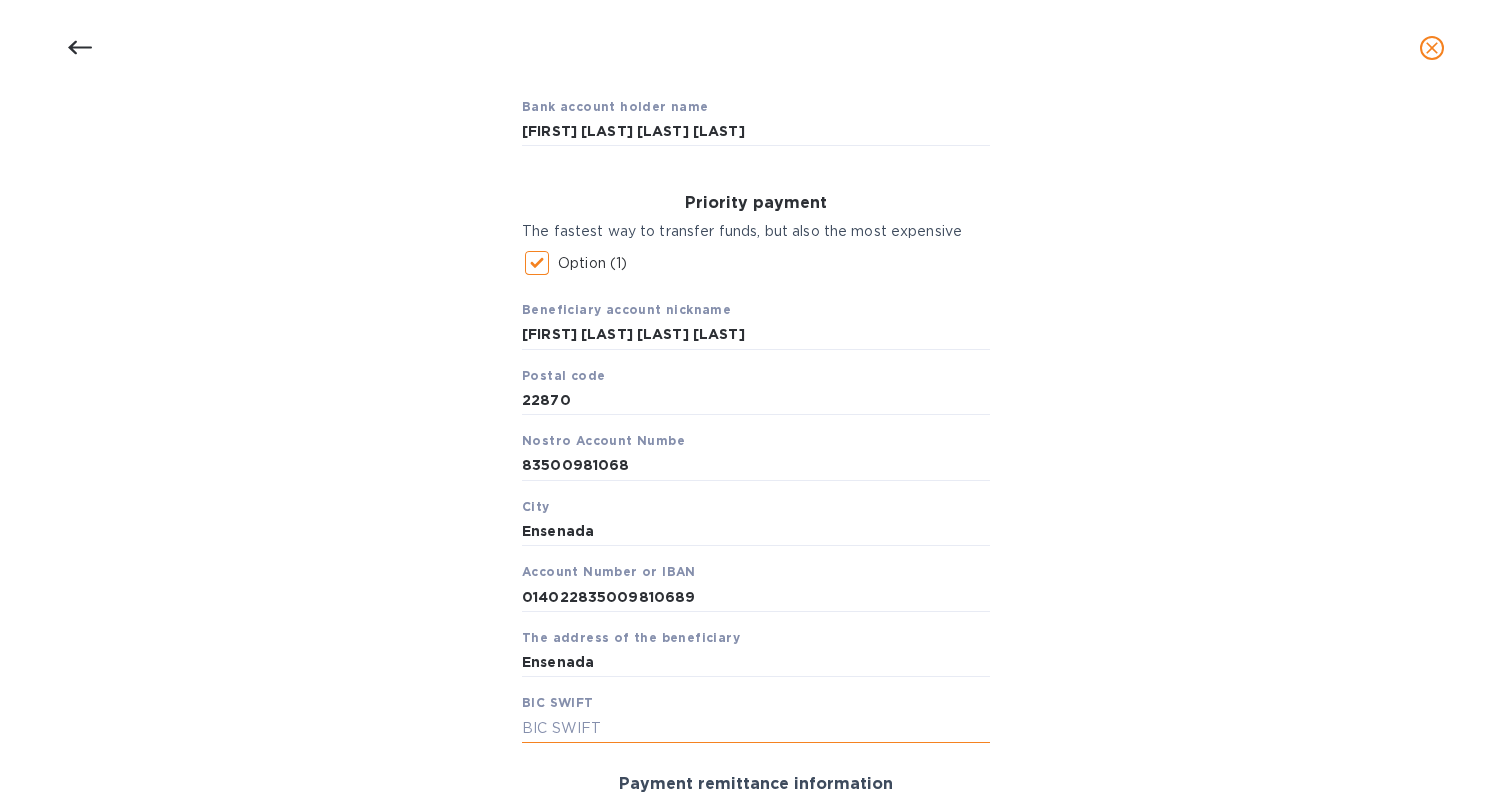click at bounding box center (756, 728) 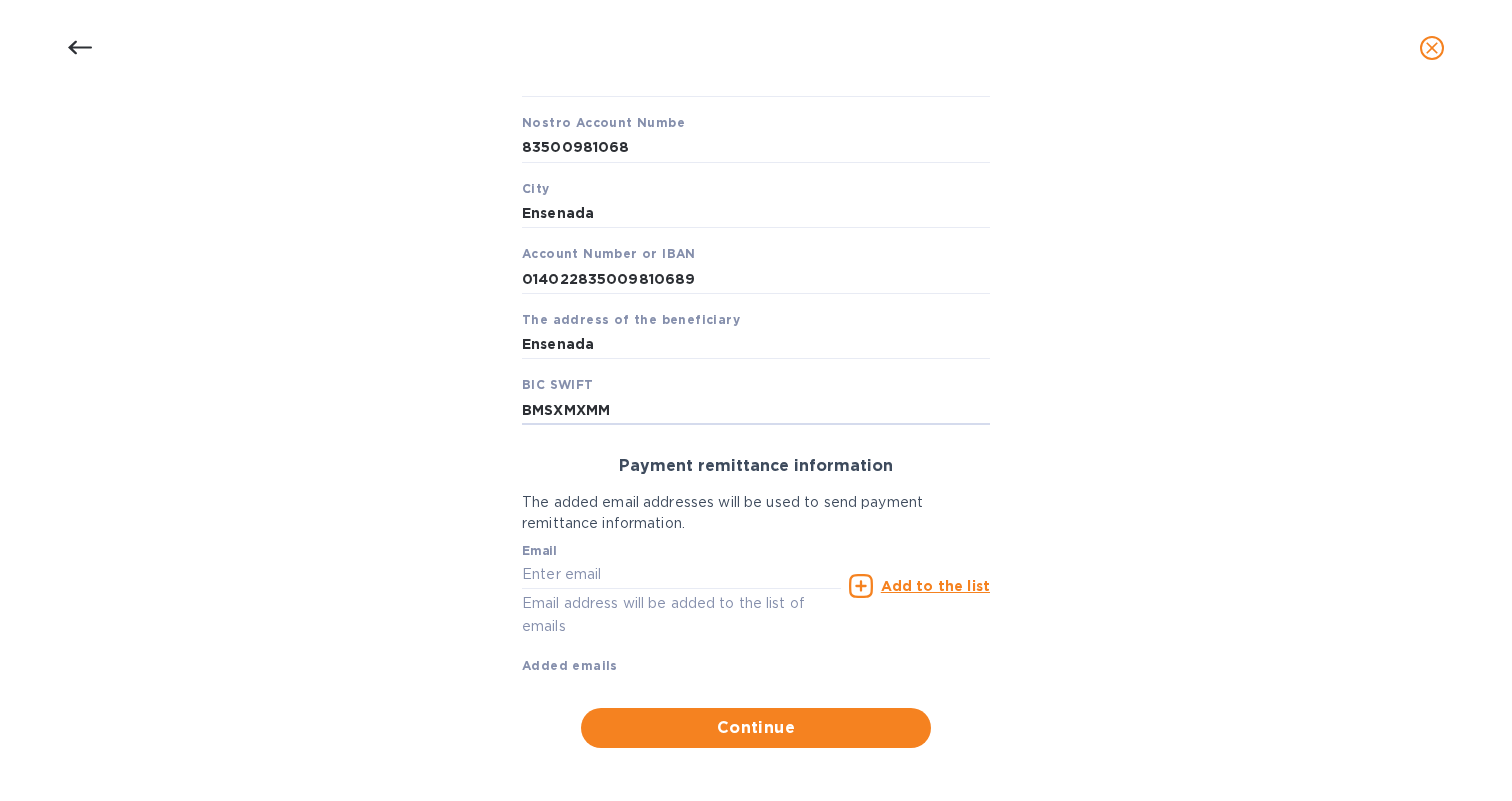 scroll, scrollTop: 522, scrollLeft: 0, axis: vertical 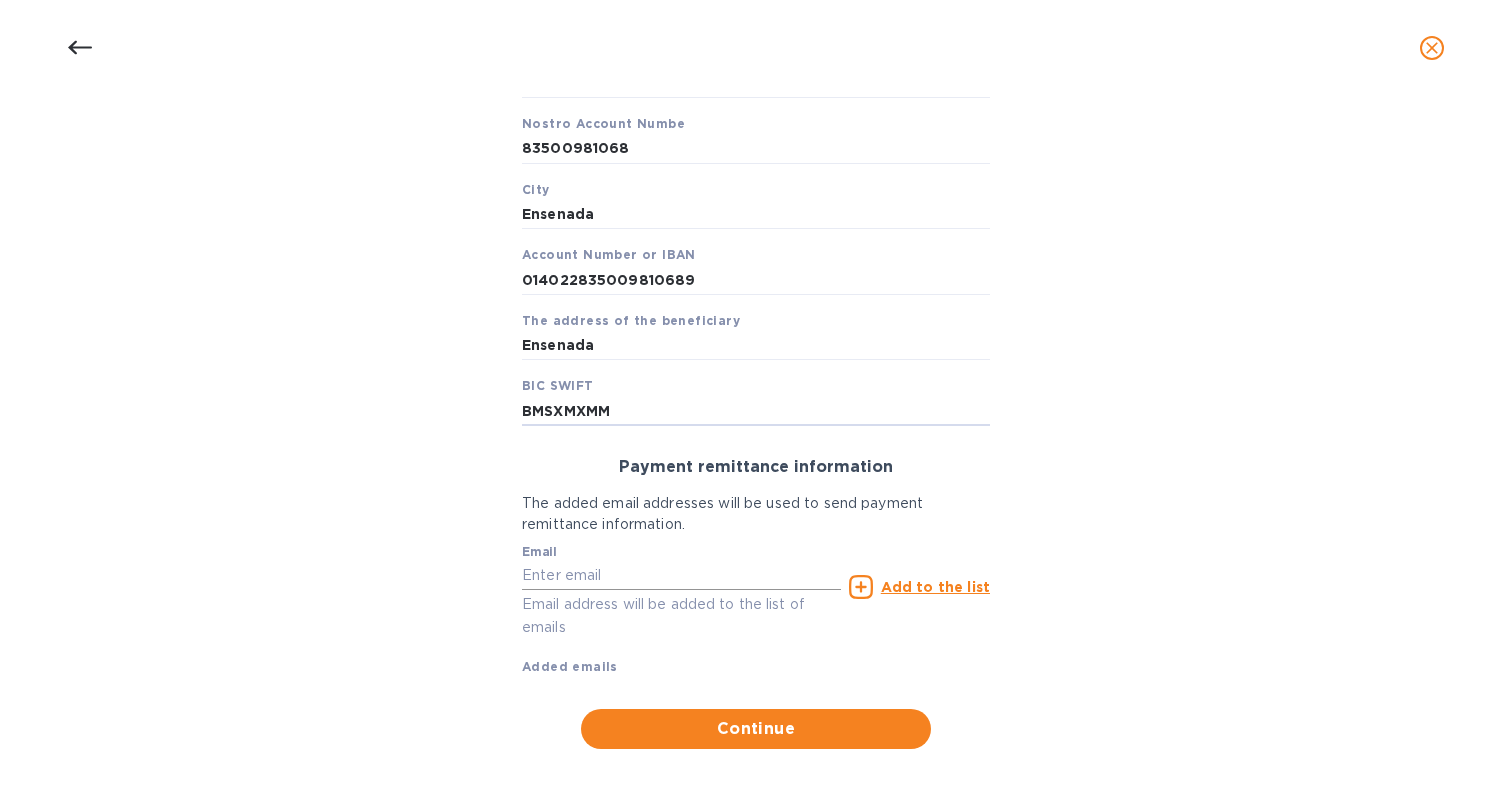 type on "BMSXMXMM" 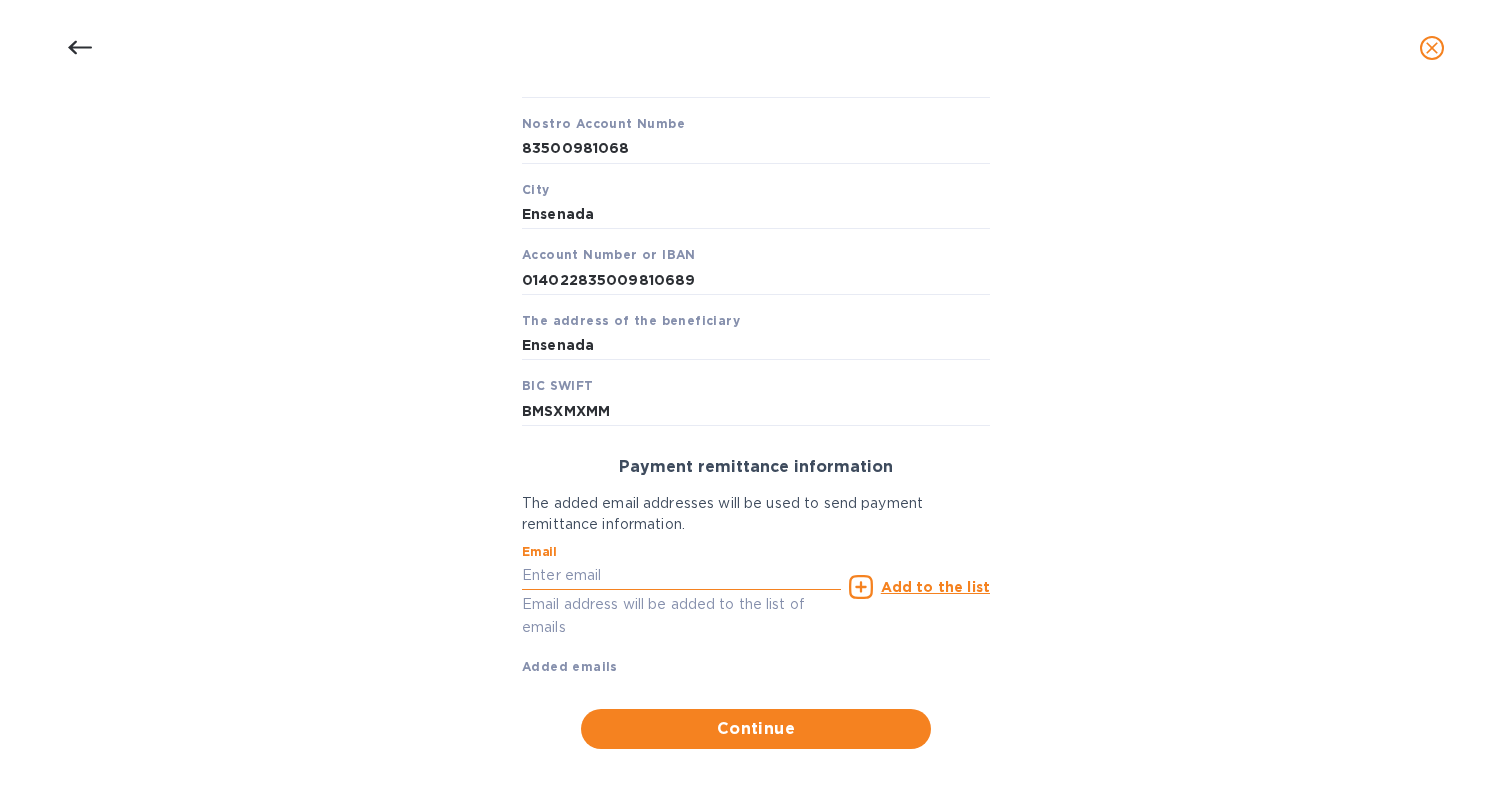 paste on "omancillasdlt@gmail.com" 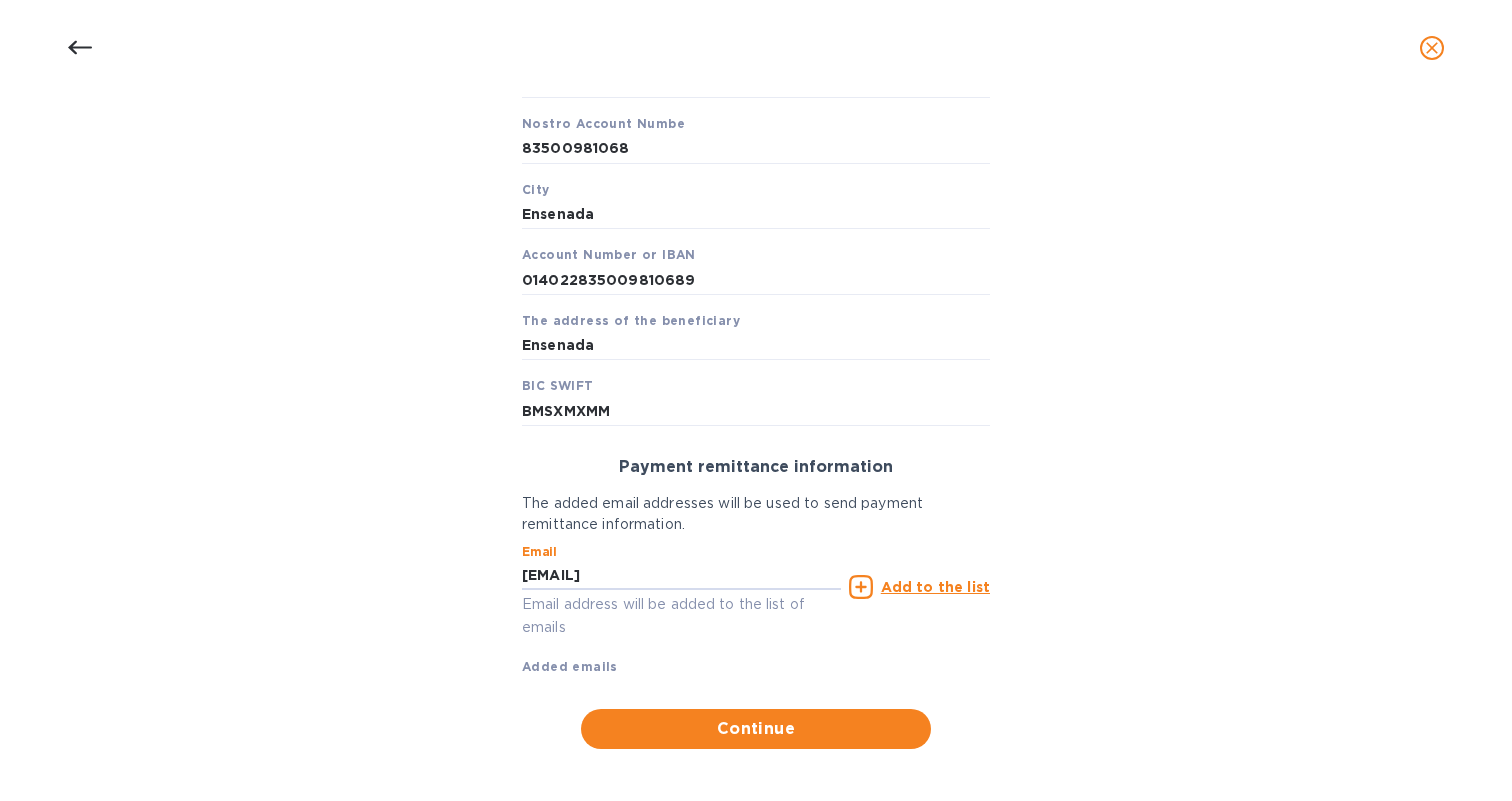 type on "omancillasdlt@gmail.com" 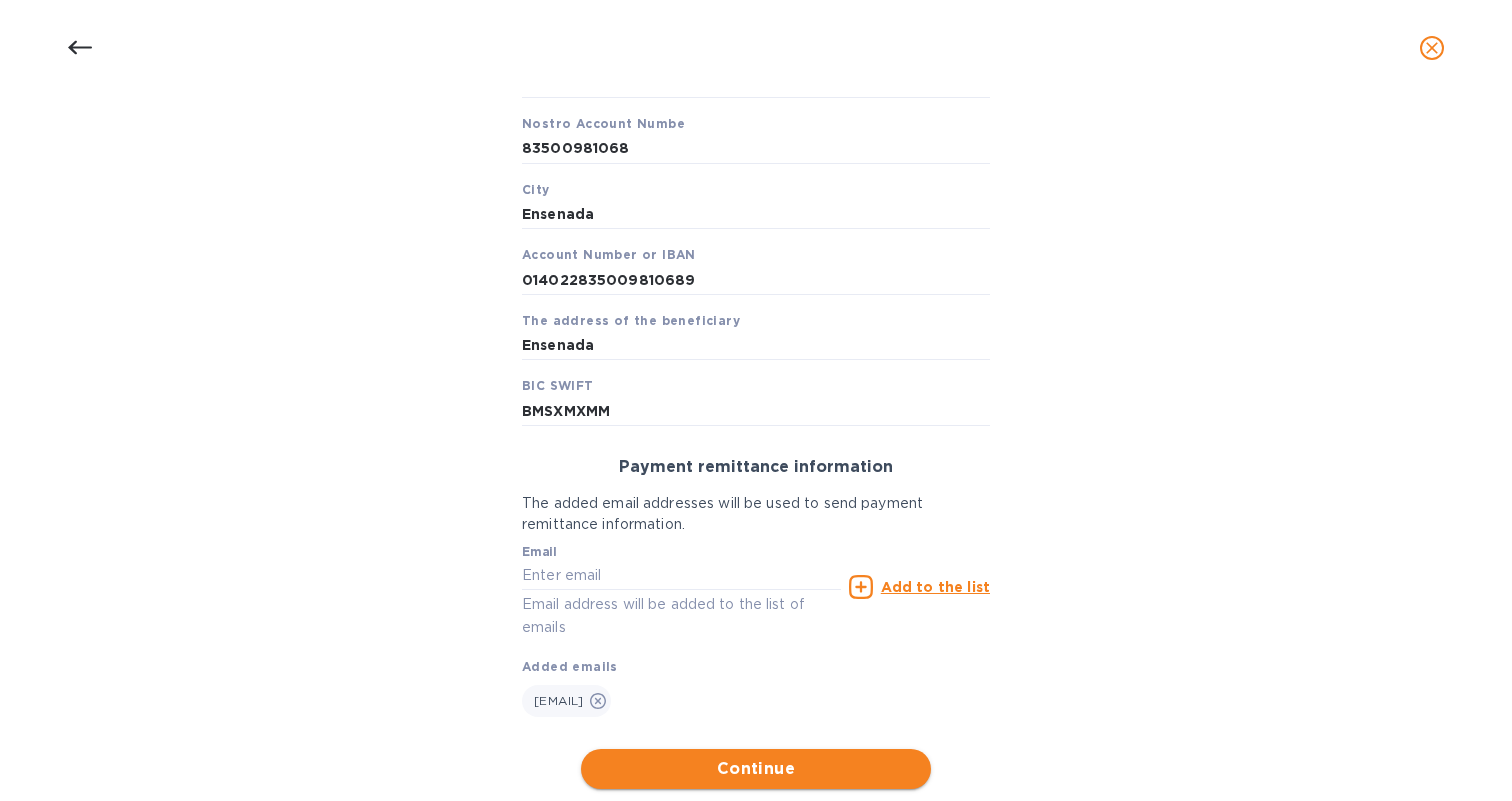 click on "Continue" at bounding box center [756, 769] 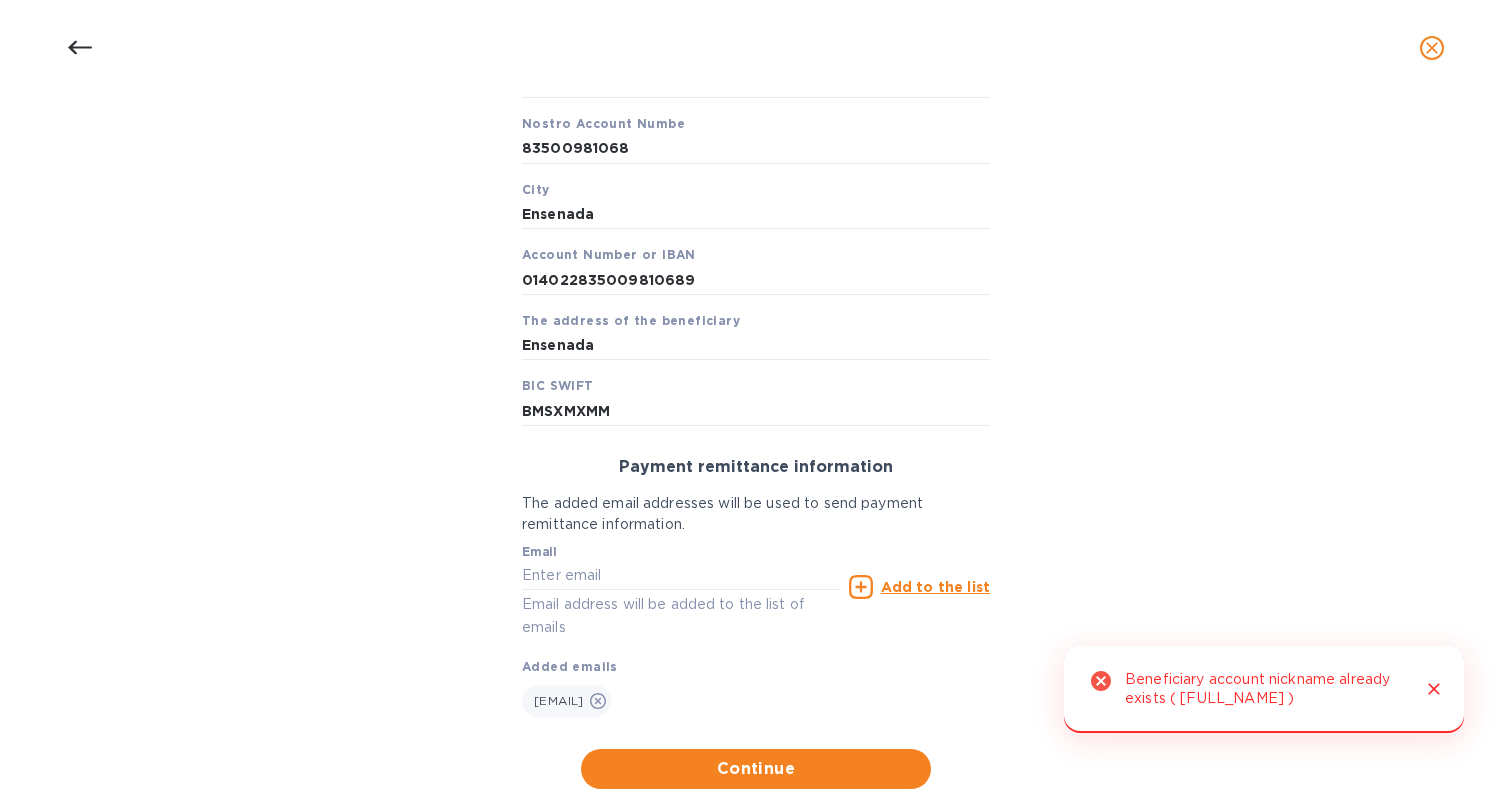 scroll, scrollTop: 0, scrollLeft: 0, axis: both 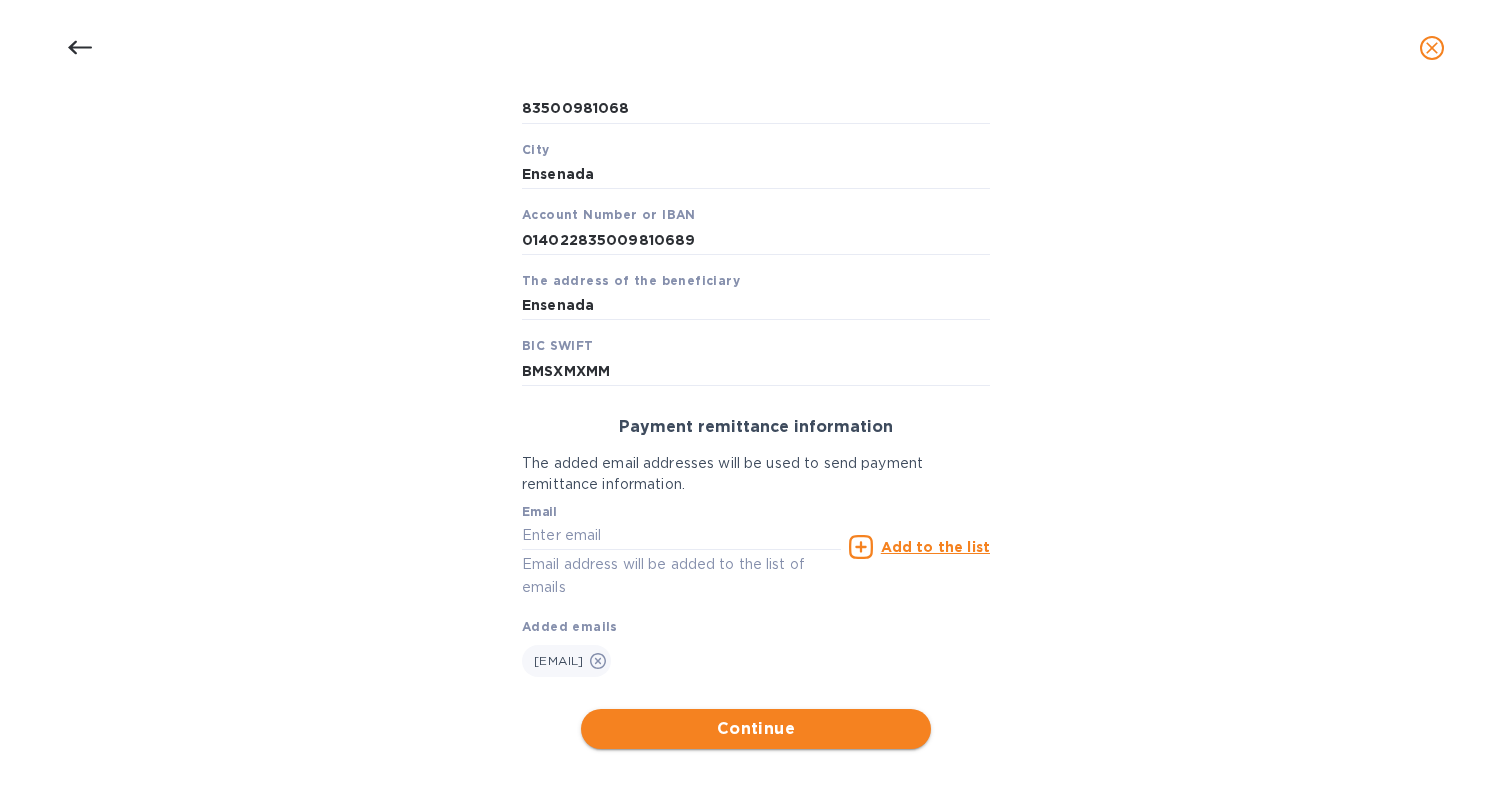 click on "Continue" at bounding box center [756, 729] 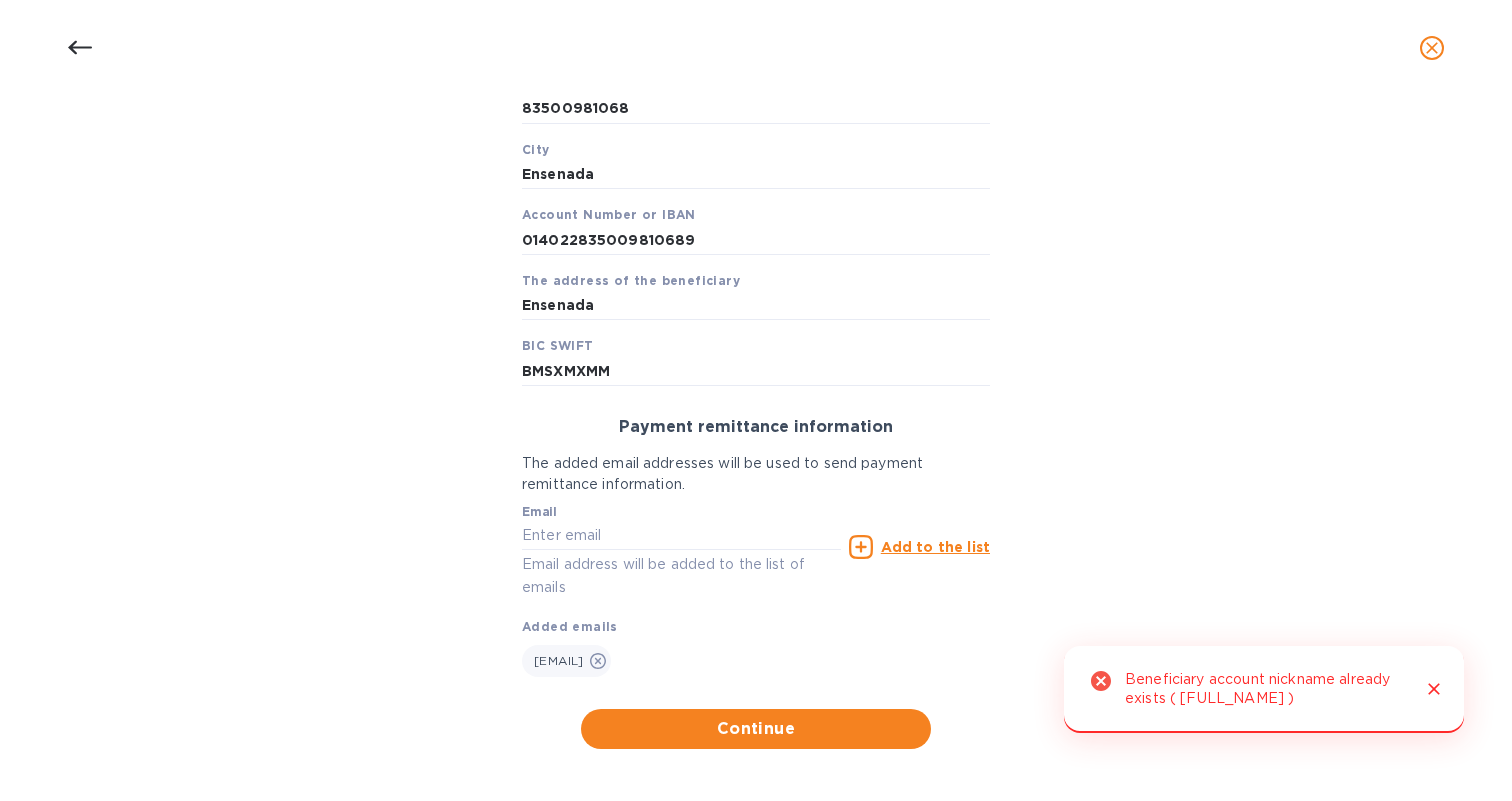 click 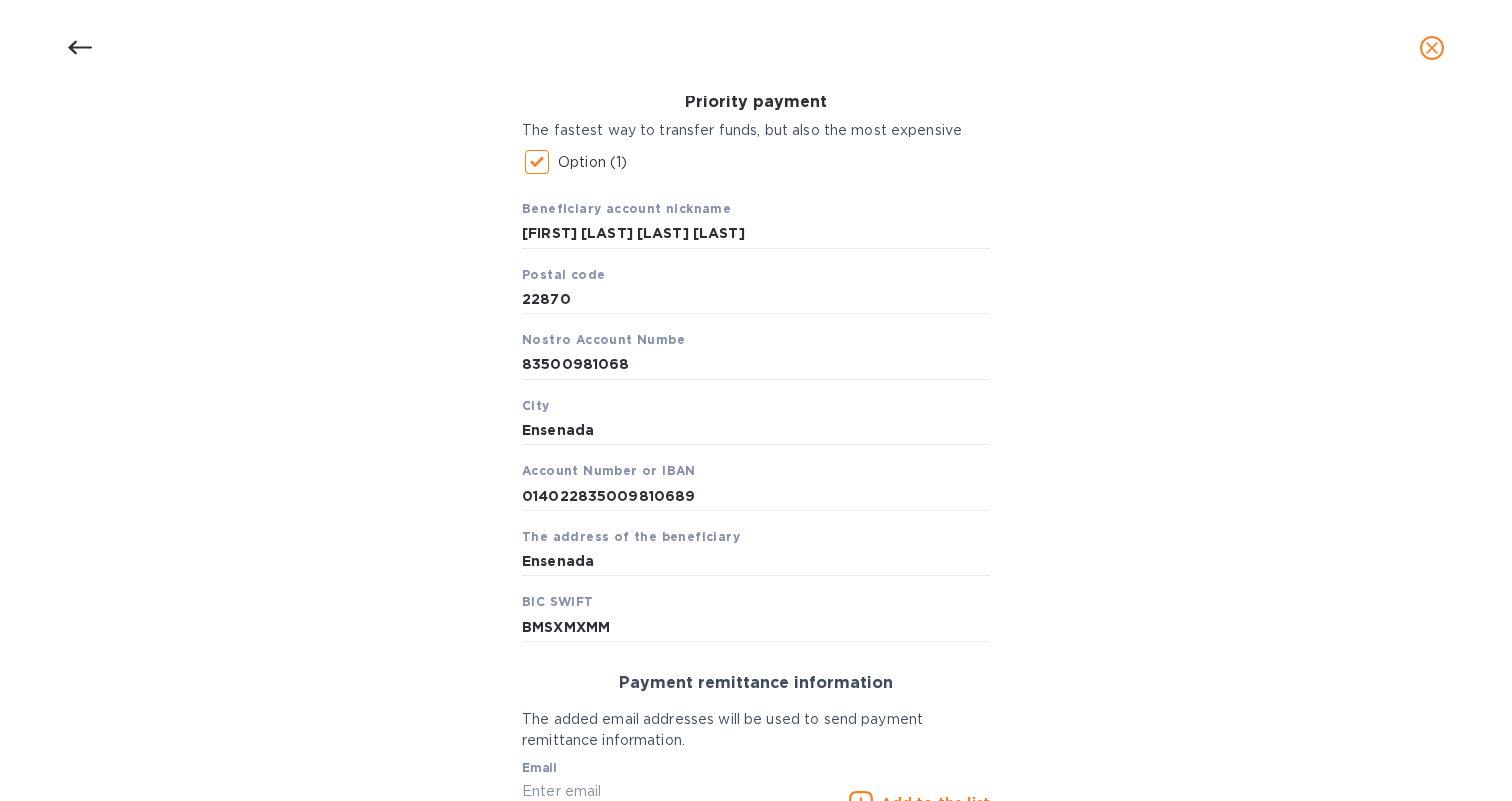 scroll, scrollTop: 183, scrollLeft: 0, axis: vertical 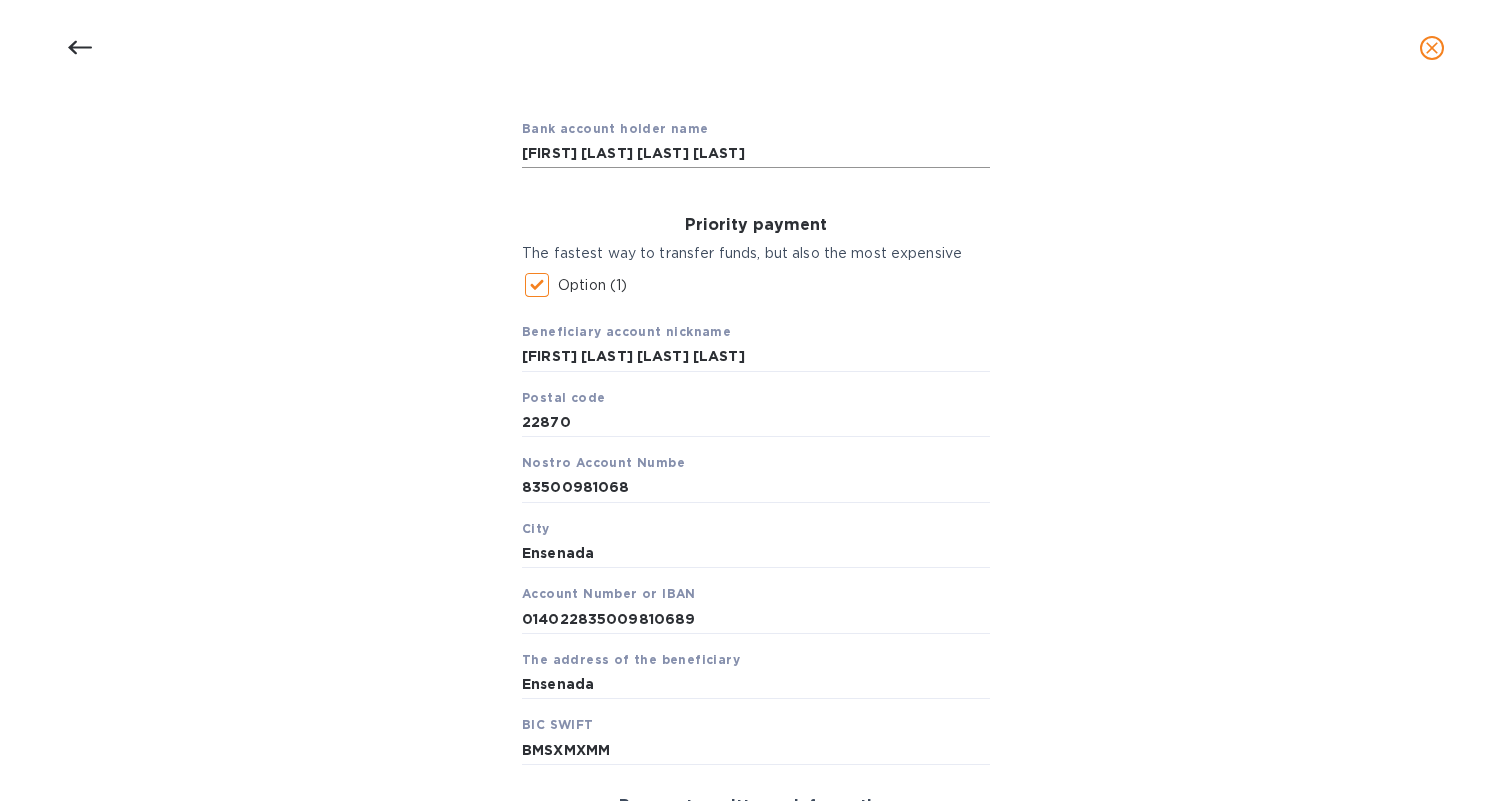 click on "[FIRST] [LAST]" at bounding box center (756, 154) 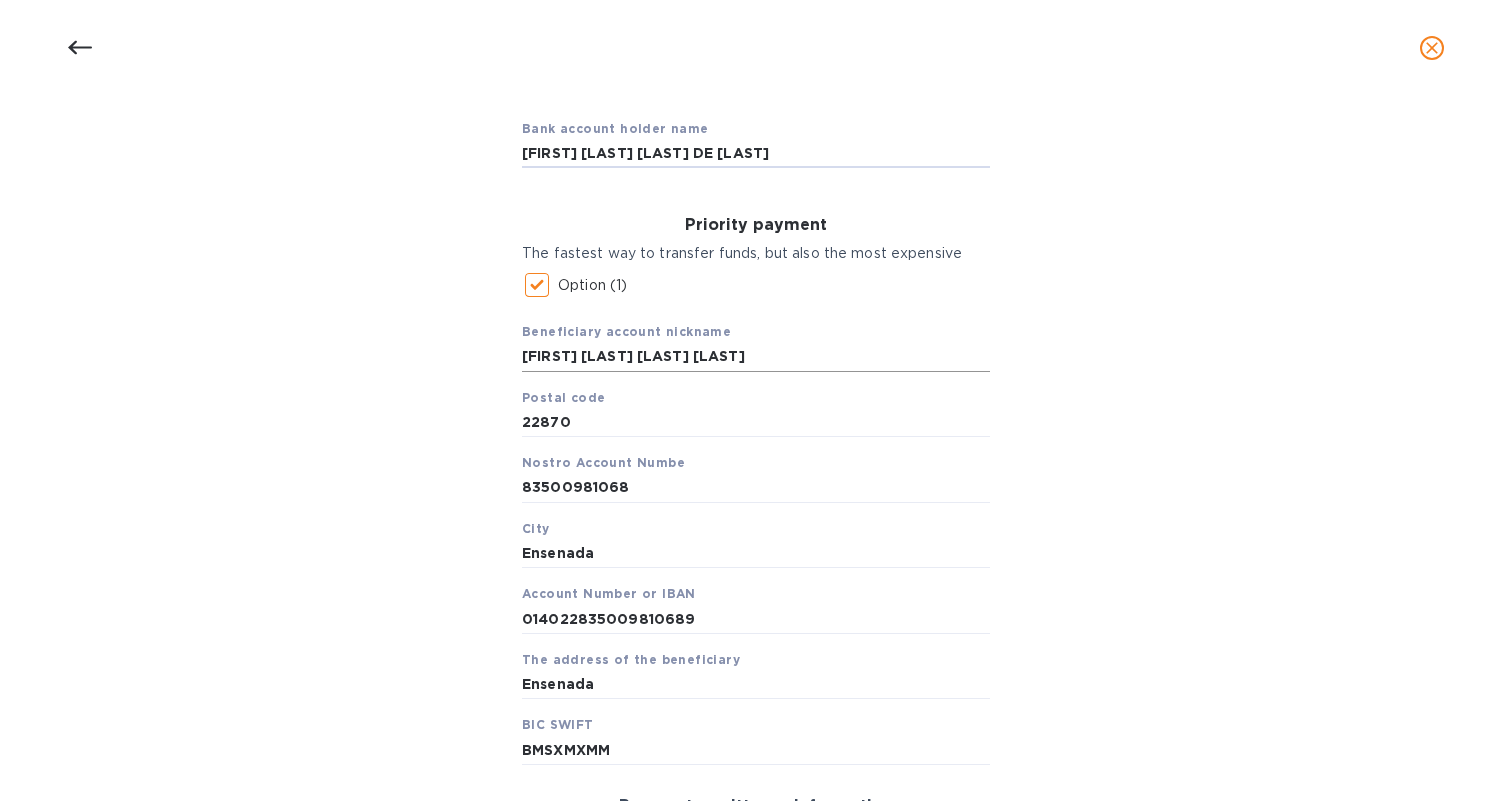 type on "OSCAR ADRIAN MANCILLAS DE  TORRE" 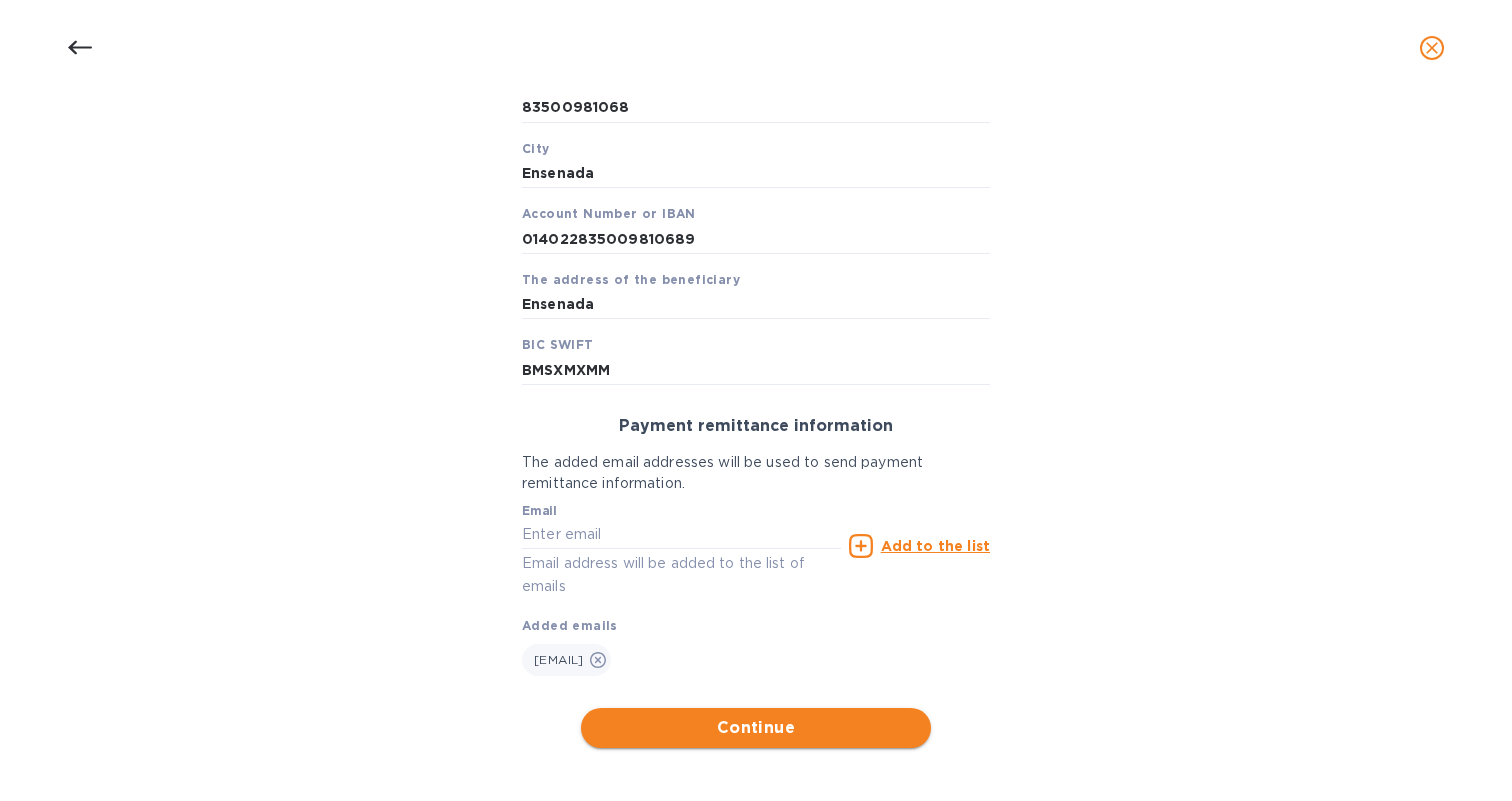 scroll, scrollTop: 562, scrollLeft: 0, axis: vertical 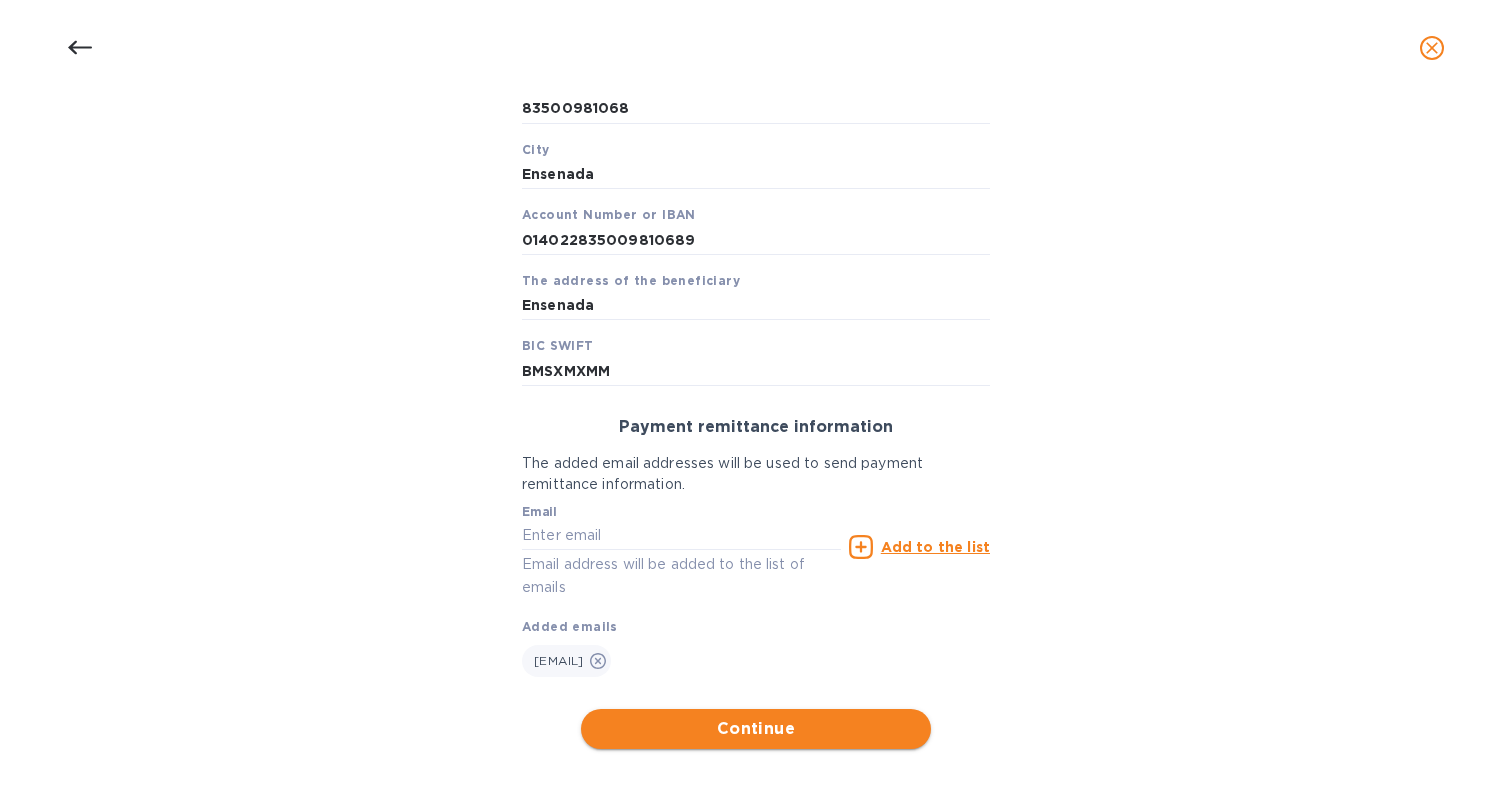 type on "OSCAR ADRIAN MANCILLAS DE  TORRE" 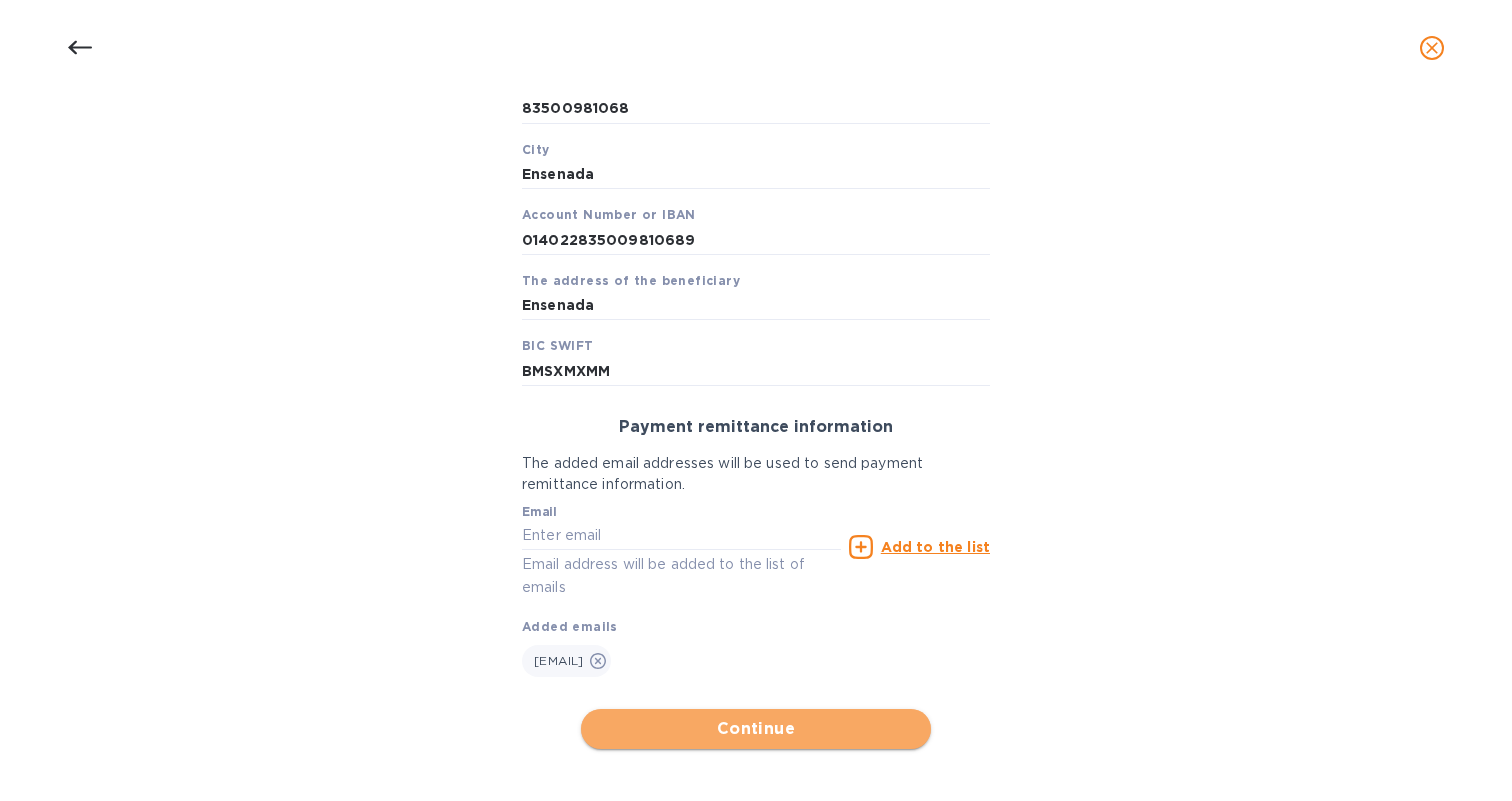 click on "Continue" at bounding box center [756, 729] 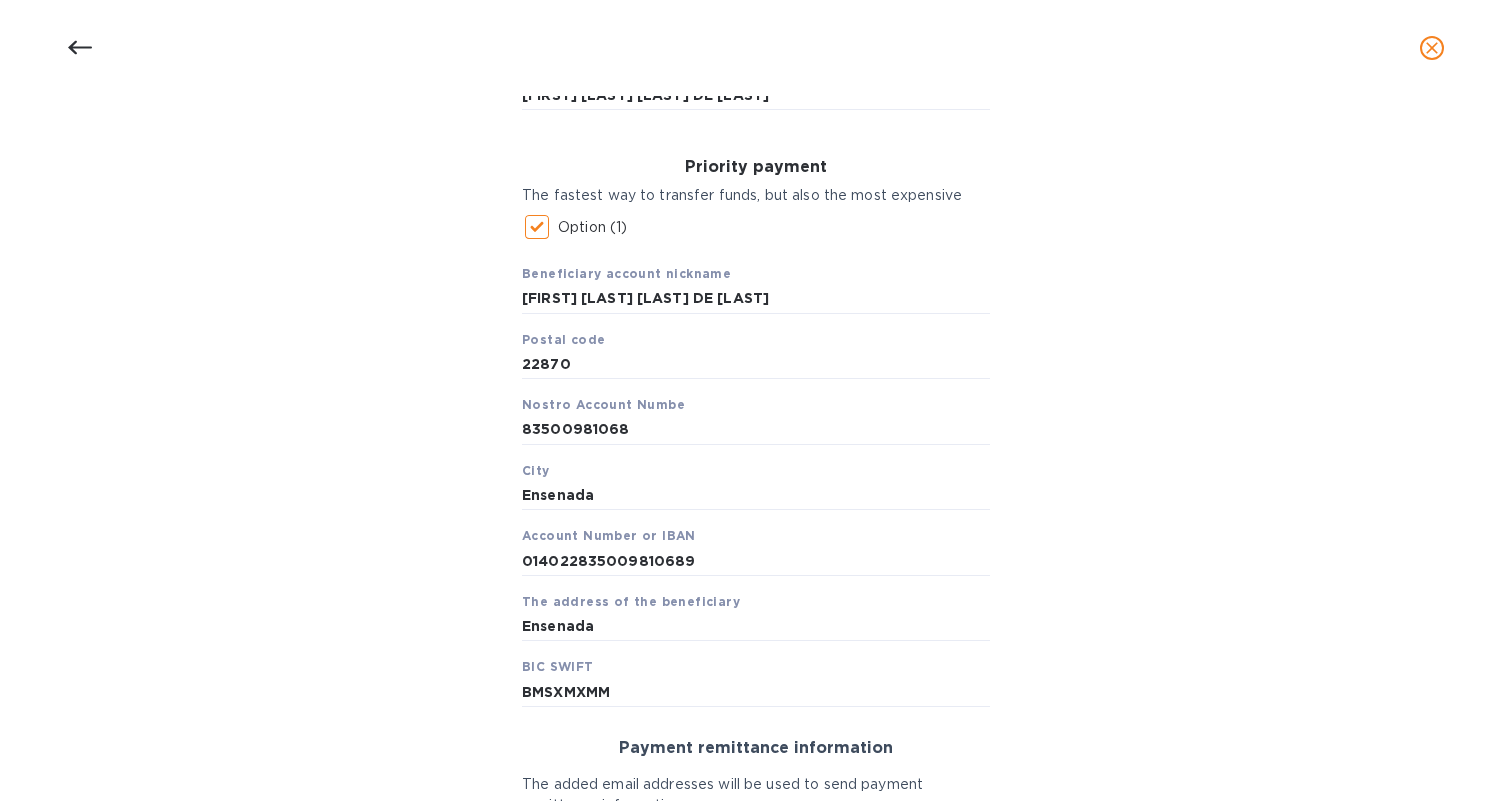 scroll, scrollTop: 228, scrollLeft: 0, axis: vertical 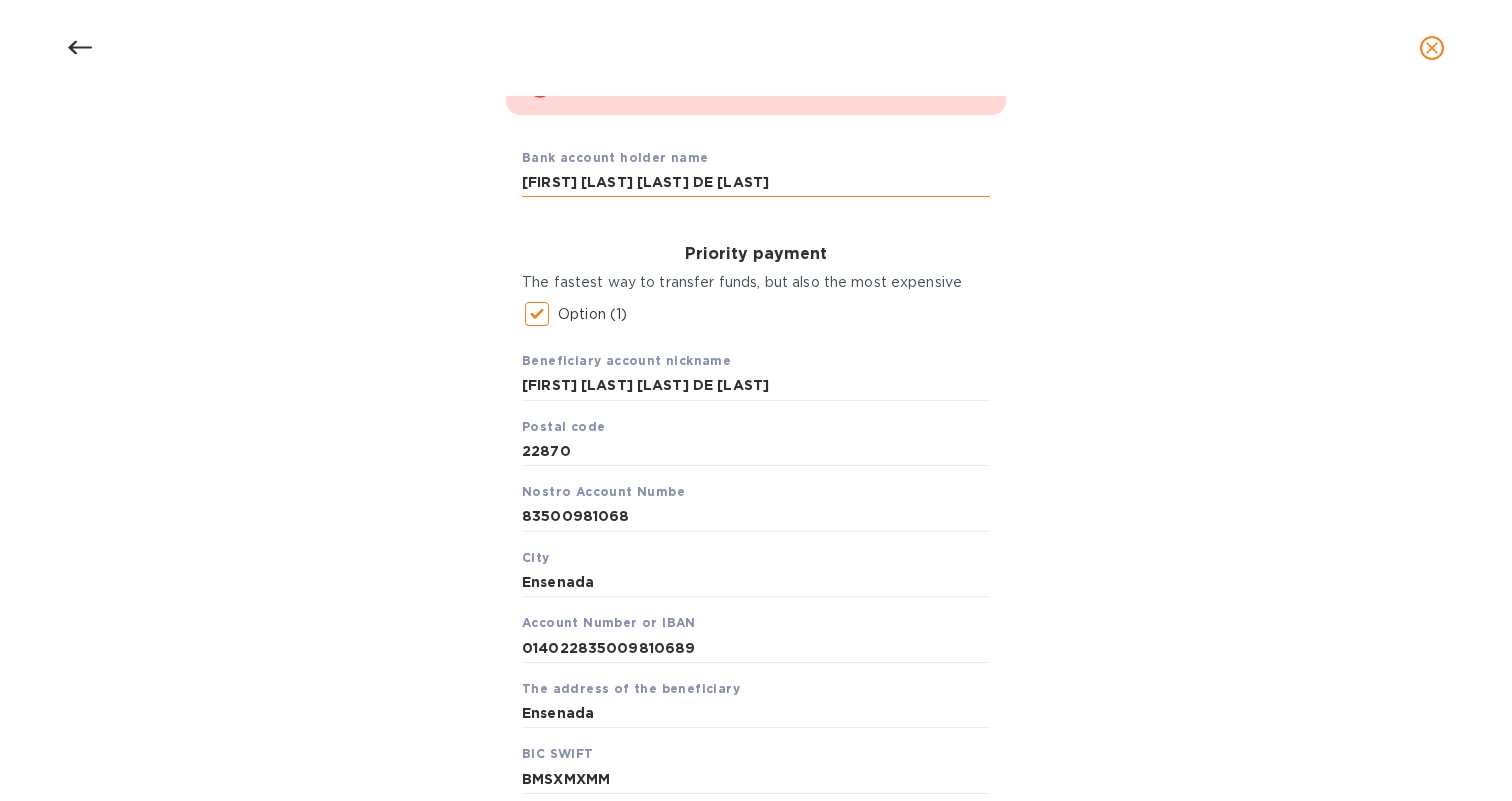 click on "OSCAR ADRIAN MANCILLAS DE  TORRE" at bounding box center [756, 183] 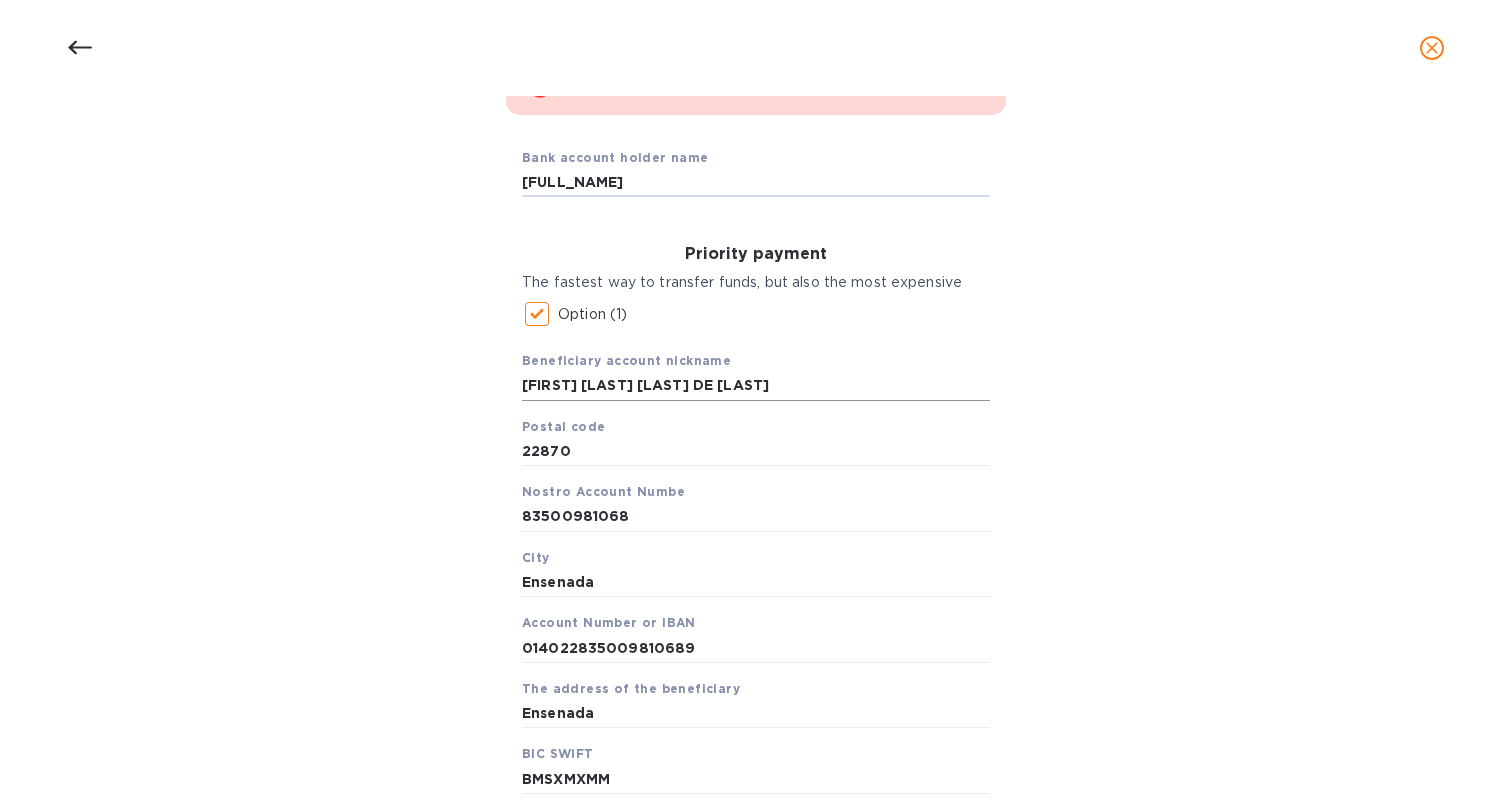 type on "OSCAR ADRIAN MANCILLAS DE TORRE" 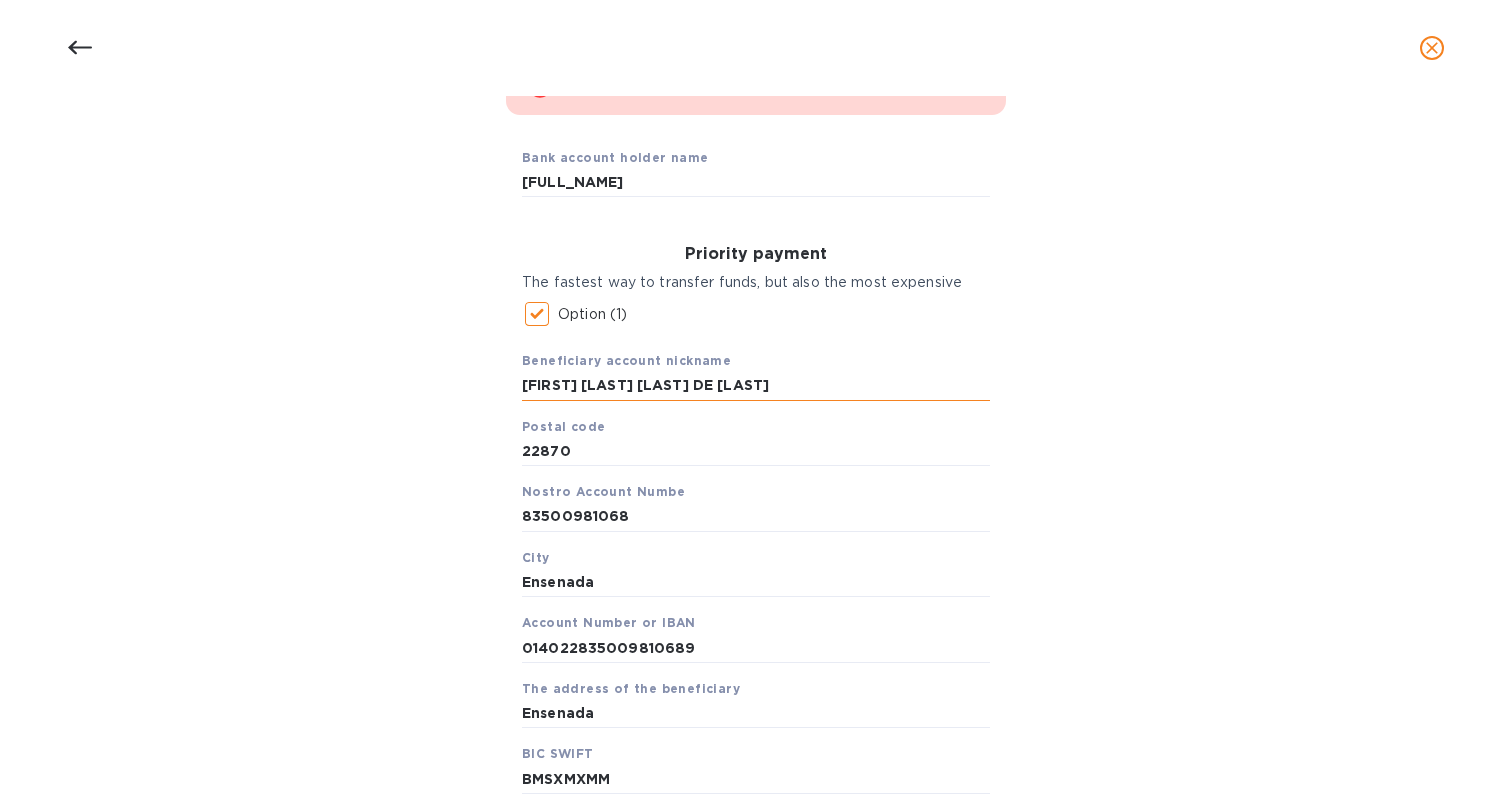 click on "OSCAR ADRIAN MANCILLAS DE  TORRE" at bounding box center [756, 386] 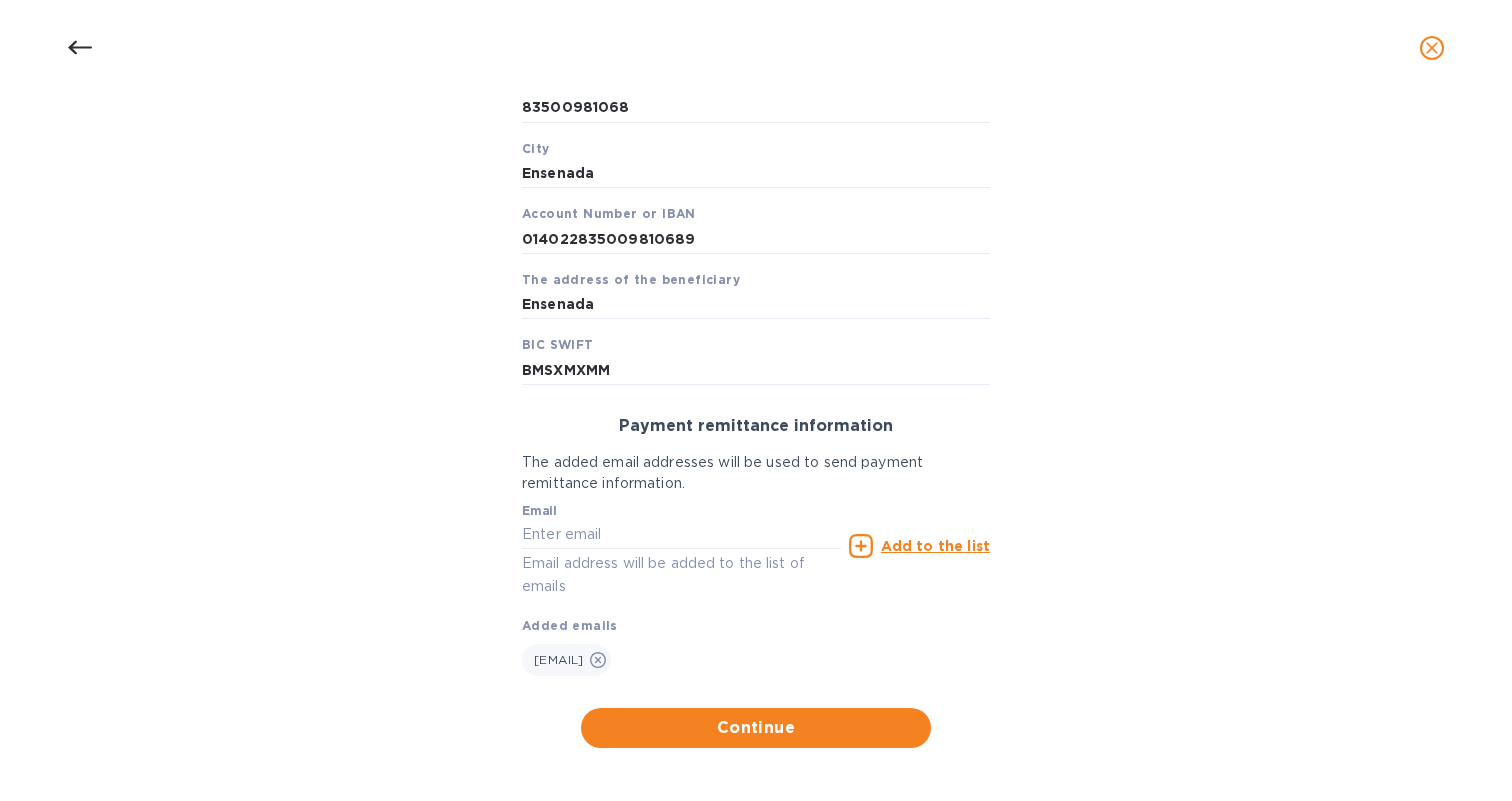 scroll, scrollTop: 636, scrollLeft: 0, axis: vertical 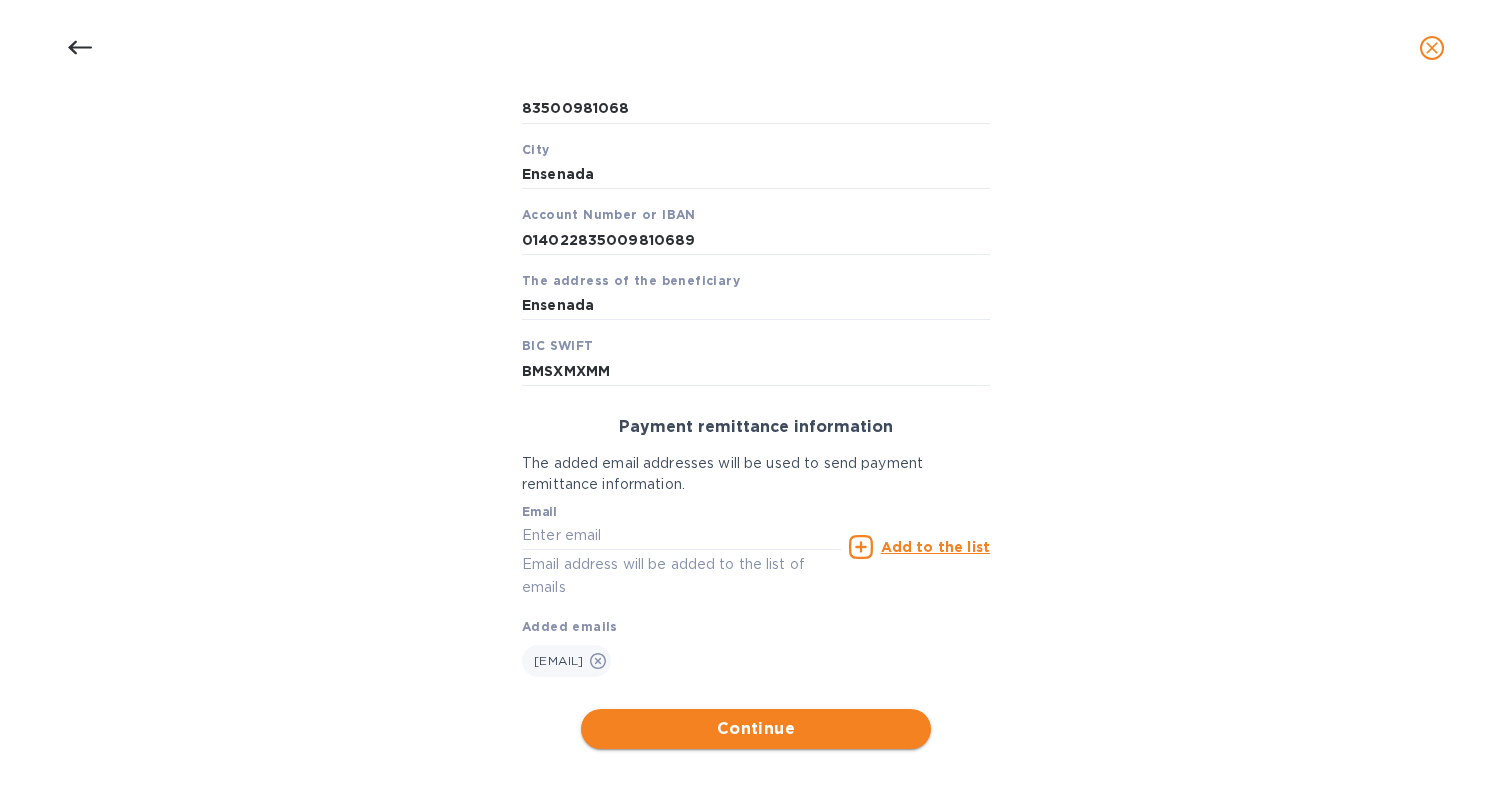 type on "OSCAR ADRIAN MANCILLAS DE TORRE" 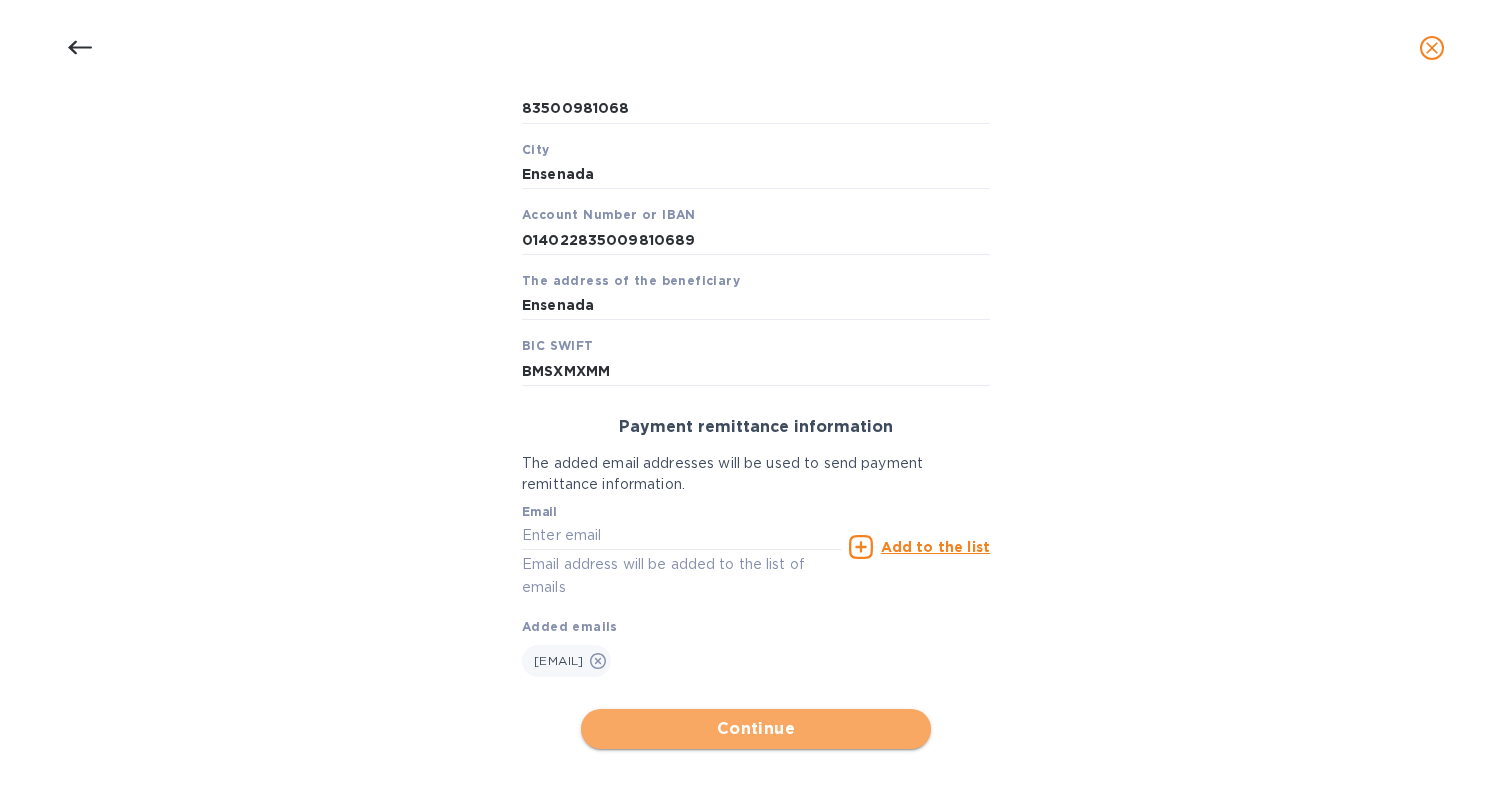 click on "Continue" at bounding box center (756, 729) 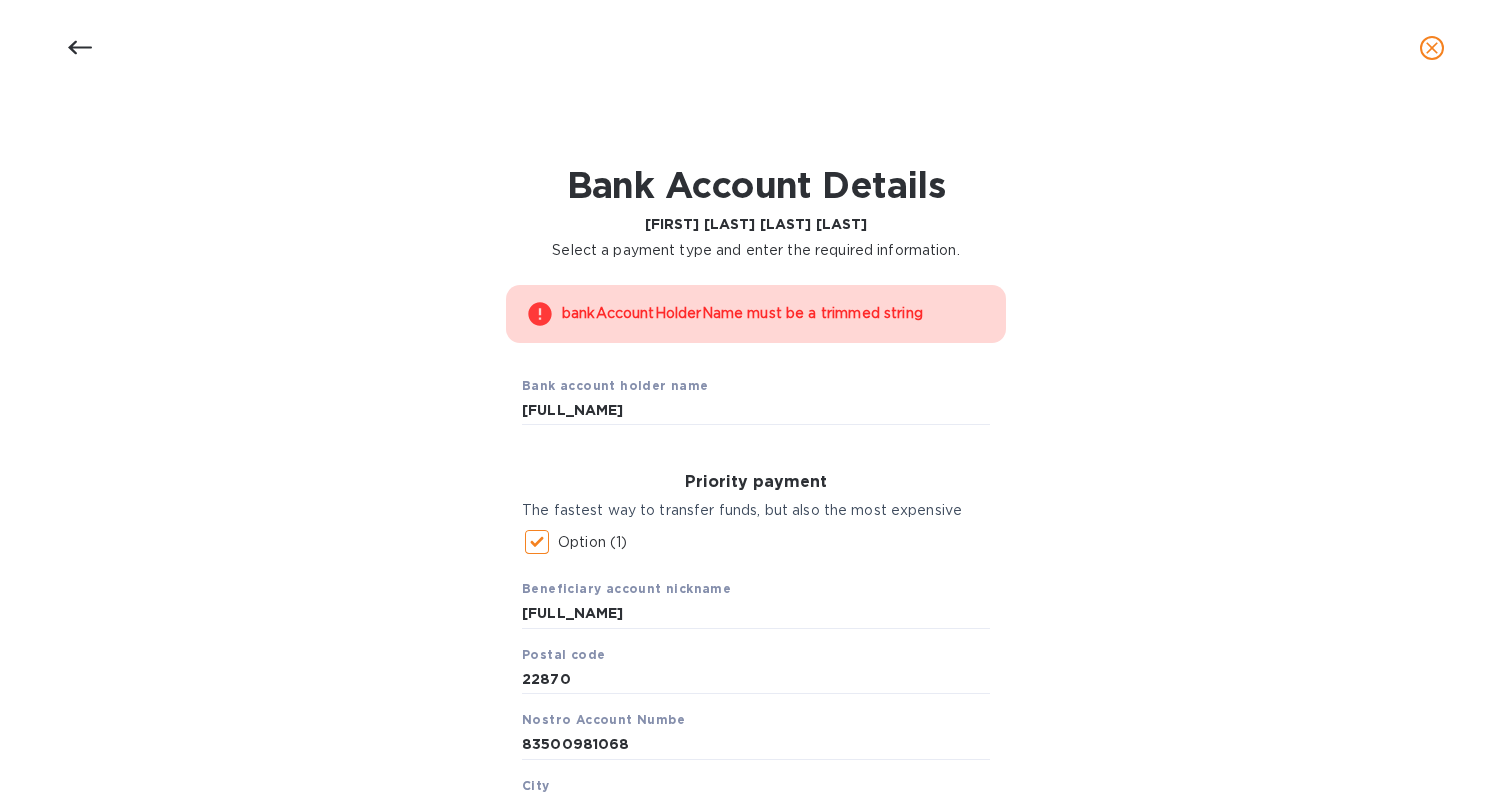 scroll, scrollTop: 0, scrollLeft: 0, axis: both 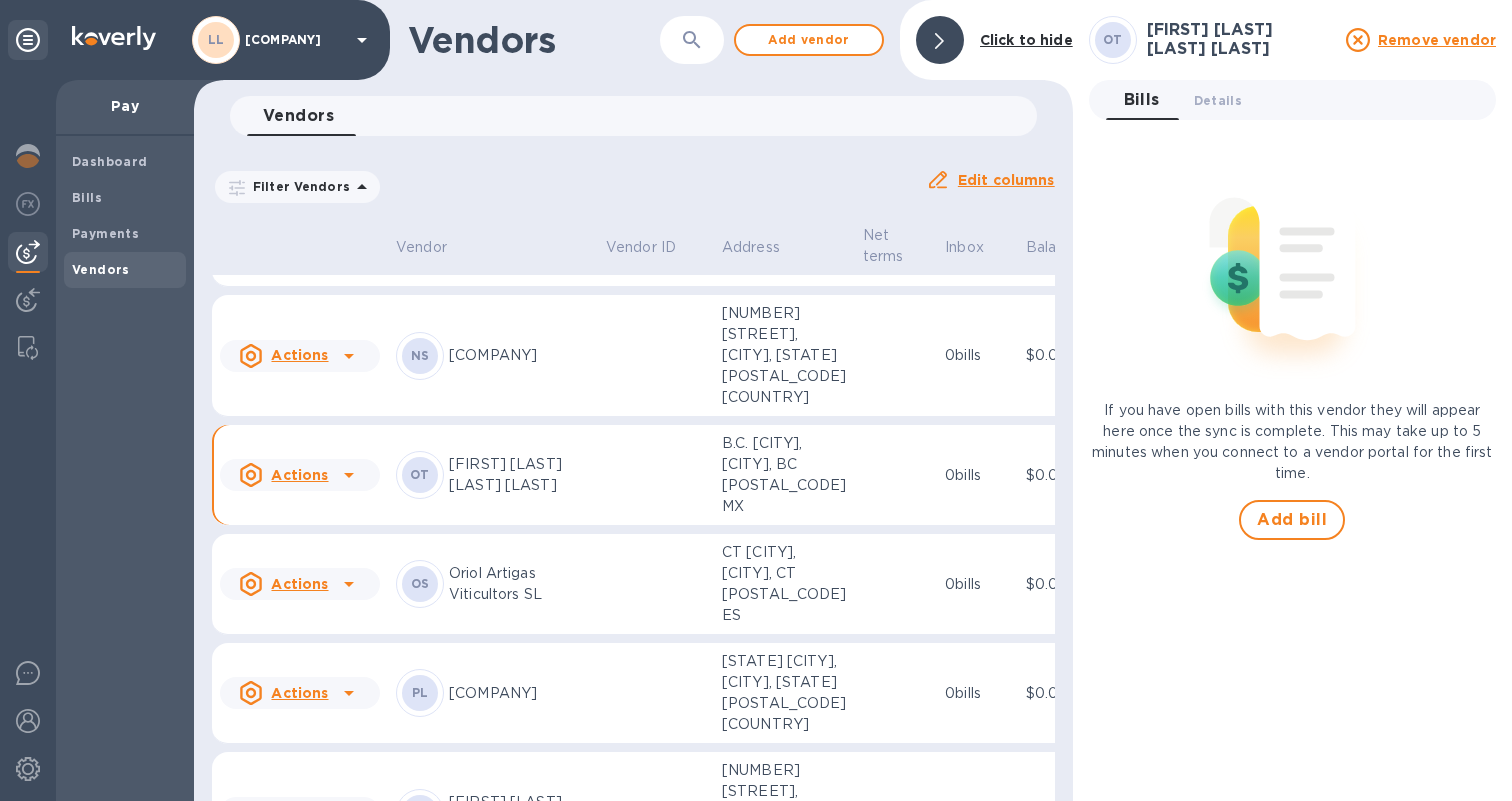 click 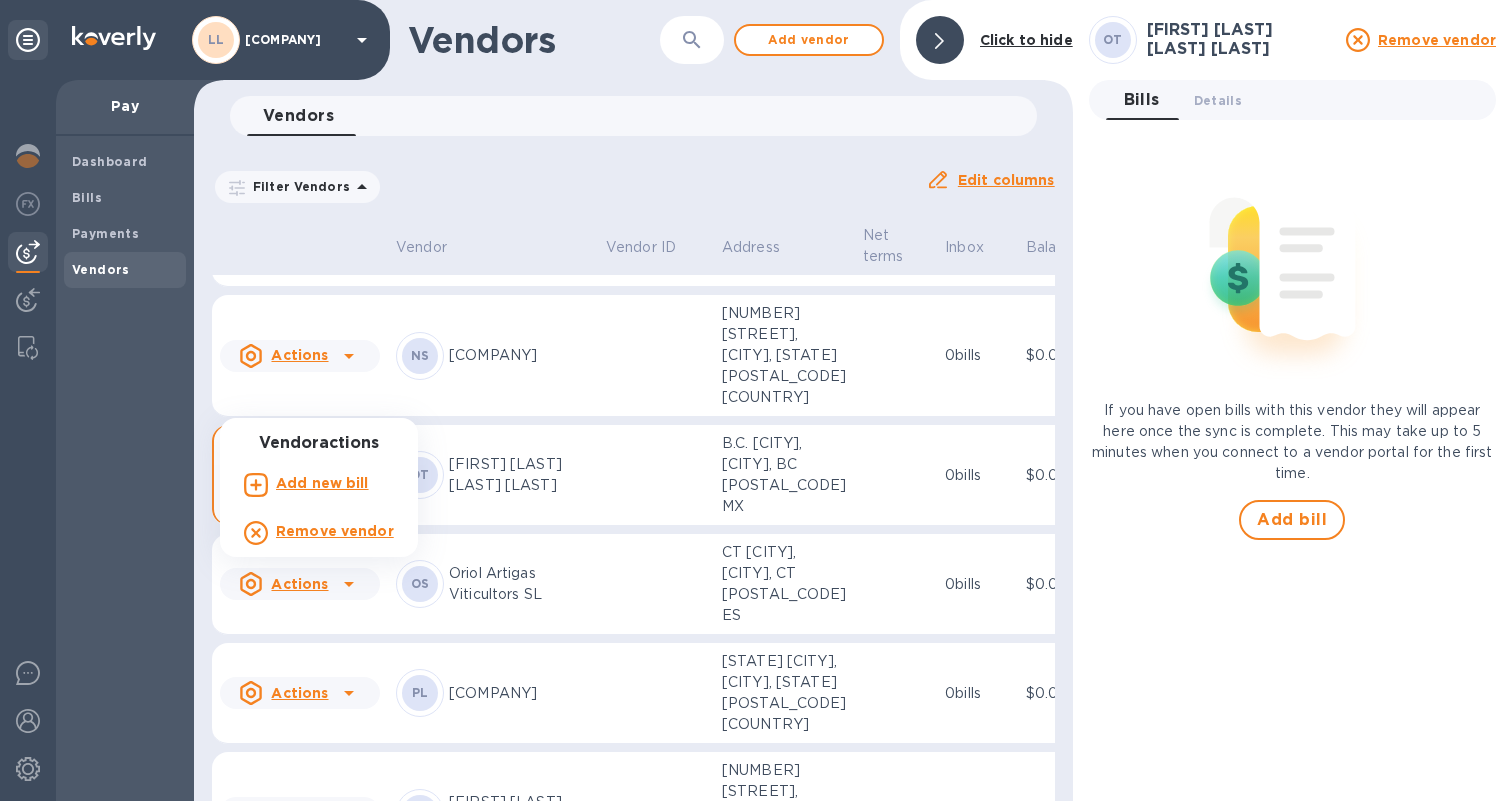 click on "Remove vendor" at bounding box center [335, 531] 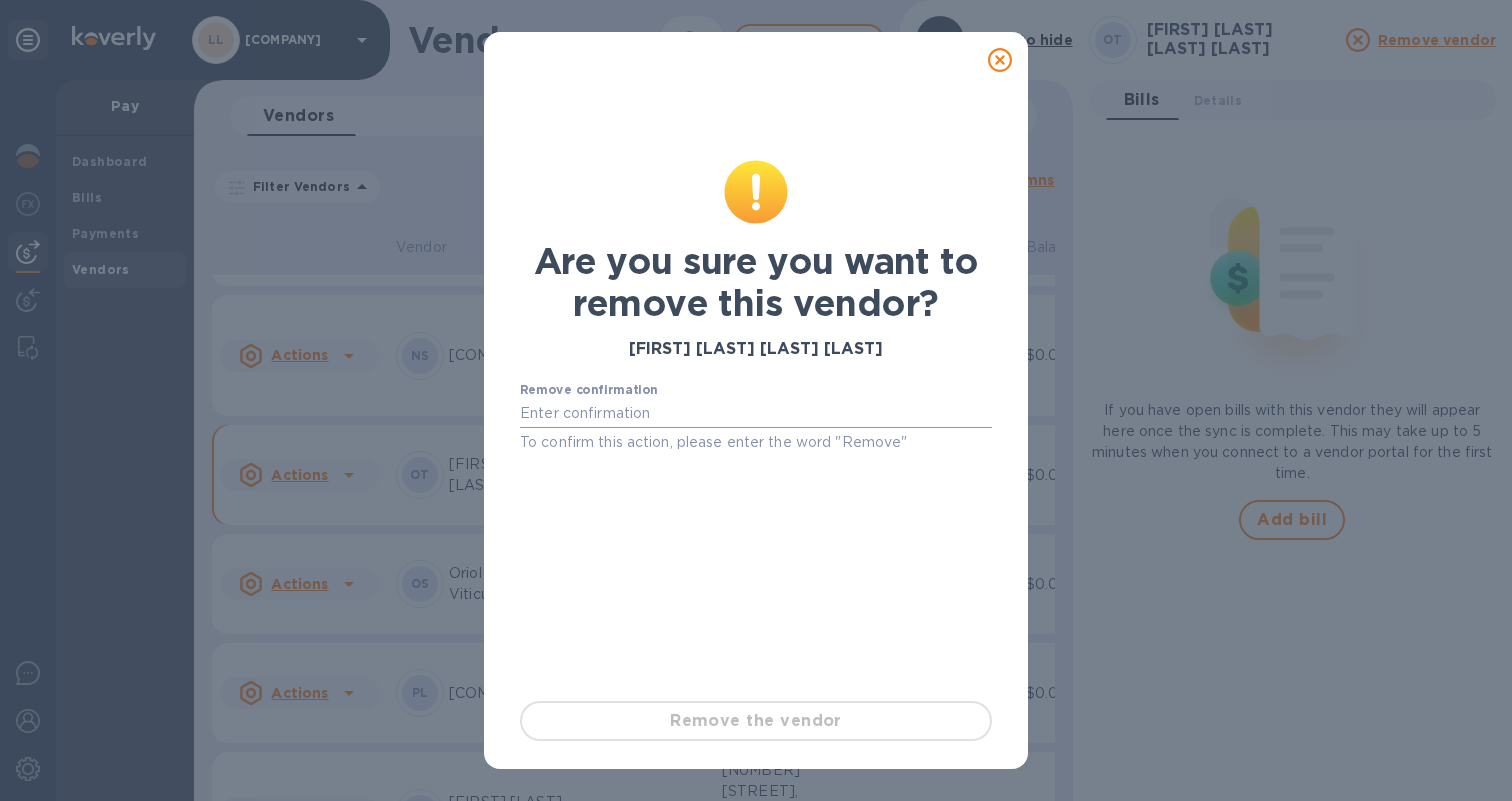 click at bounding box center [756, 414] 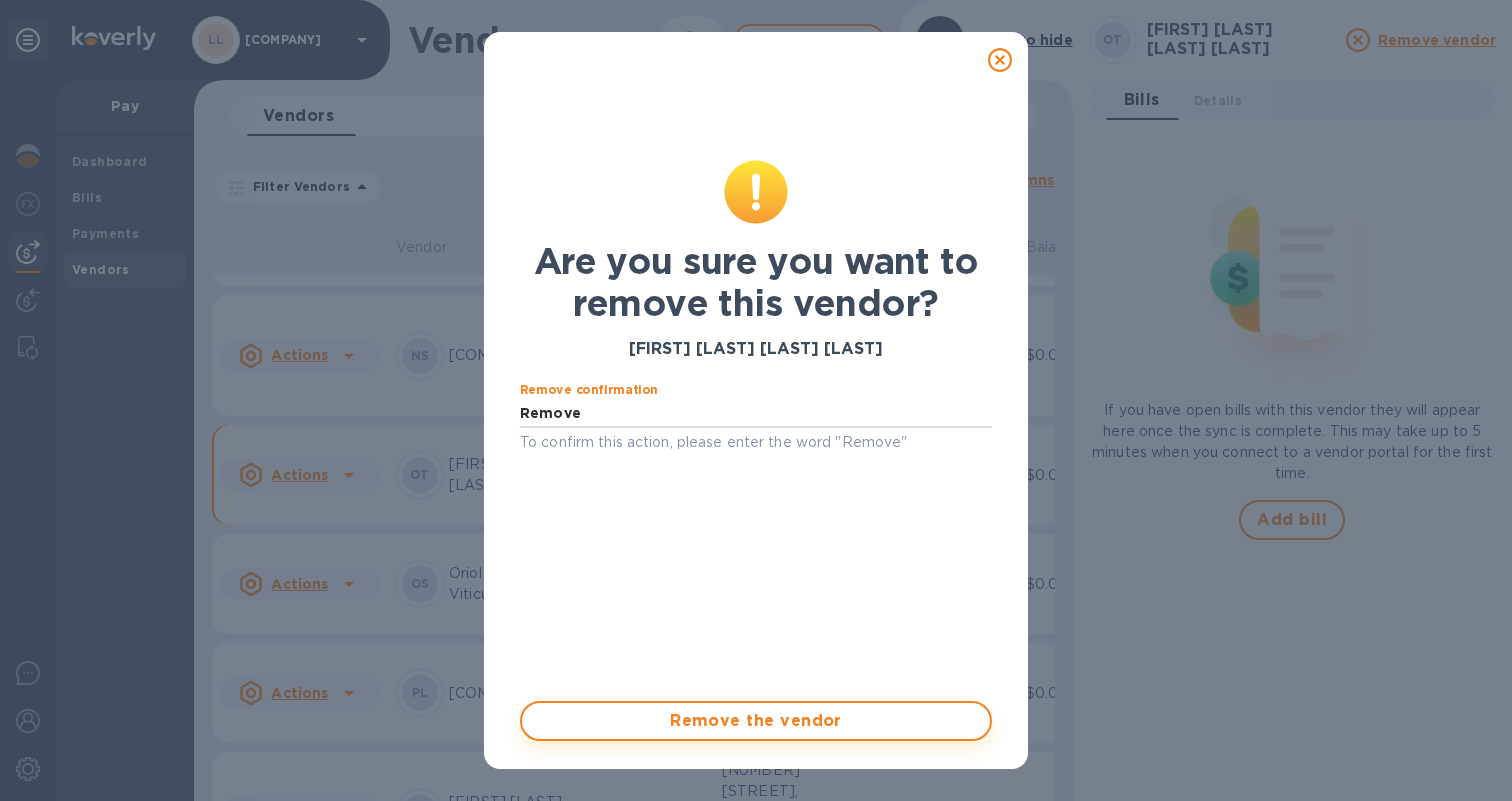 type on "Remove" 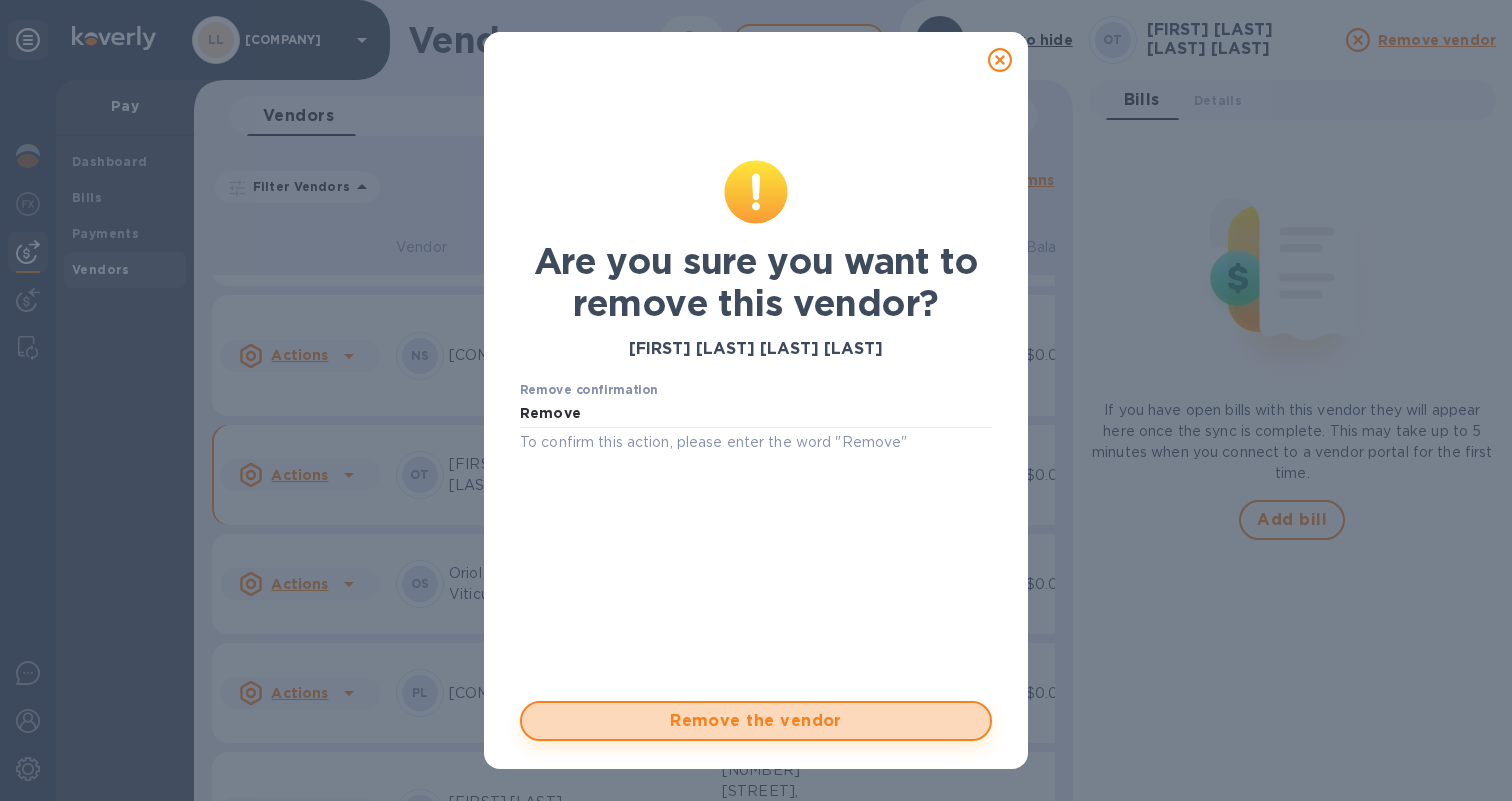 click on "Remove the vendor" at bounding box center [756, 721] 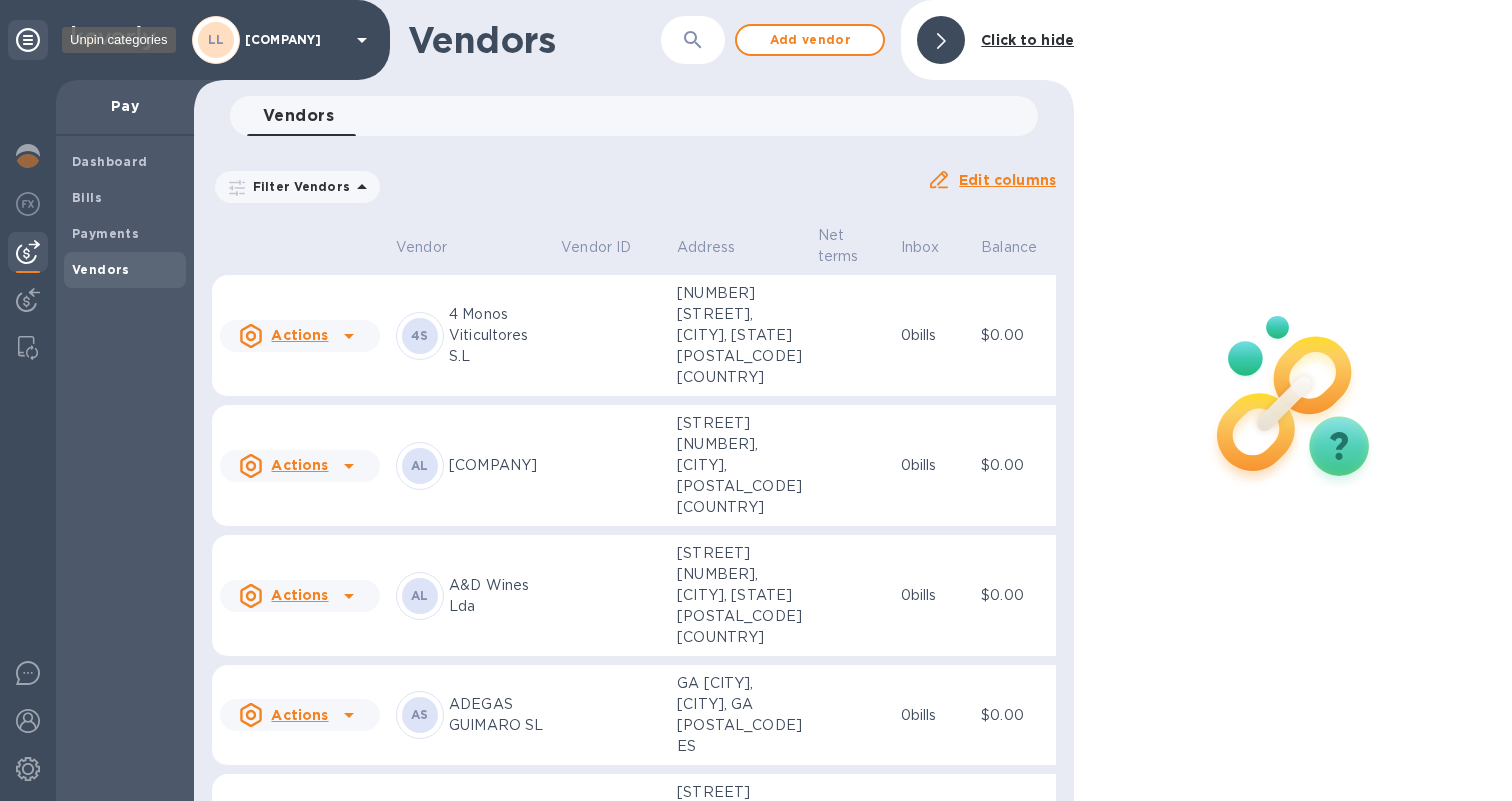 click at bounding box center (28, 40) 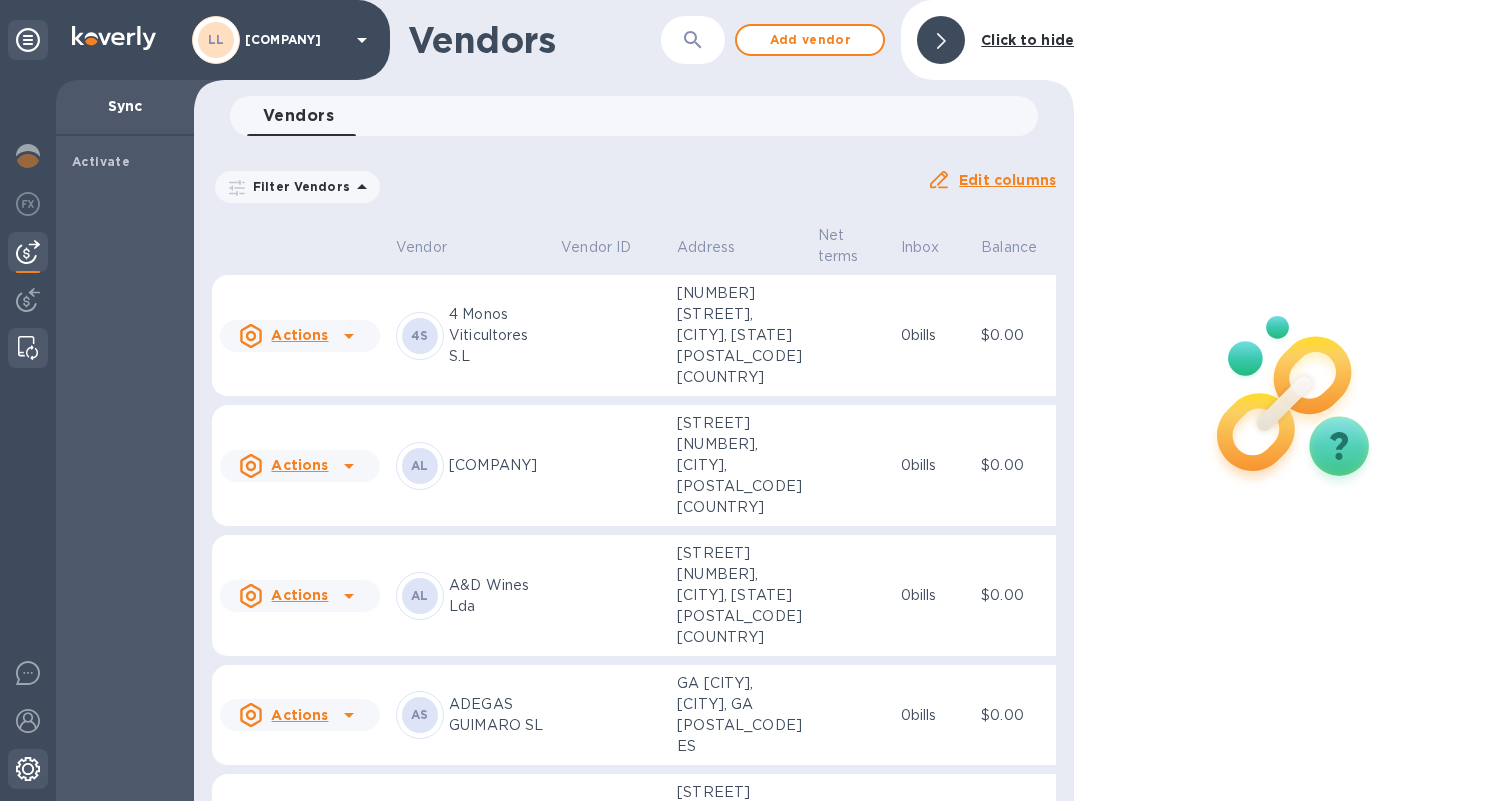 click at bounding box center (28, 769) 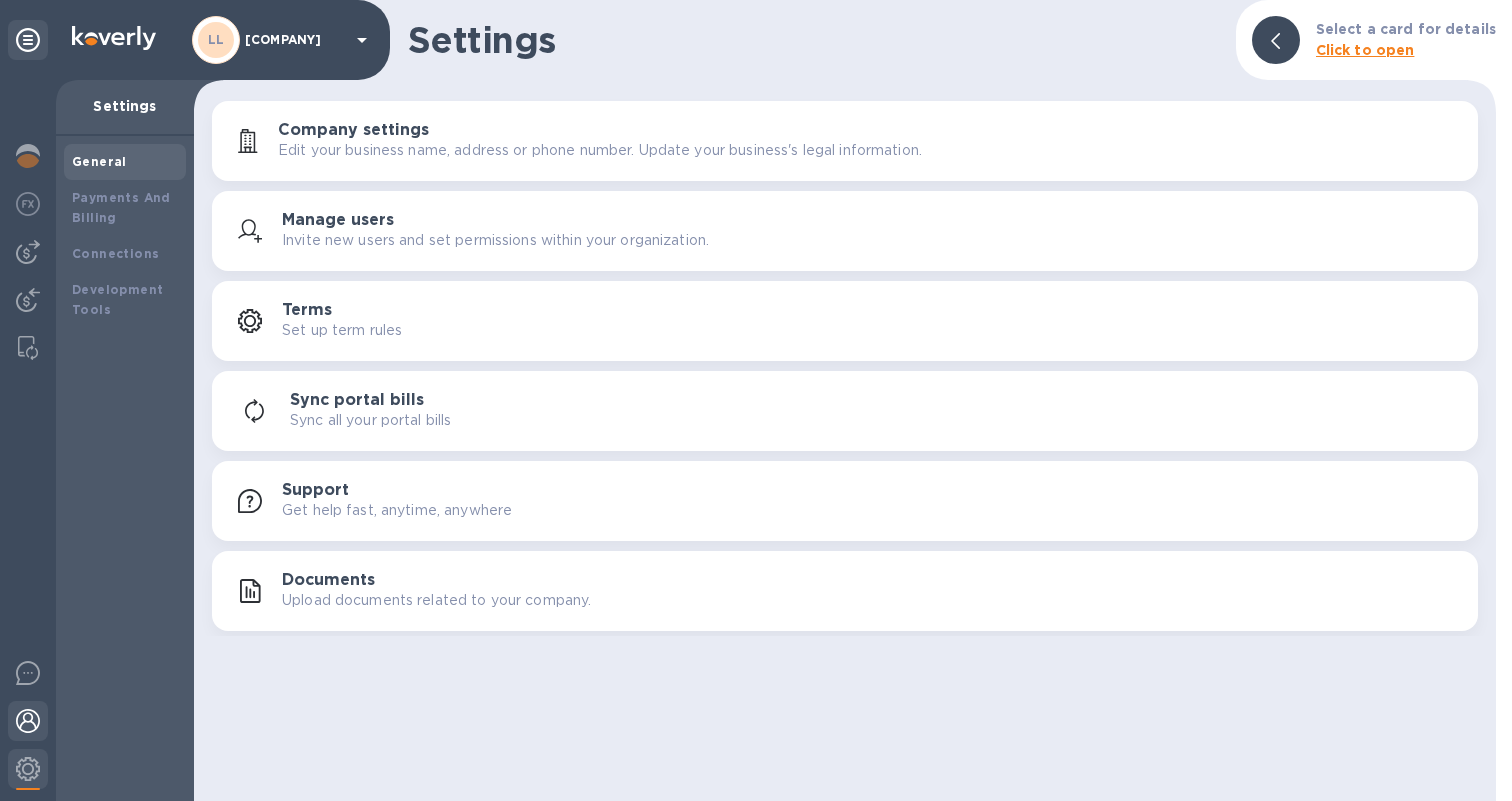 click at bounding box center [28, 721] 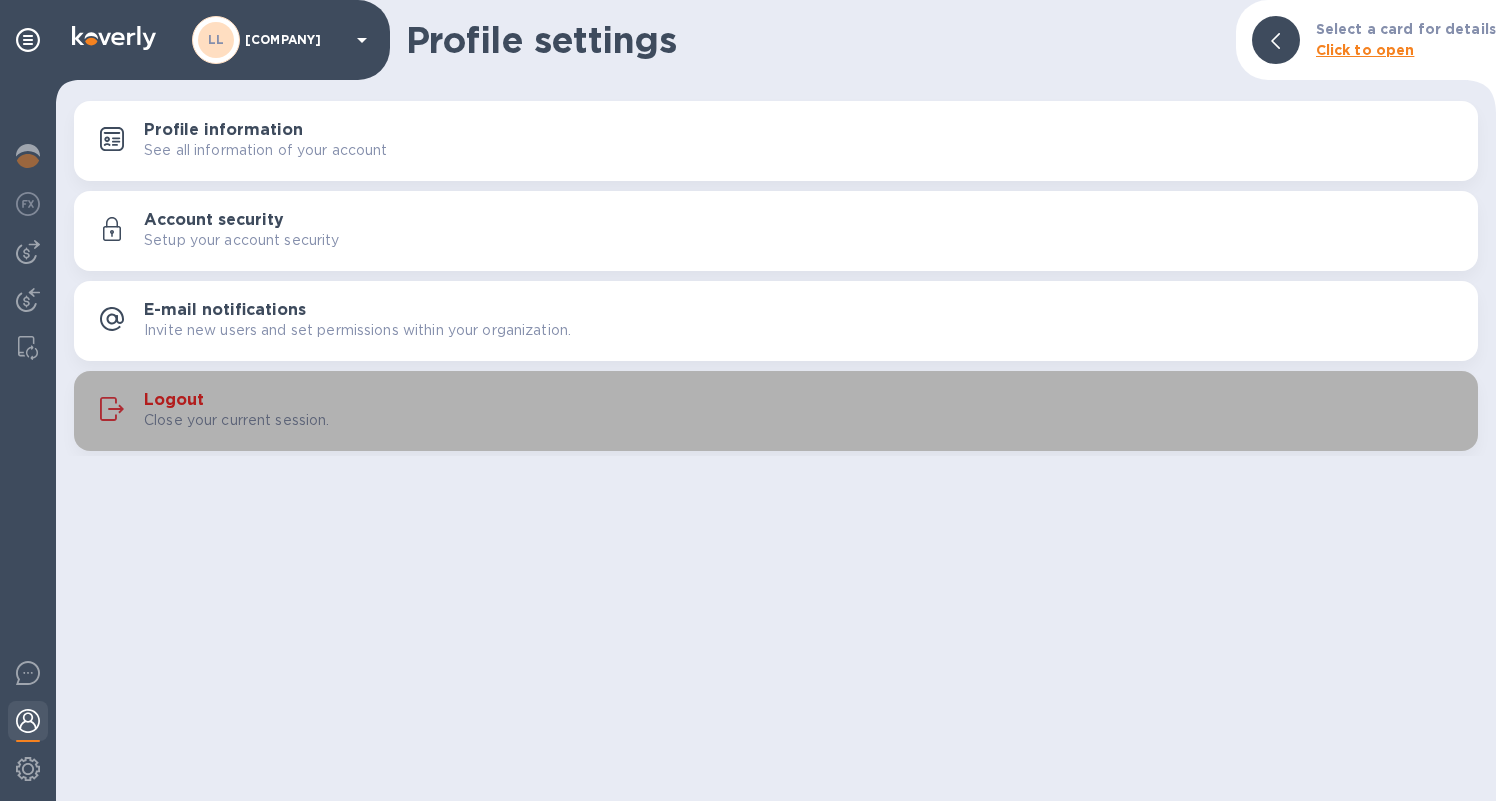 click on "Close your current session." at bounding box center (237, 420) 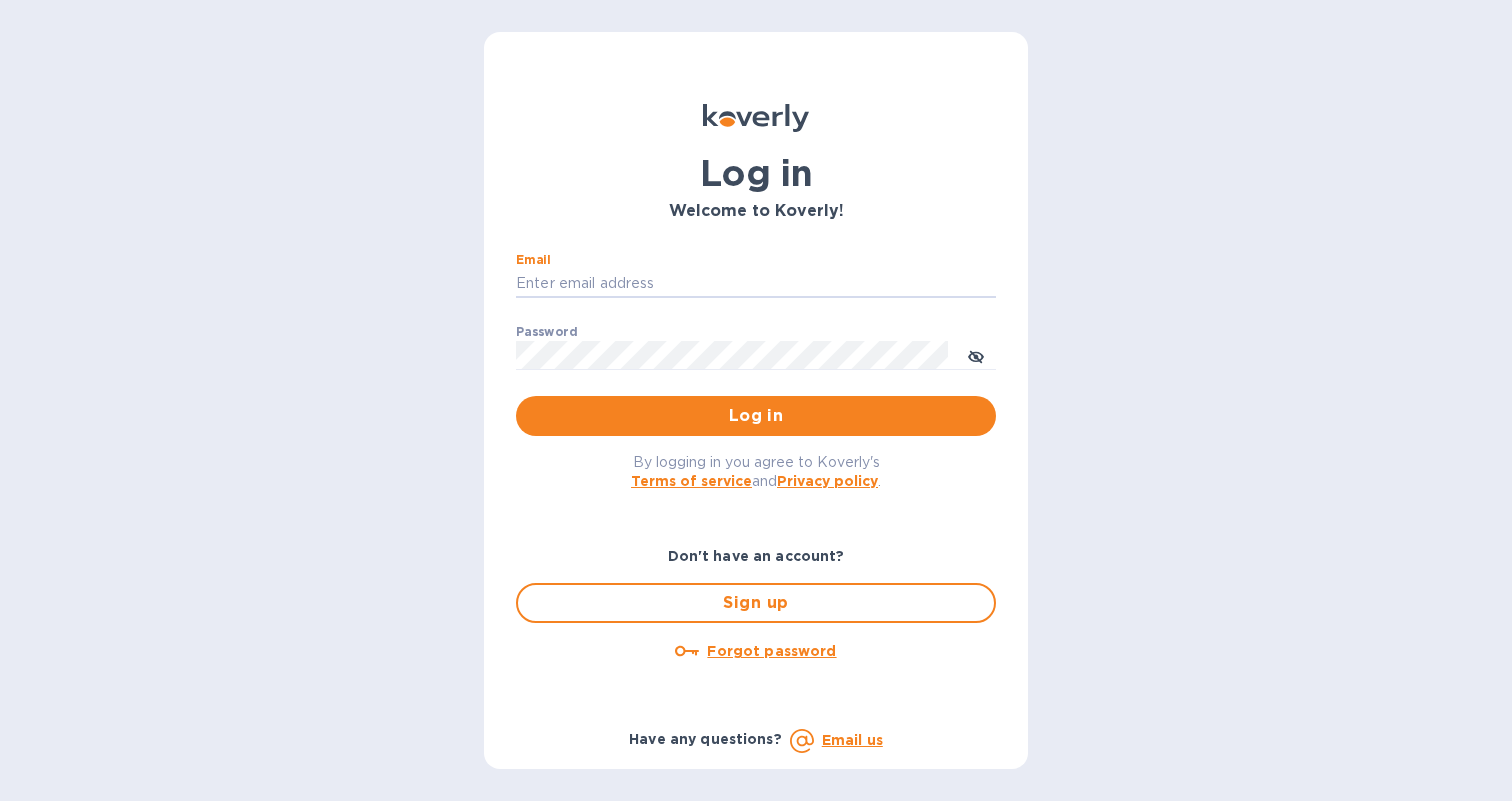 type on "jose@josepastorselections.com" 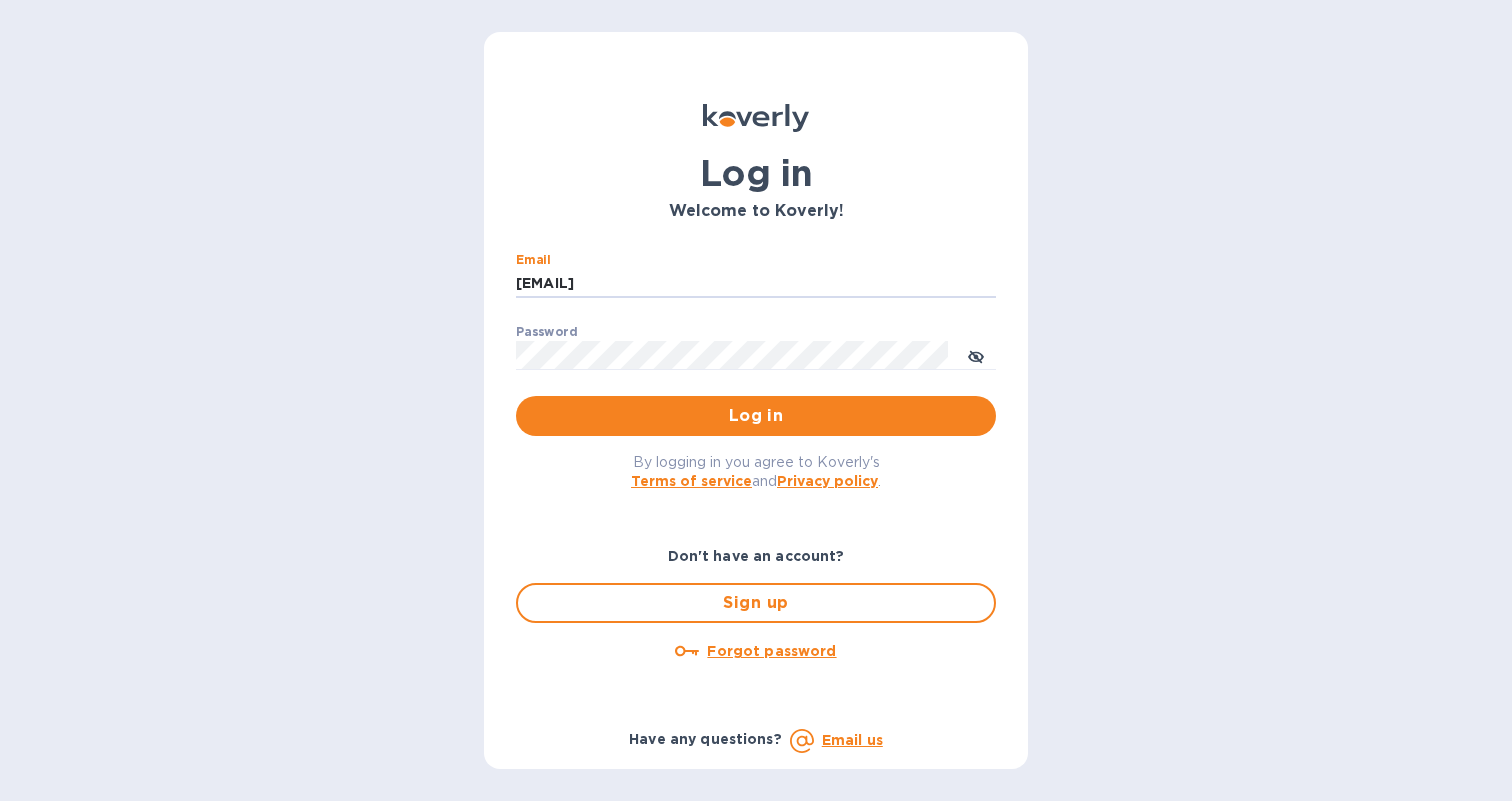 click on "Log in" at bounding box center (756, 416) 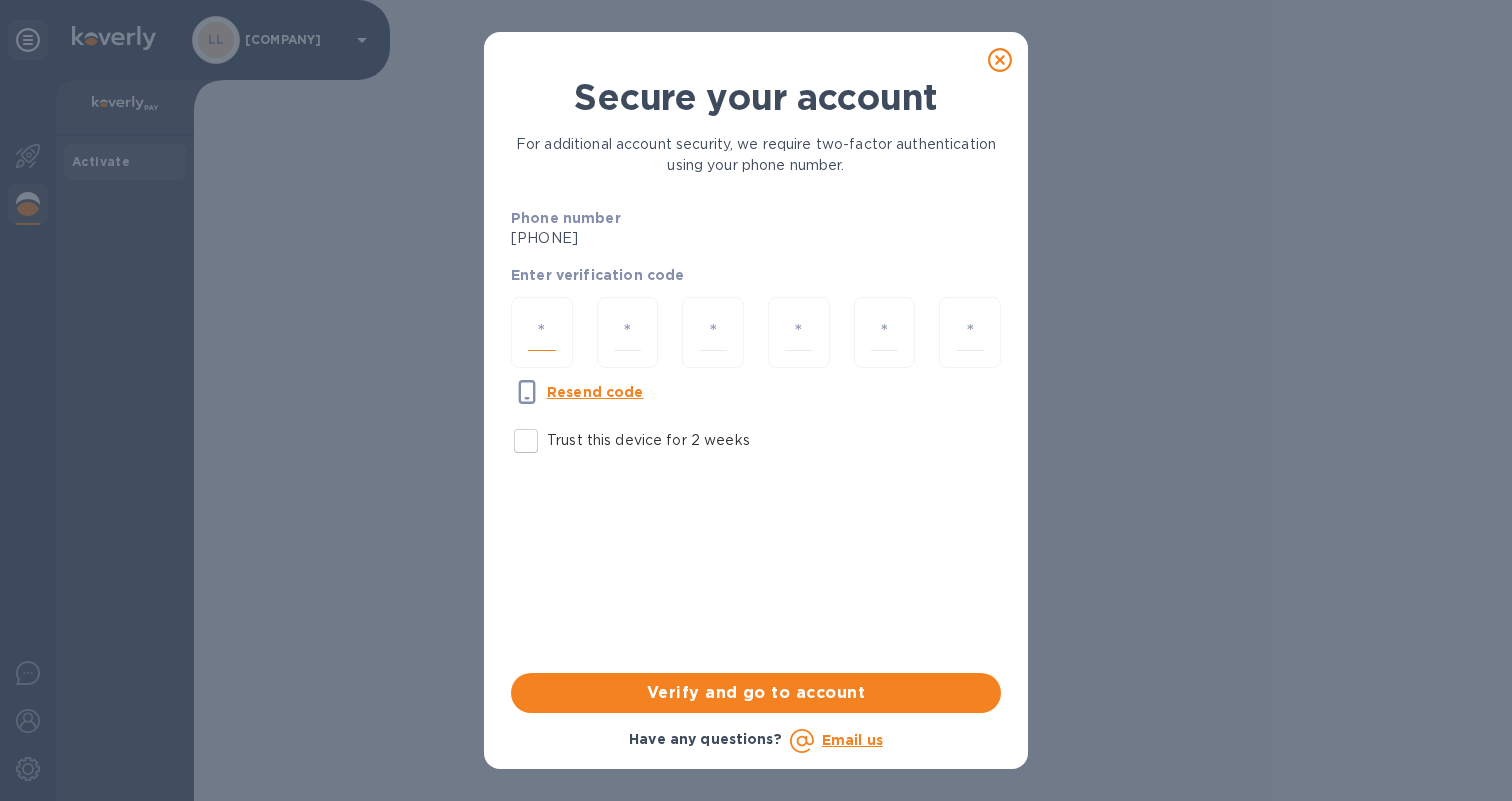click at bounding box center [542, 332] 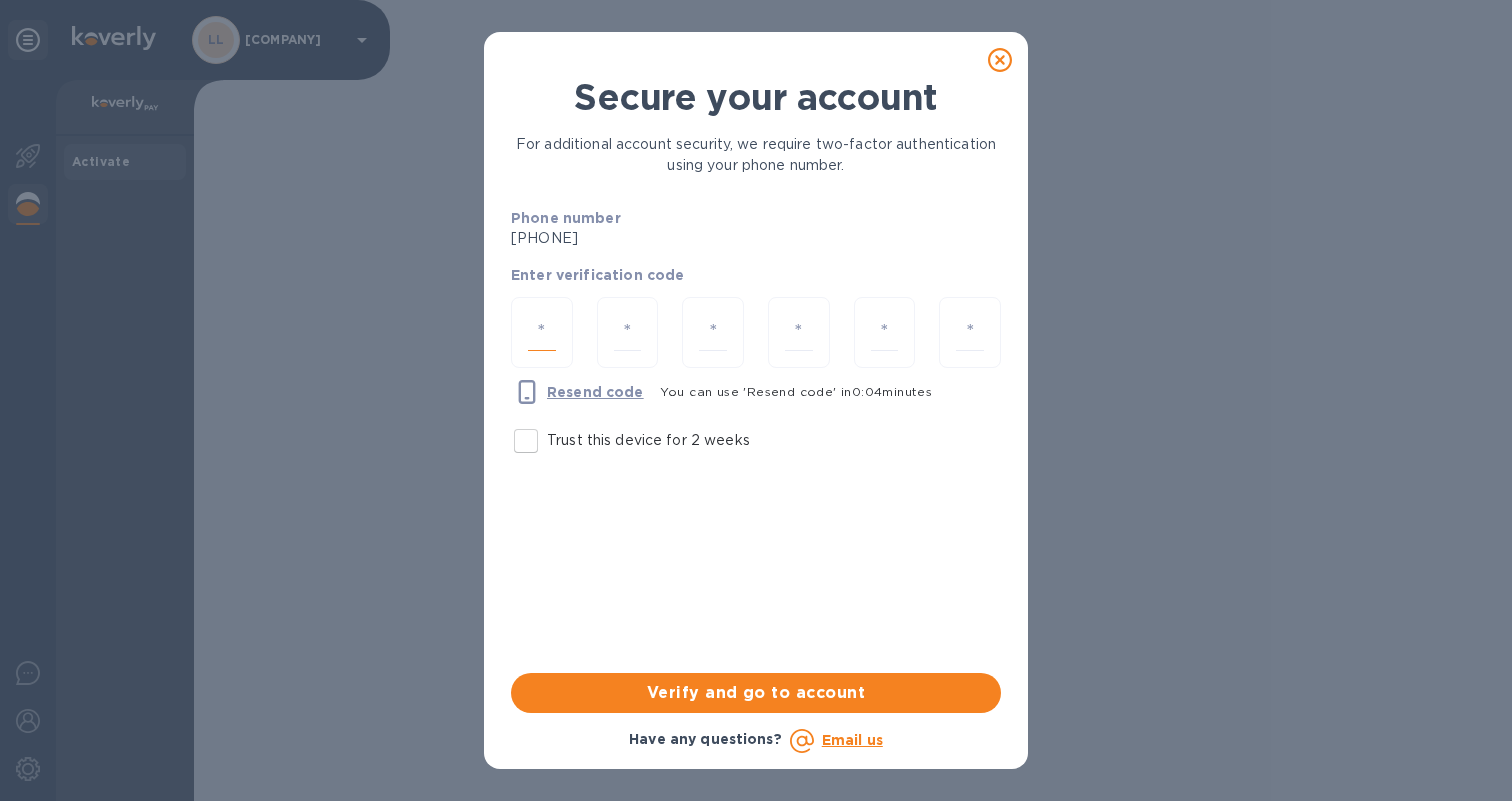 type on "7" 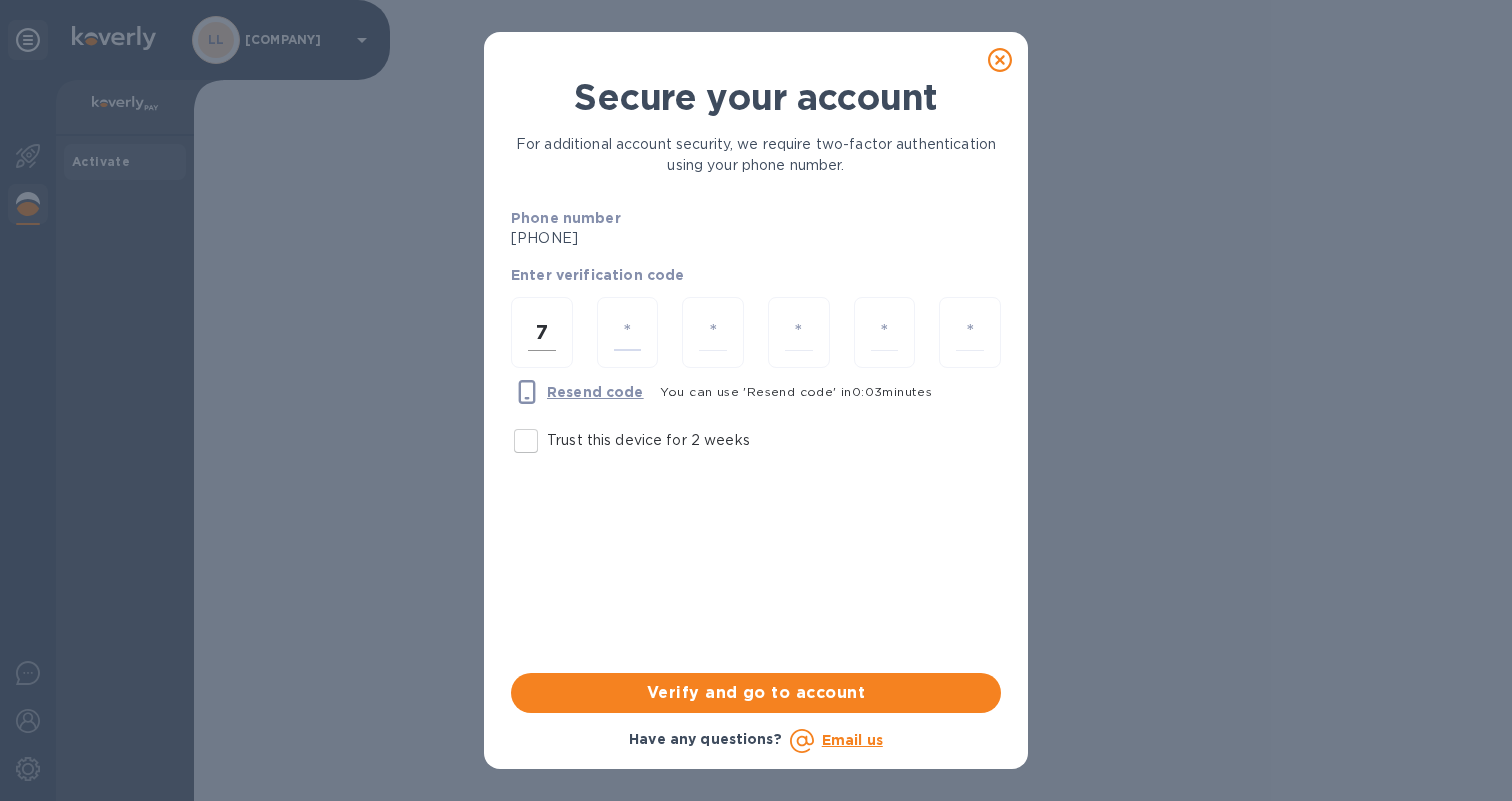 type on "4" 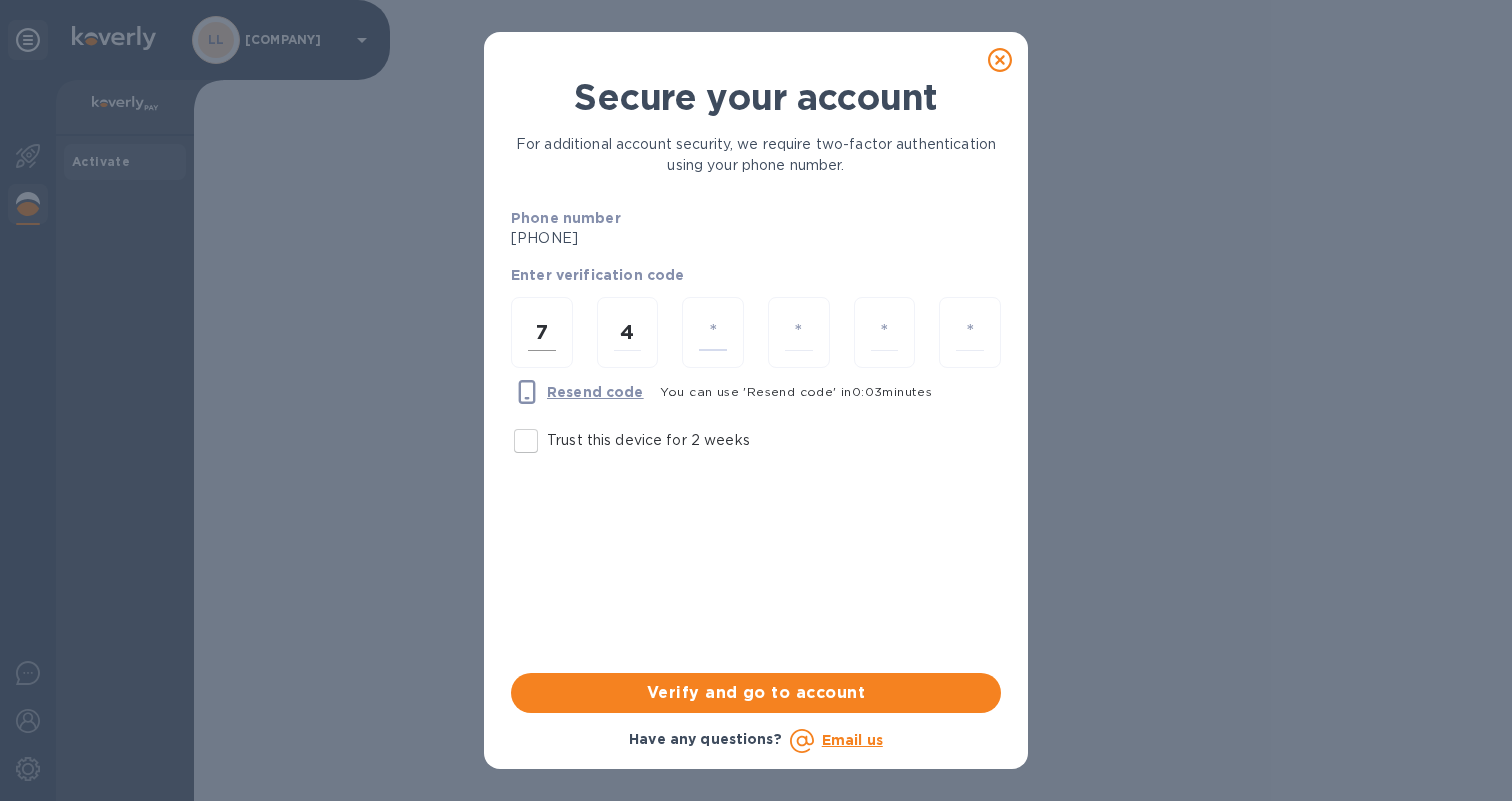 type on "5" 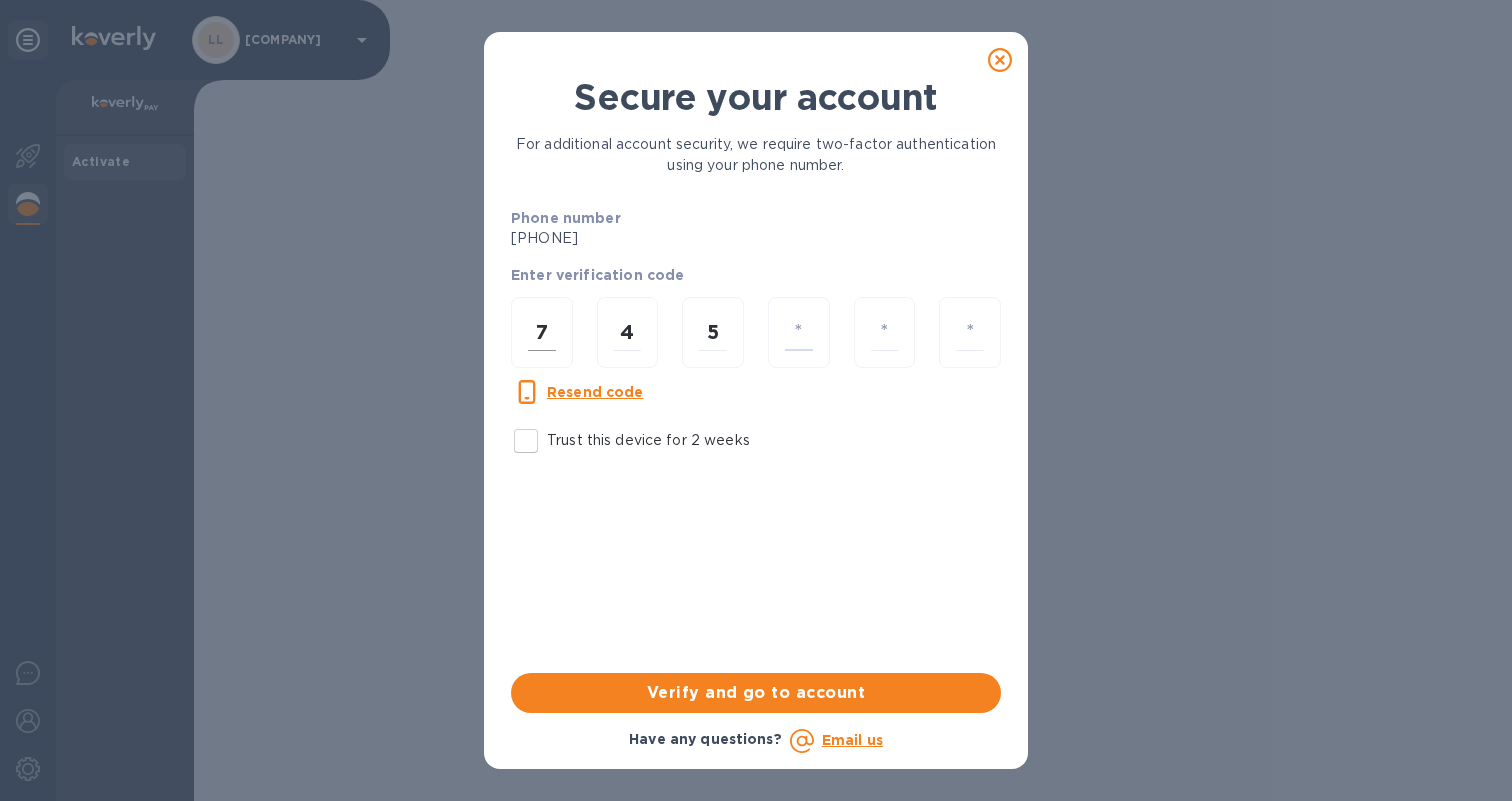 type on "7" 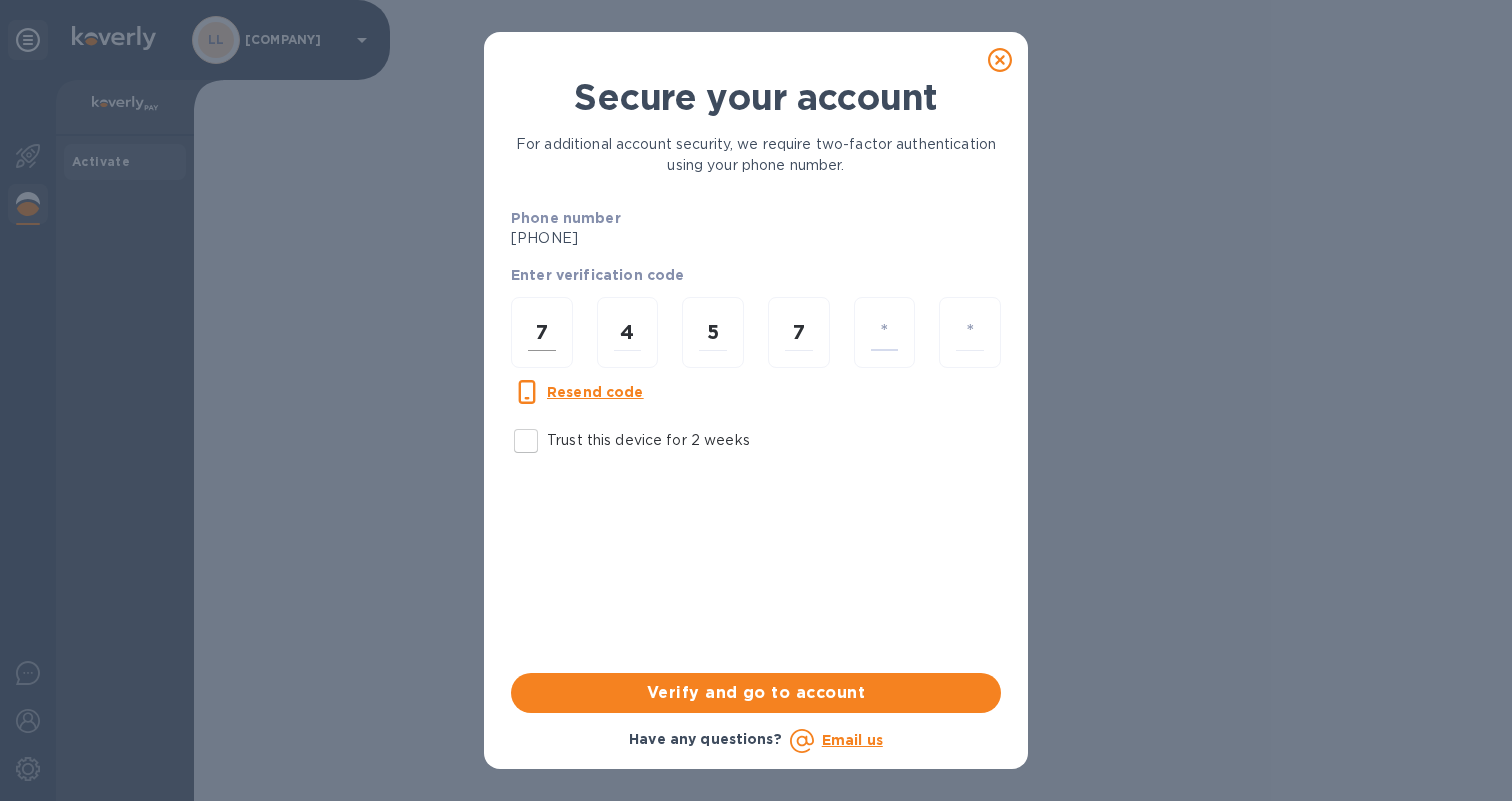 type on "1" 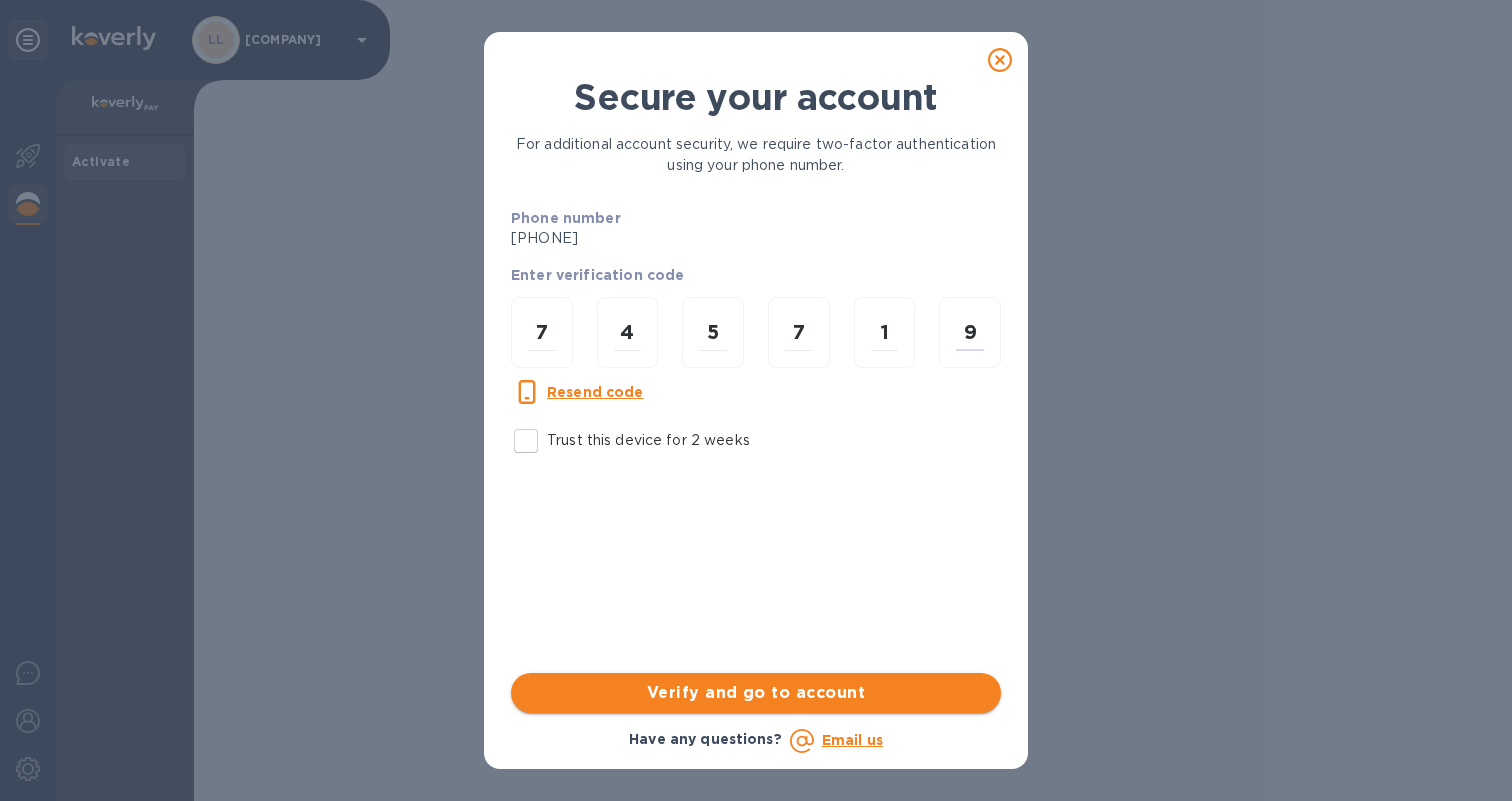 type on "9" 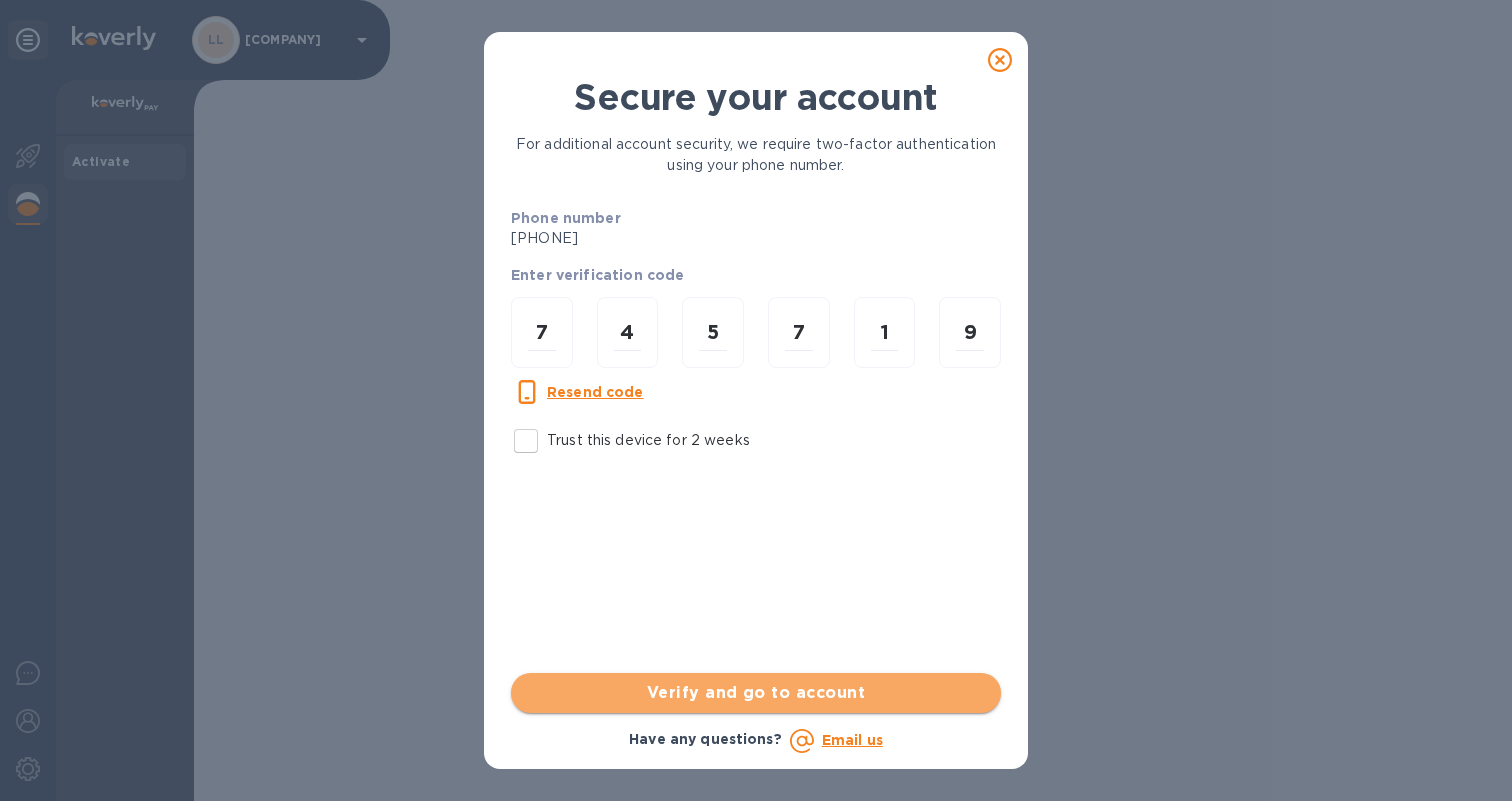 click on "Verify and go to account" at bounding box center (756, 693) 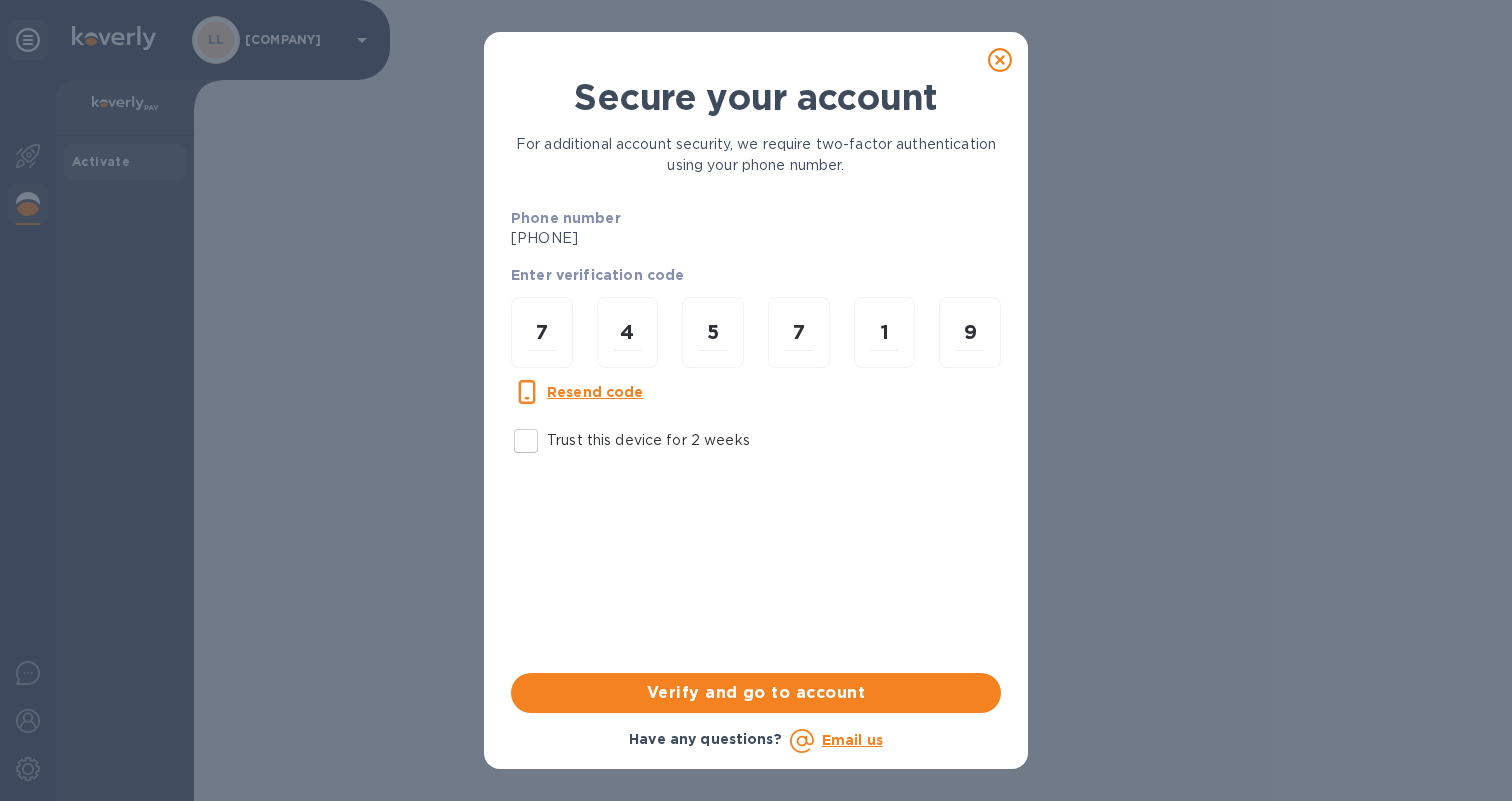 type 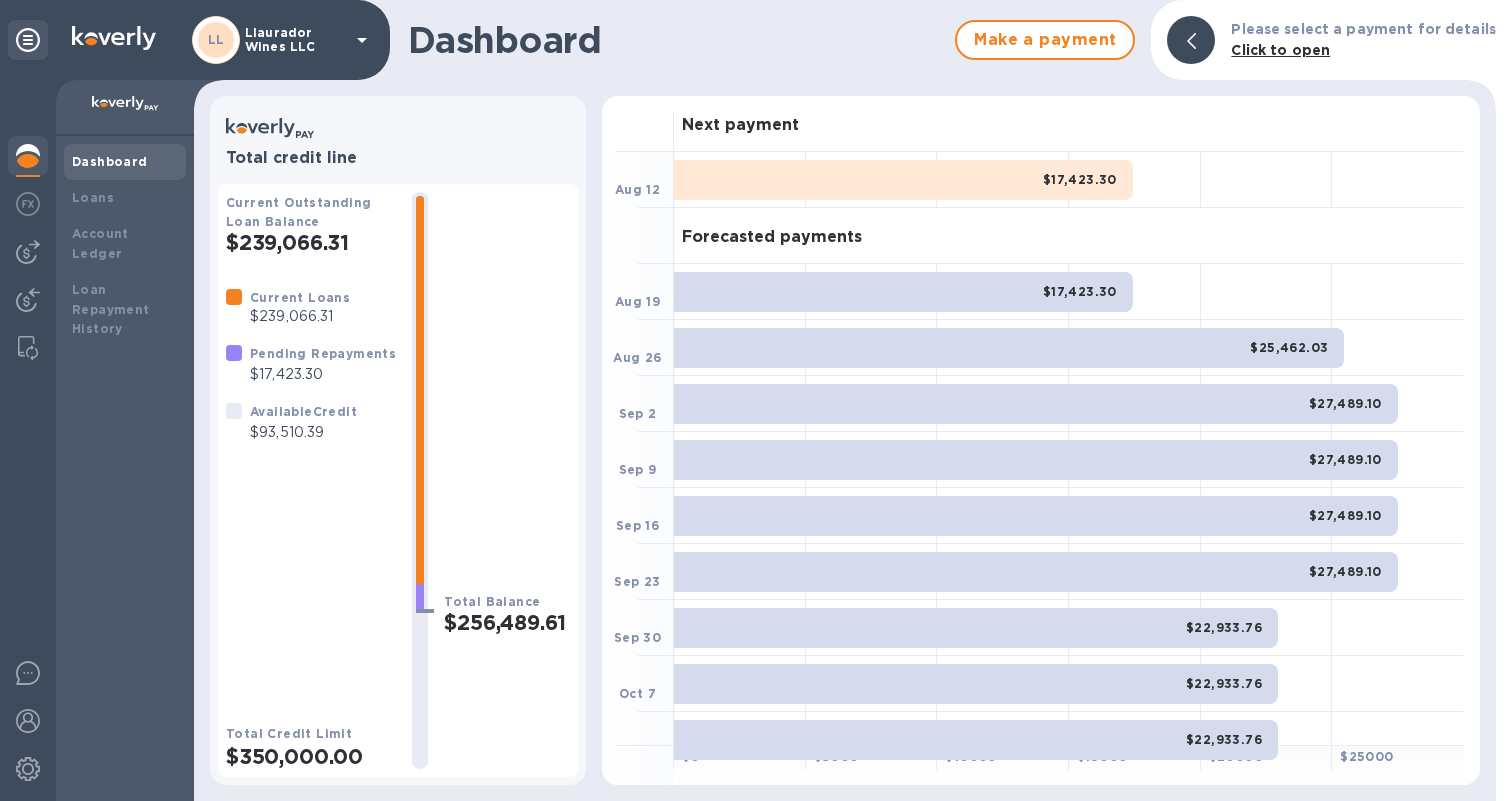 scroll, scrollTop: 0, scrollLeft: 0, axis: both 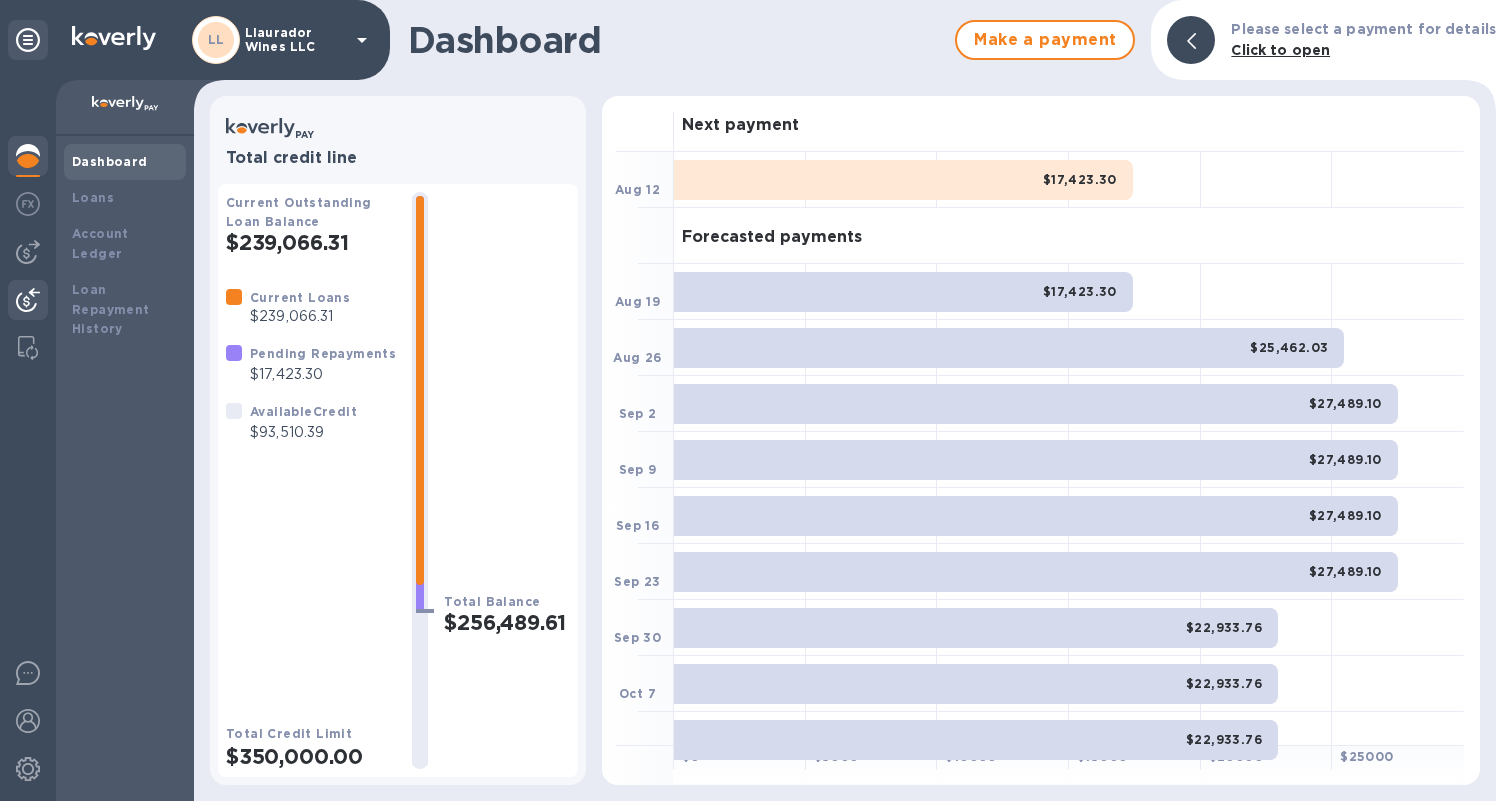 click at bounding box center (28, 300) 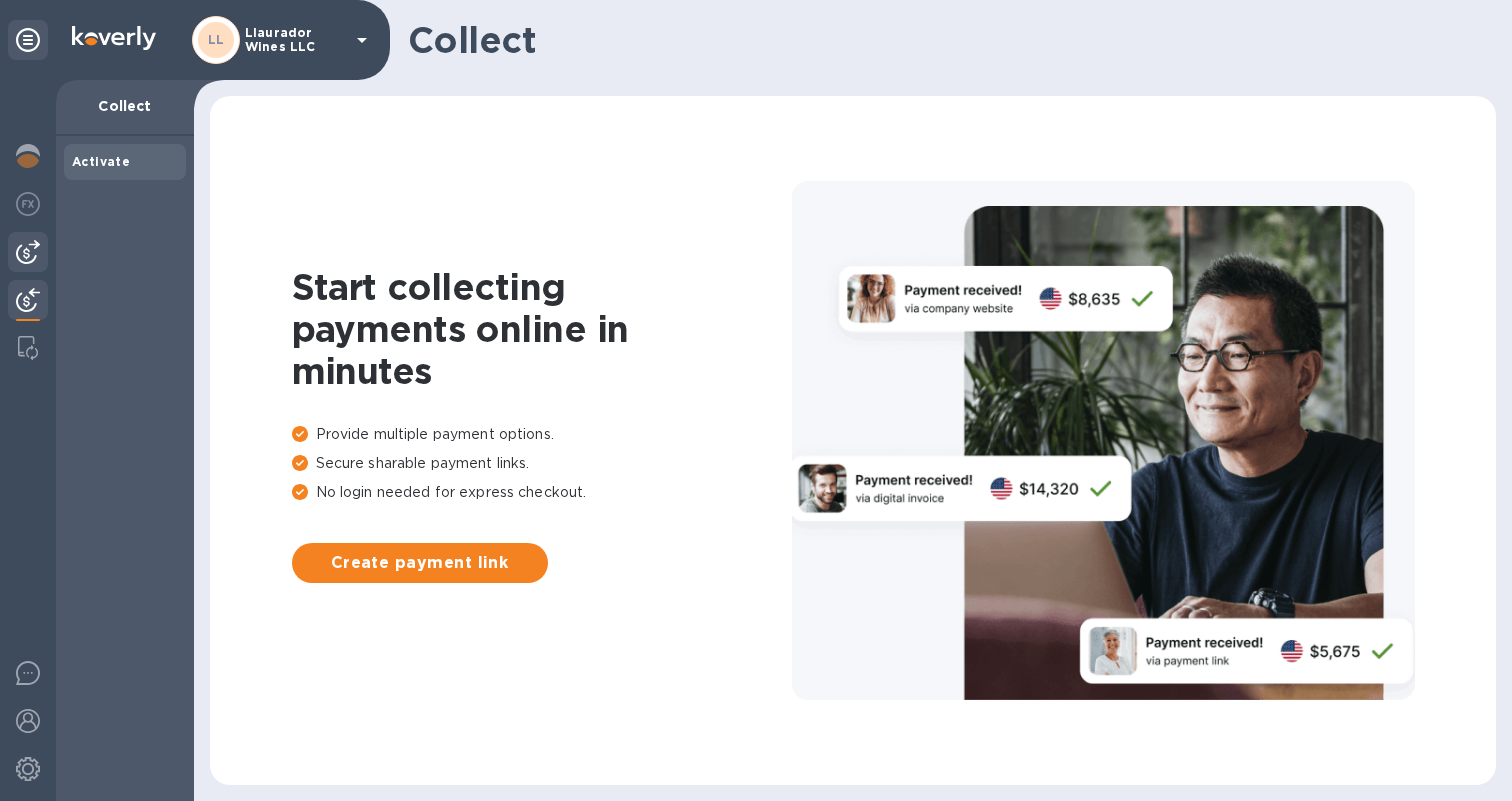 click at bounding box center (28, 252) 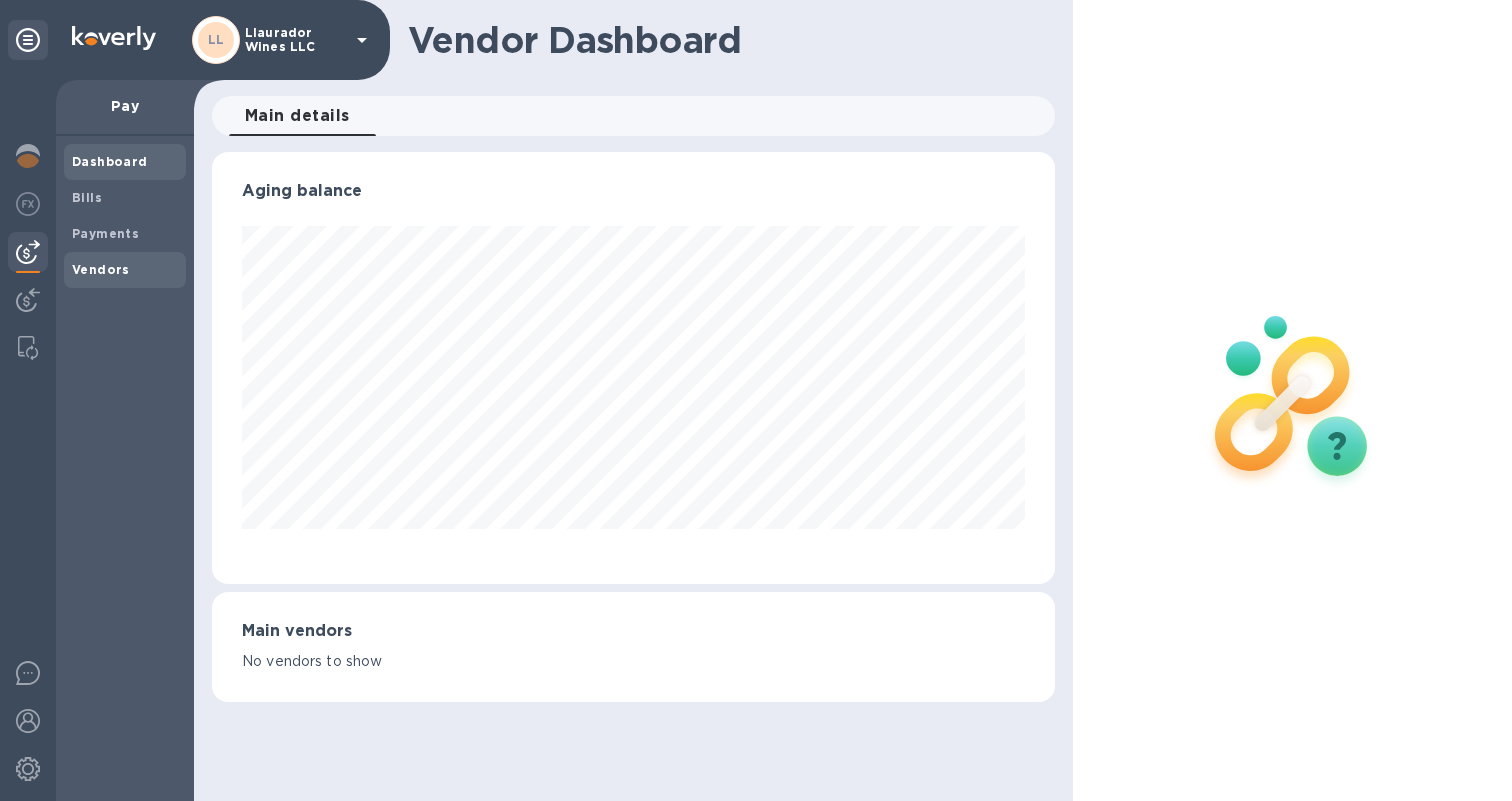 scroll, scrollTop: 999568, scrollLeft: 999157, axis: both 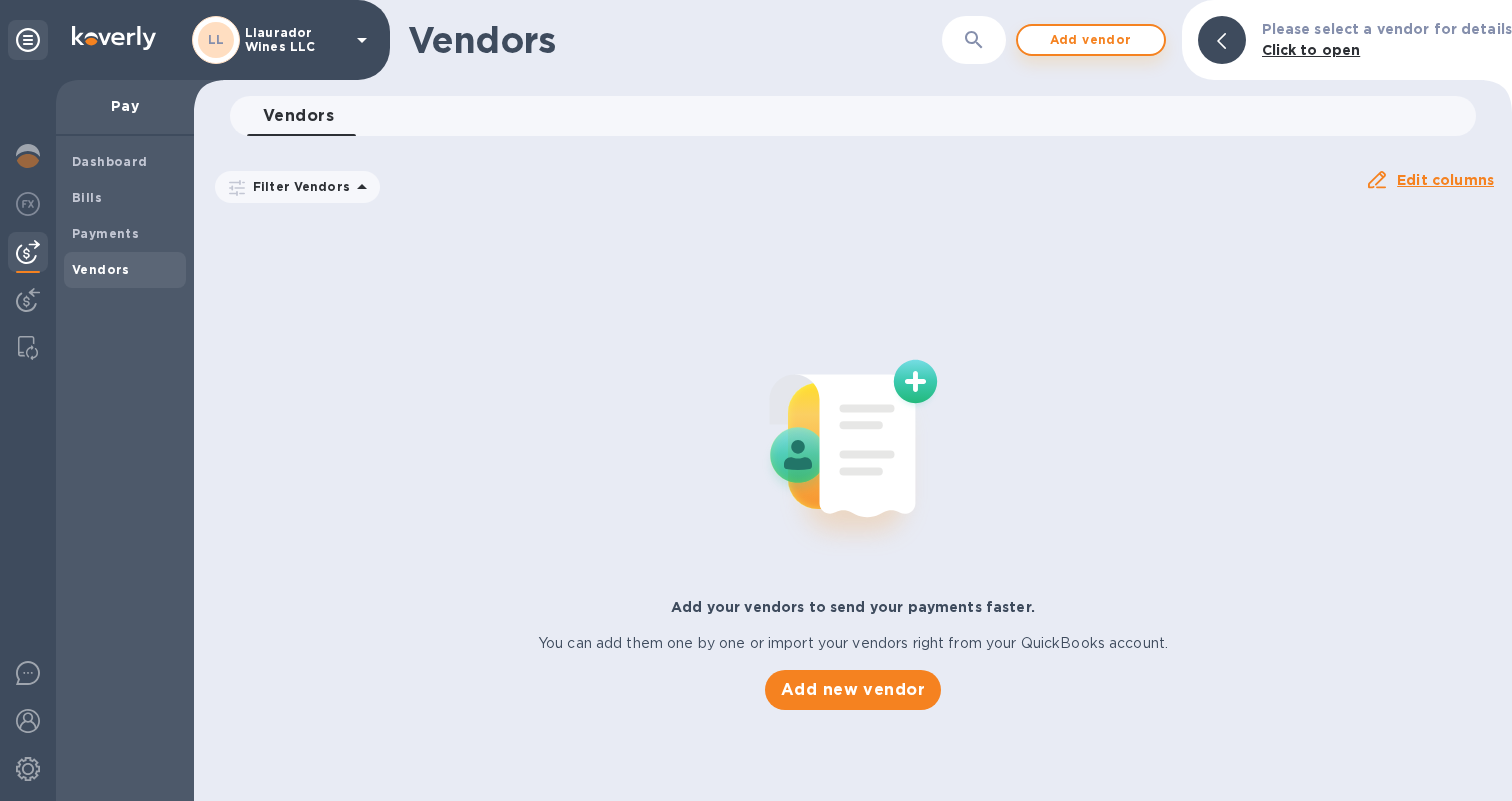click on "Add vendor" at bounding box center [1091, 40] 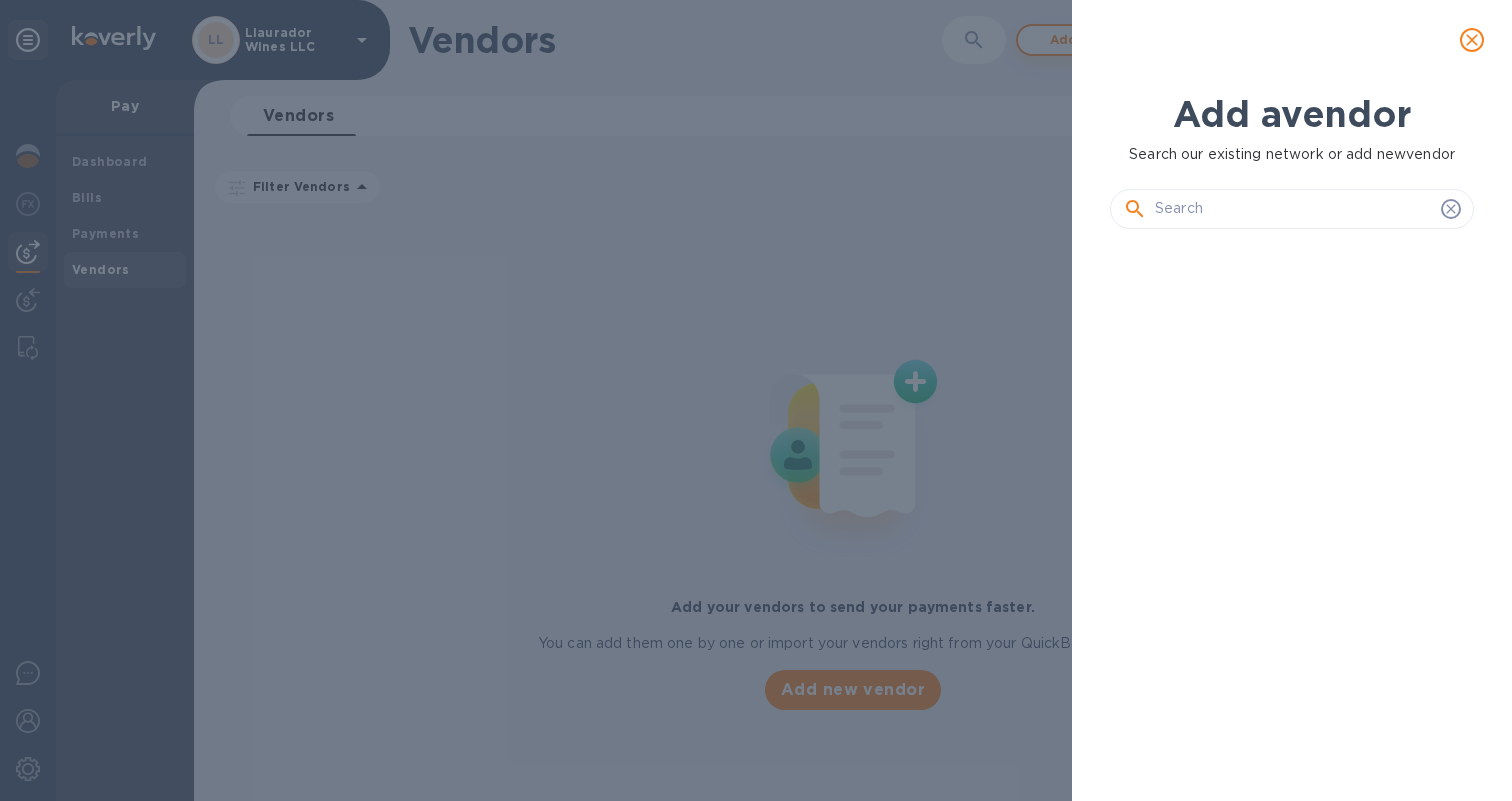 scroll, scrollTop: 17, scrollLeft: 9, axis: both 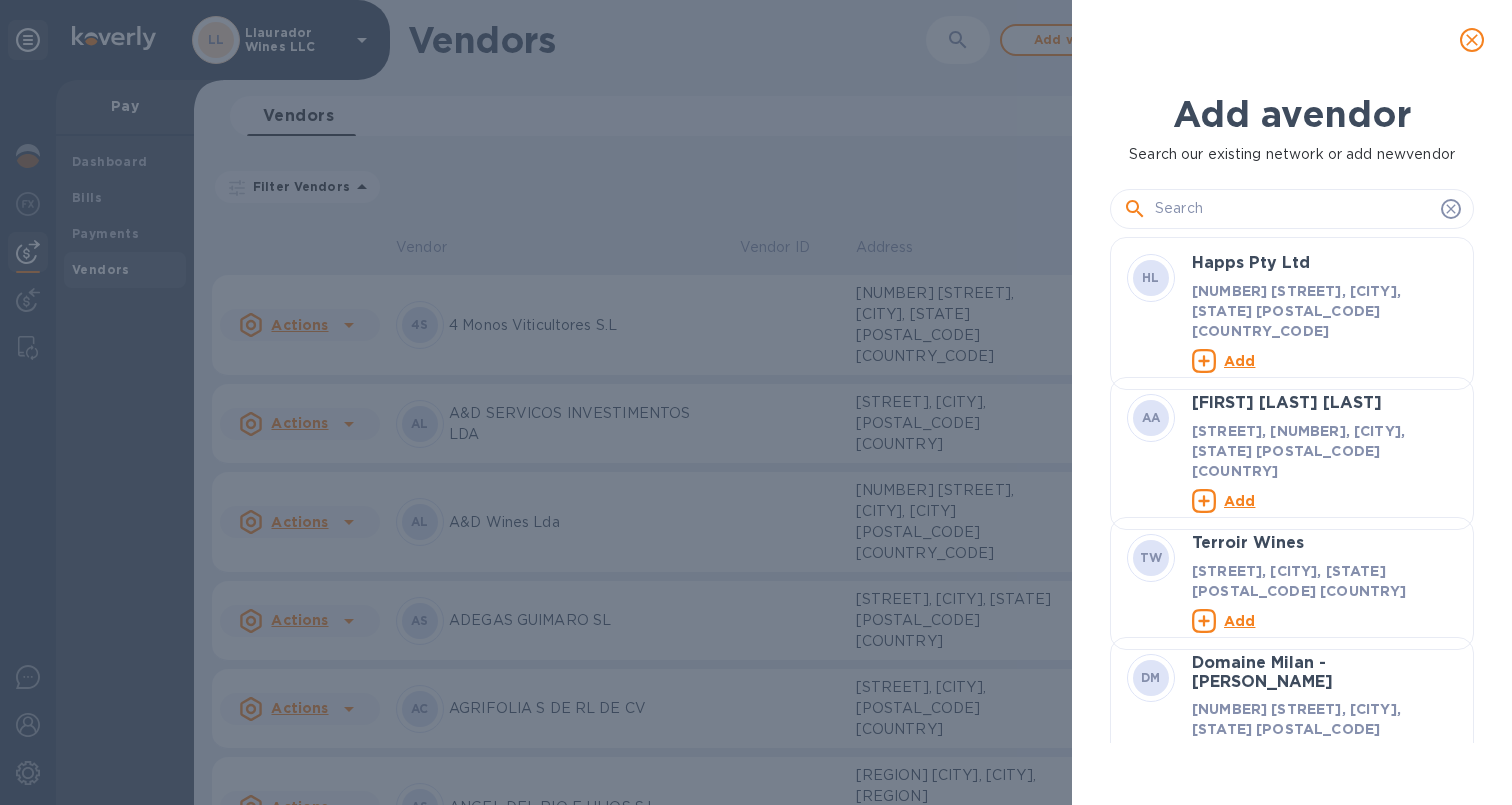 click at bounding box center (1294, 209) 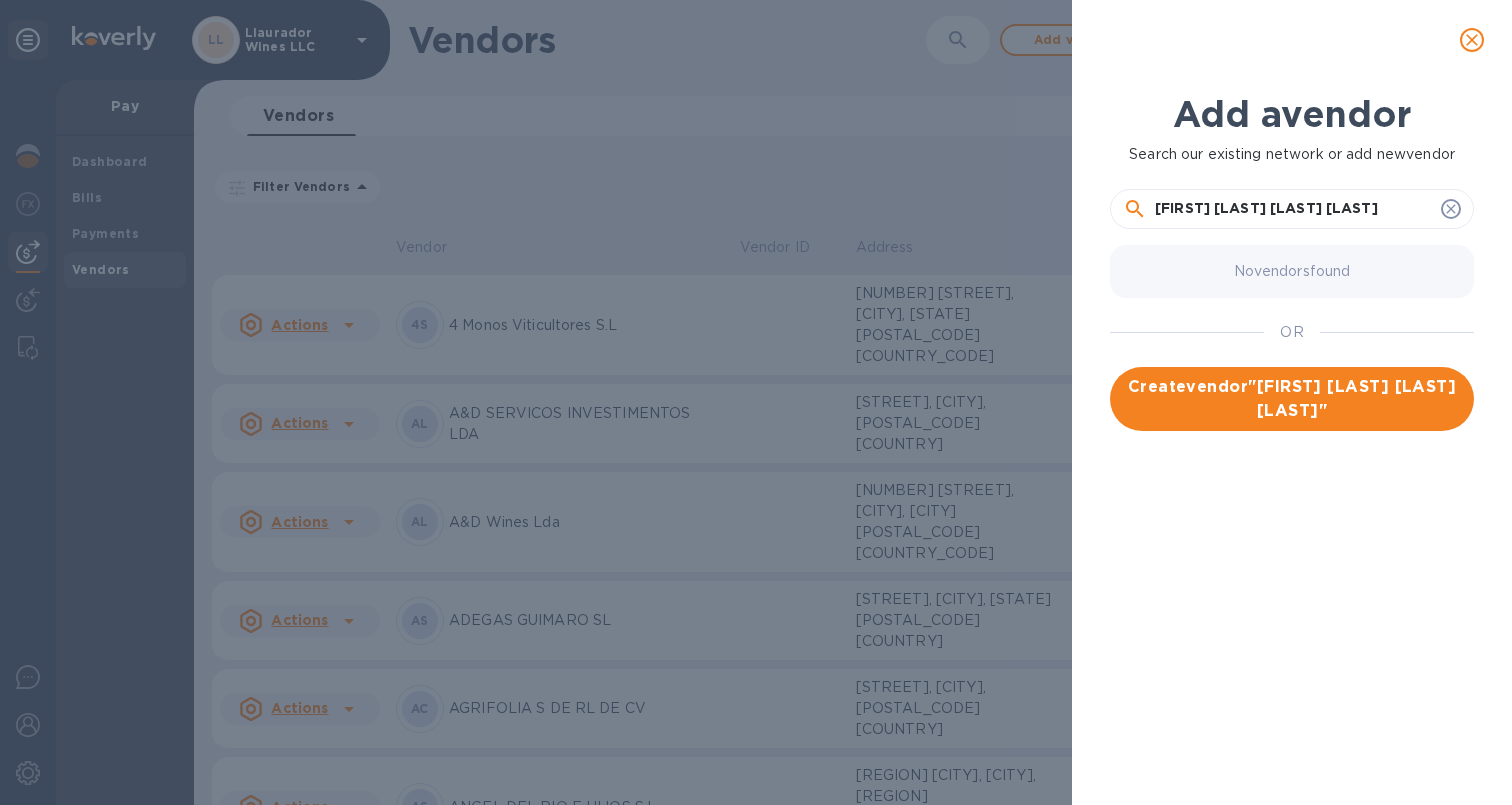 type on "[FIRST] [LAST]" 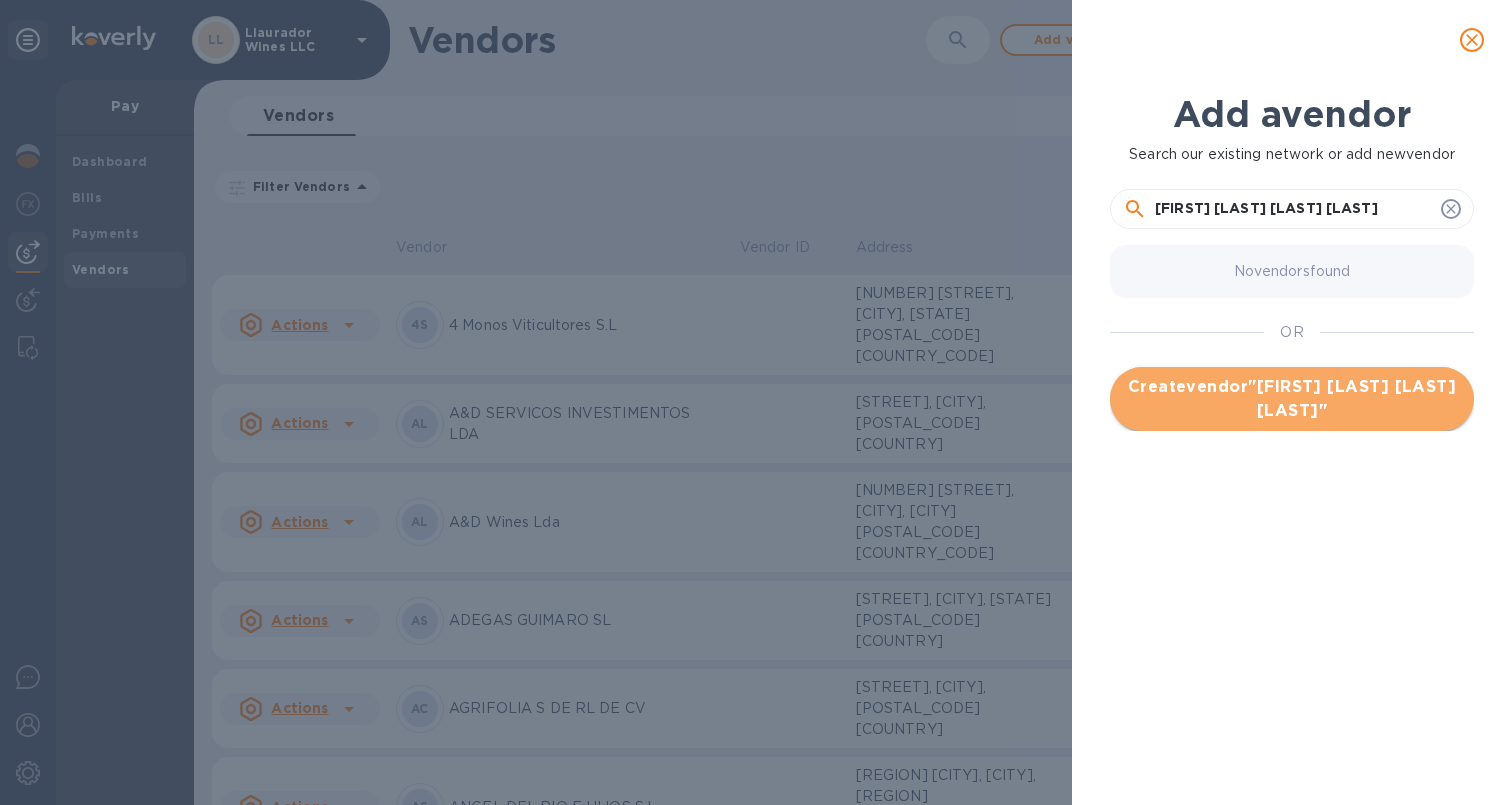 click on "Create  vendor  " [FIRST] [LAST]  "" at bounding box center [1292, 399] 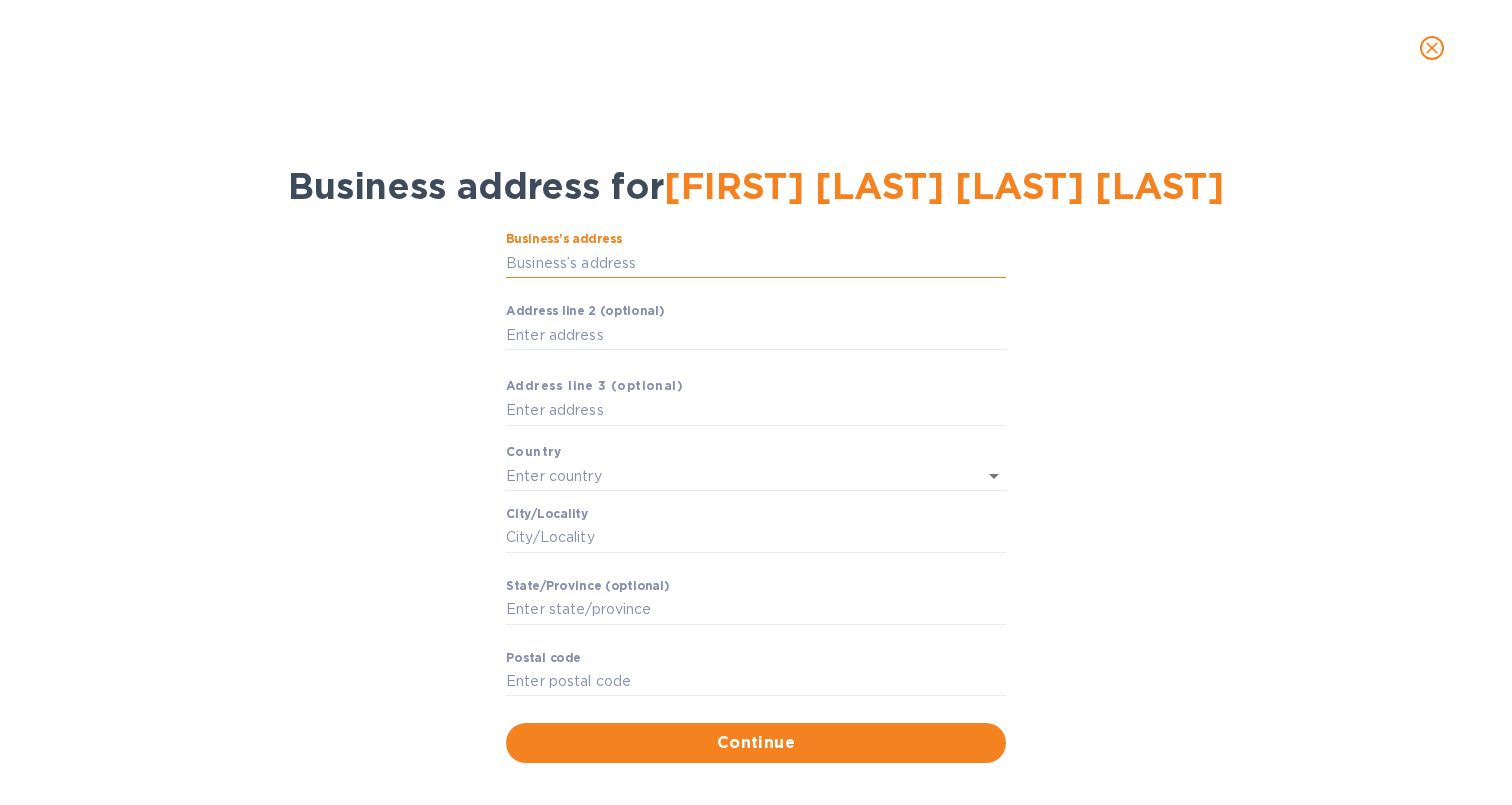 type on "3" 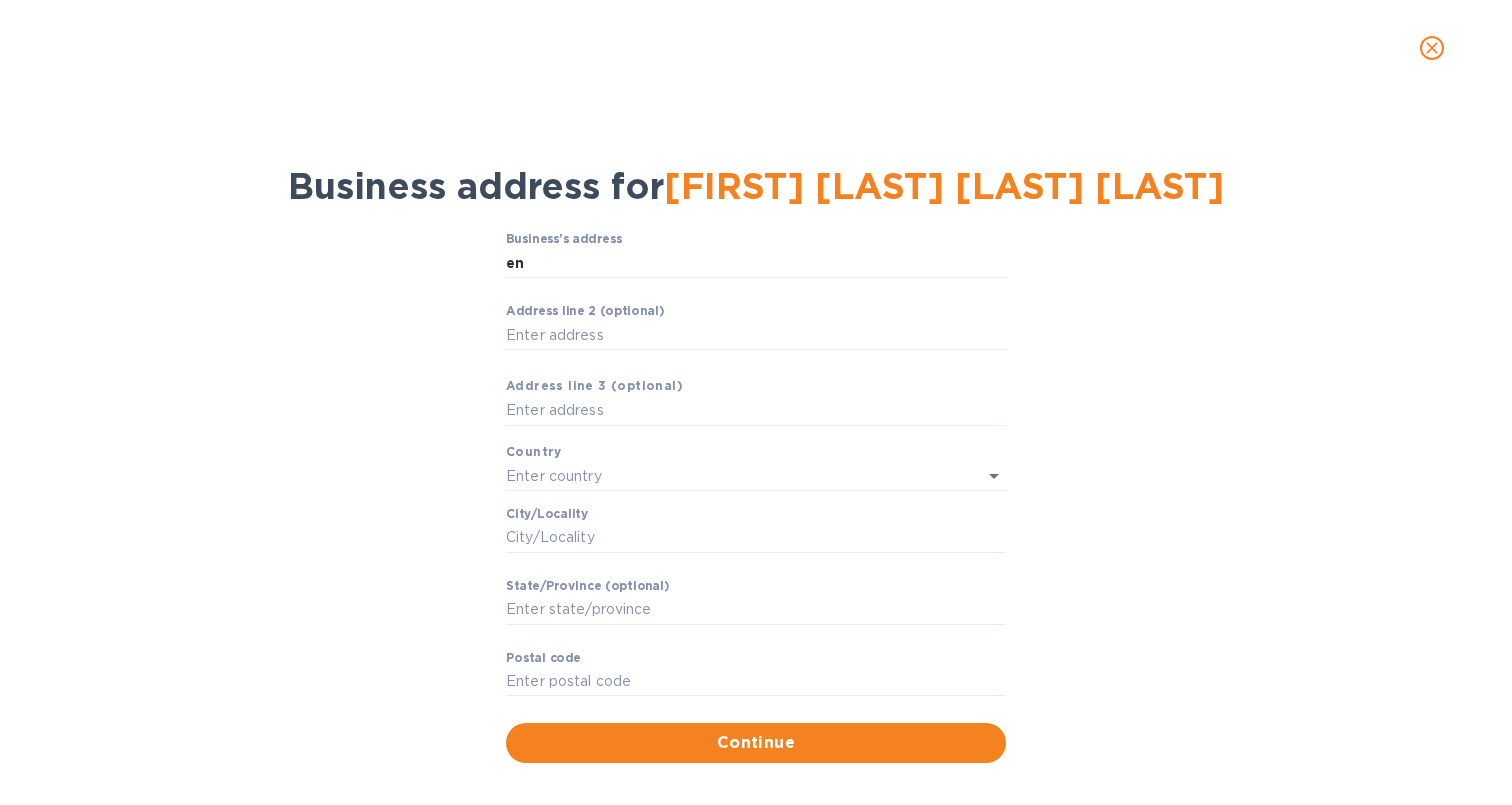 type on "B.C. [CITY]" 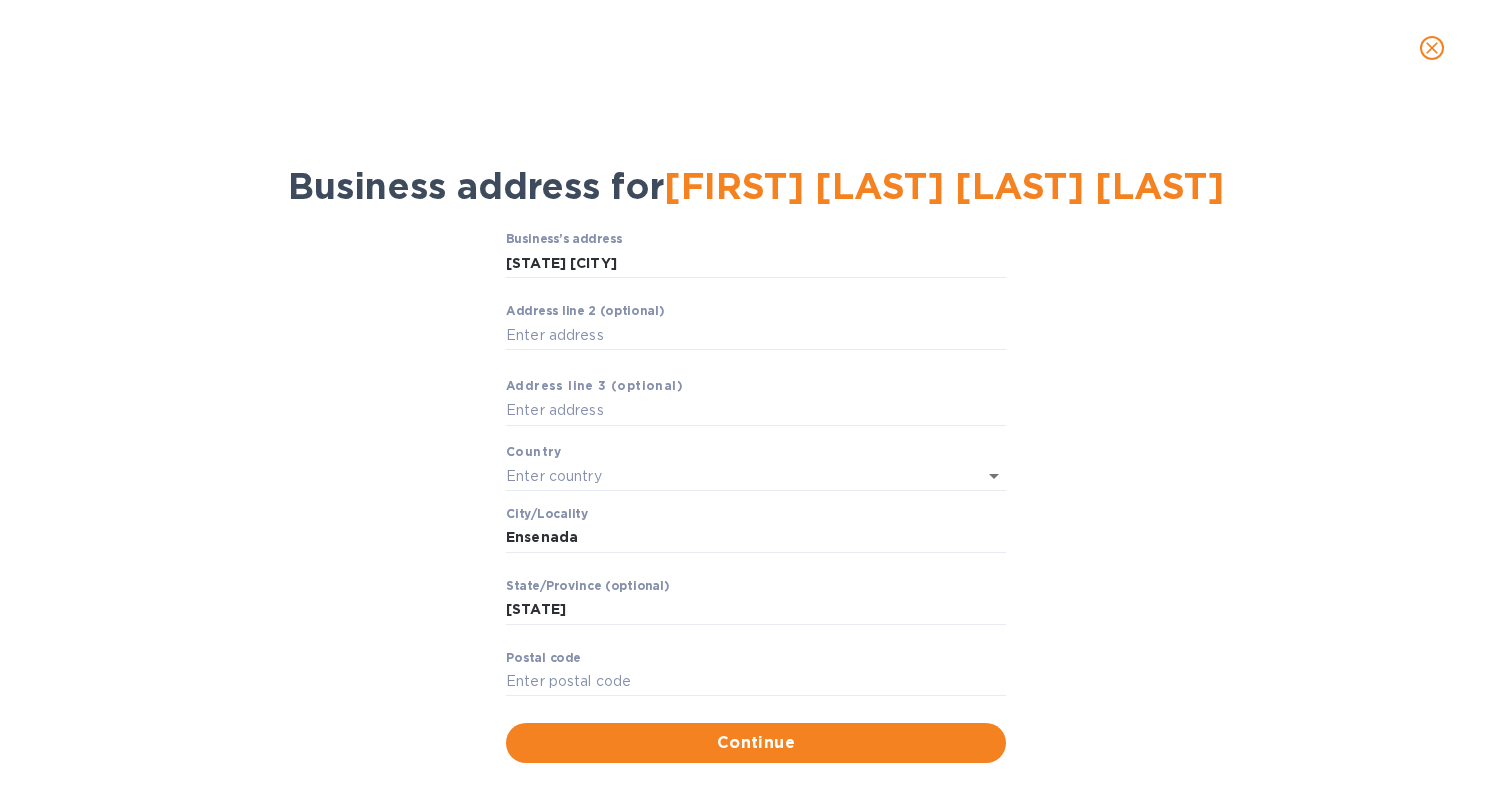 type on "Mexico" 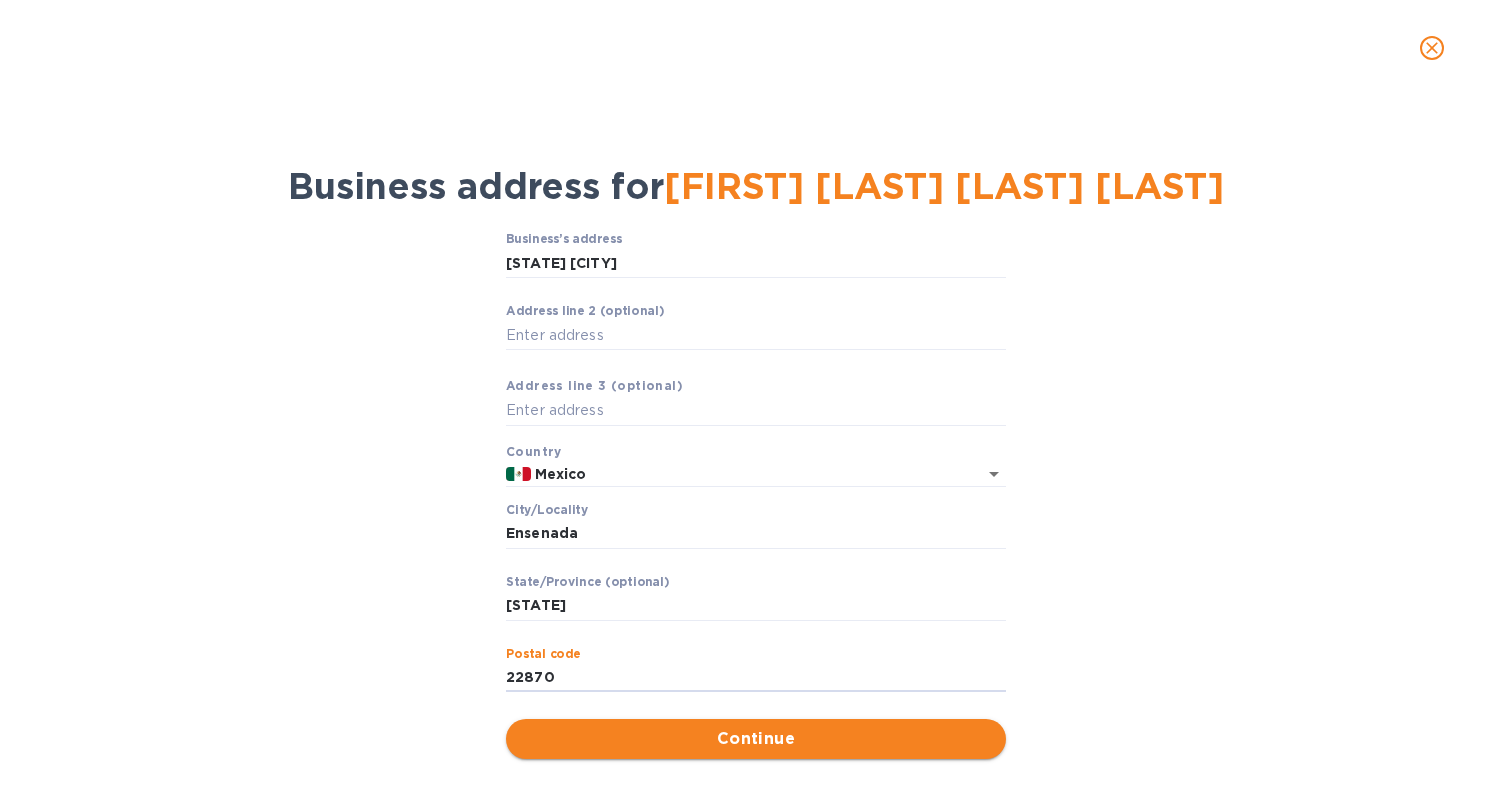 type on "22870" 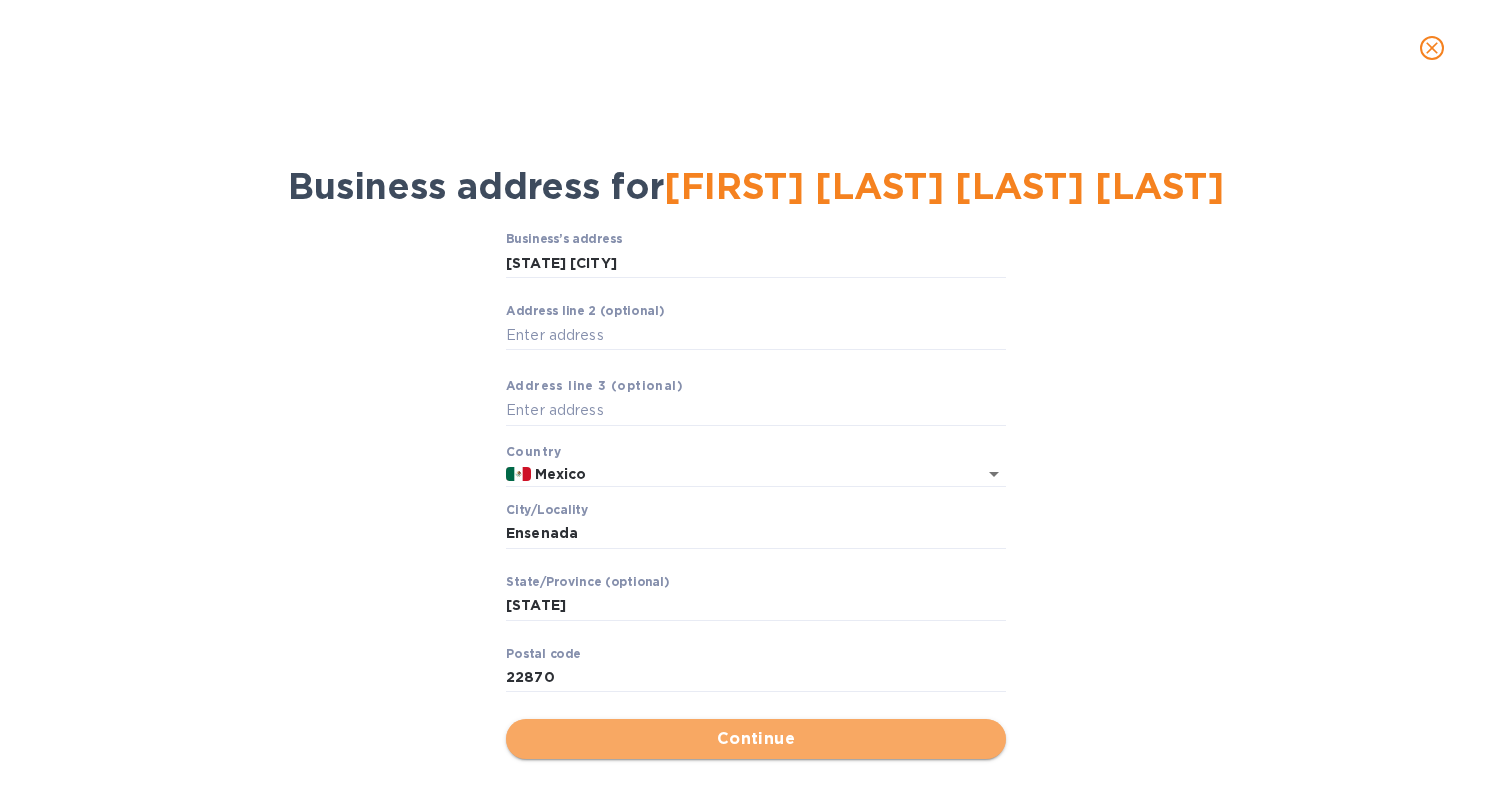 click on "Continue" at bounding box center [756, 739] 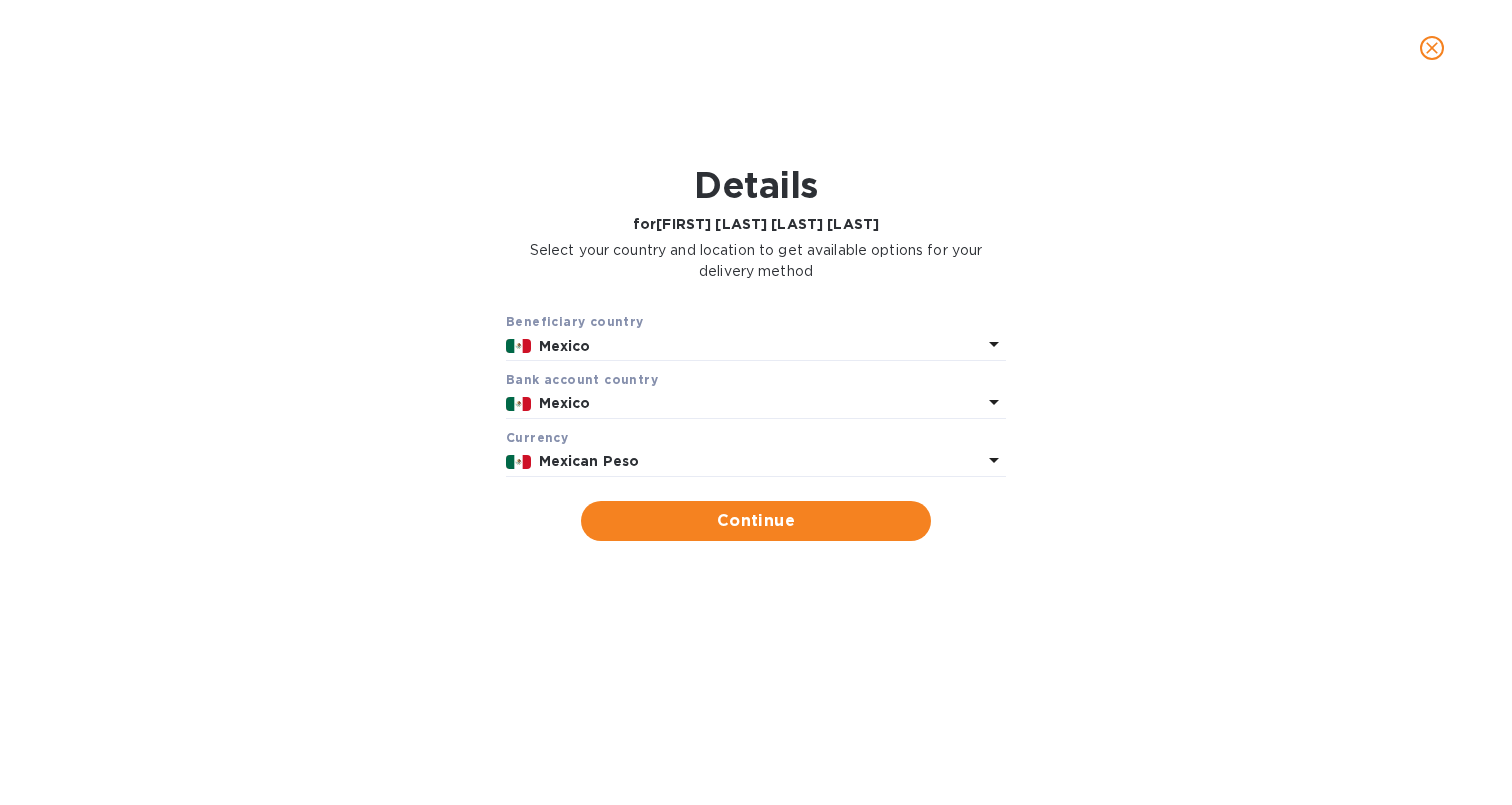 click on "Mexican Peso" at bounding box center (761, 461) 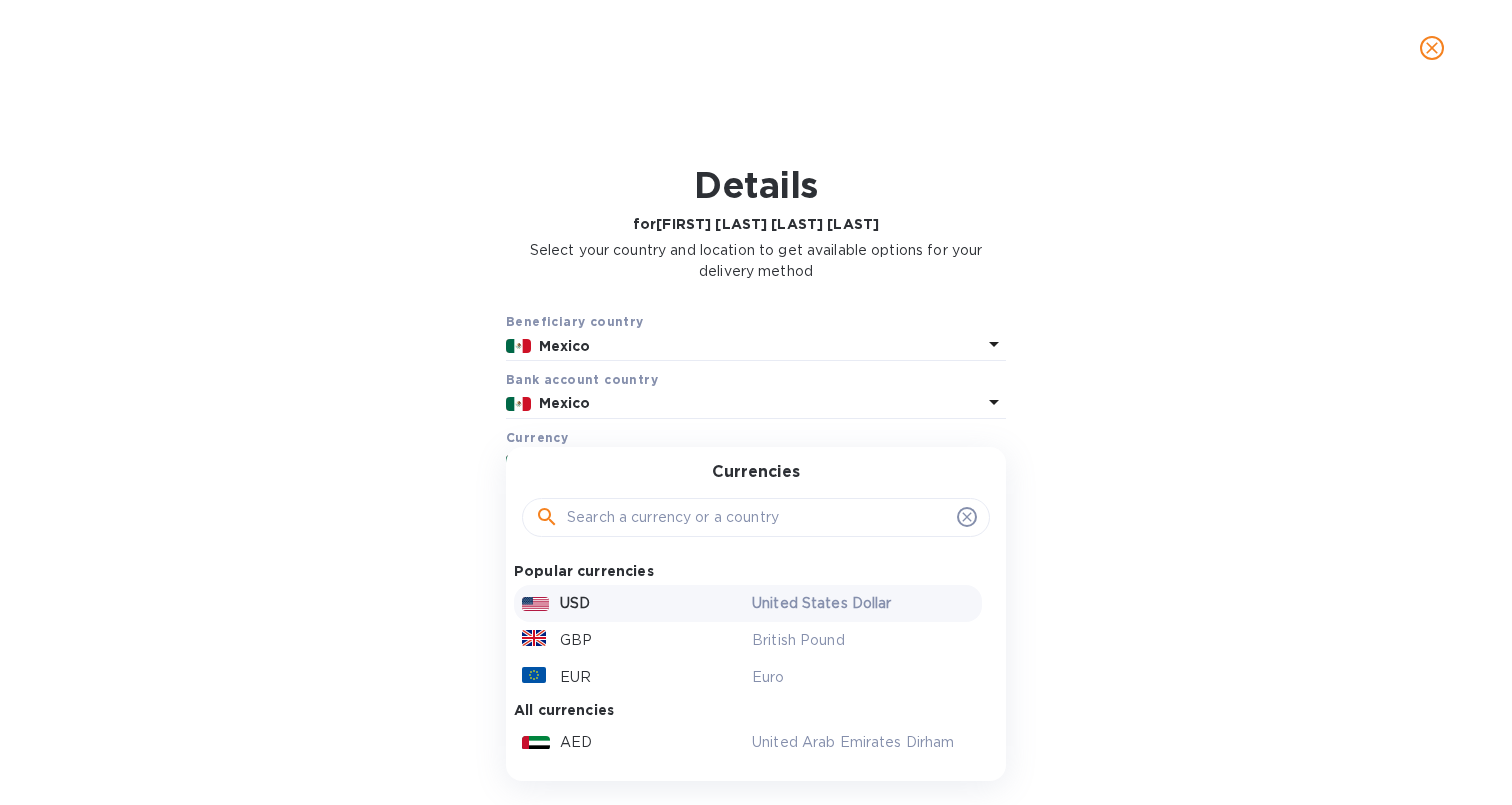 click on "USD" at bounding box center (633, 603) 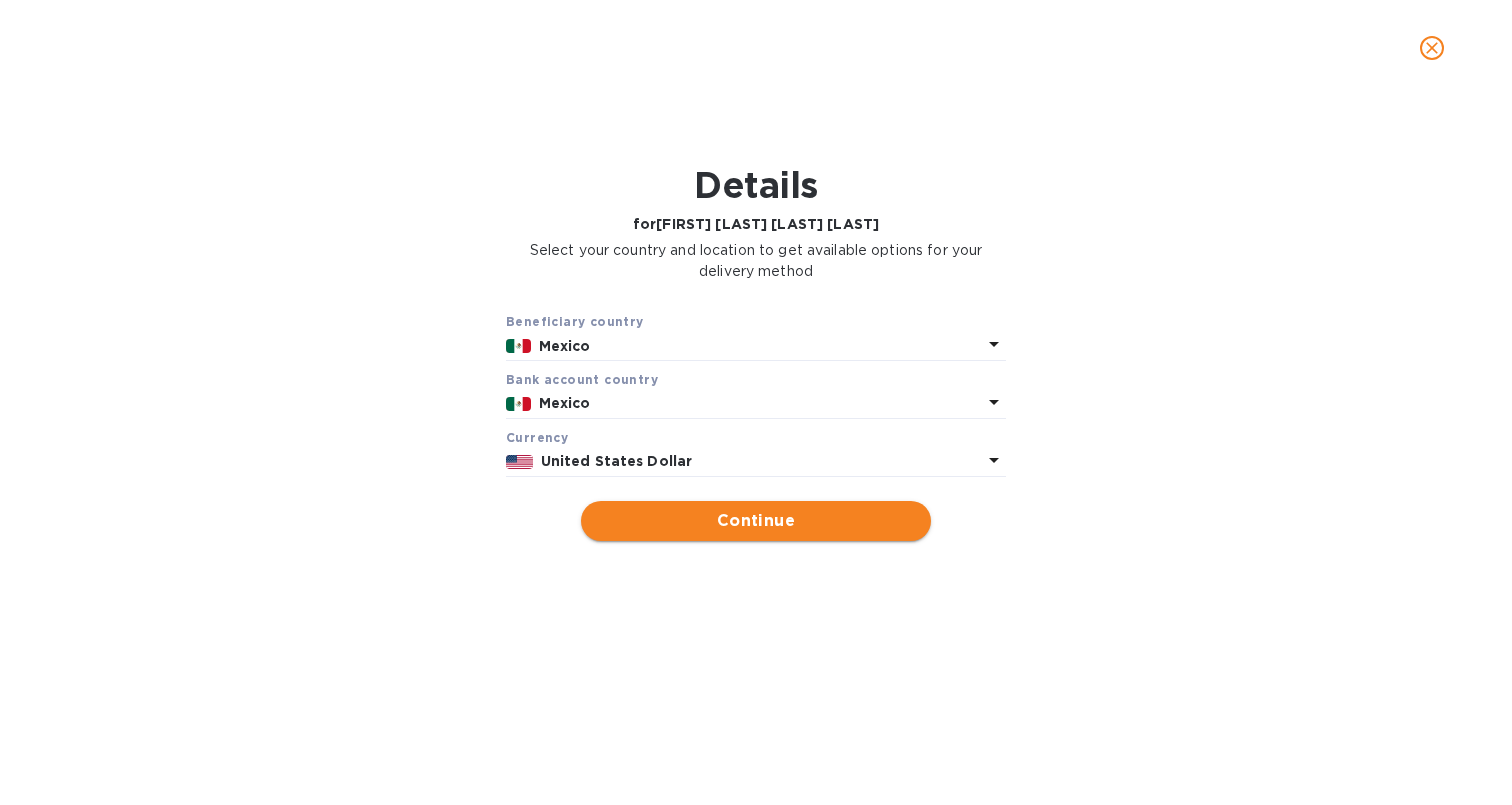 click on "Continue" at bounding box center (756, 521) 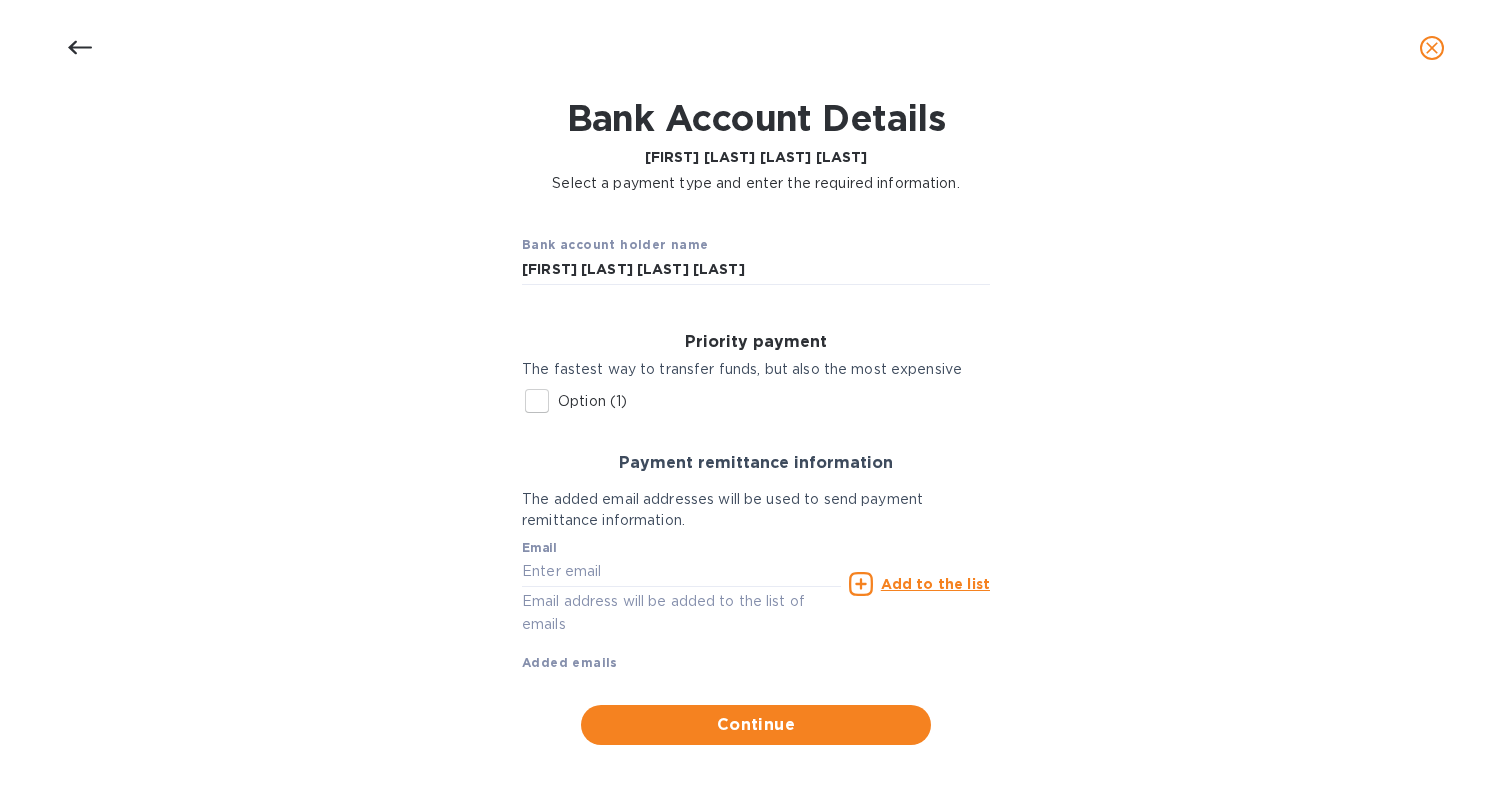 scroll, scrollTop: 66, scrollLeft: 0, axis: vertical 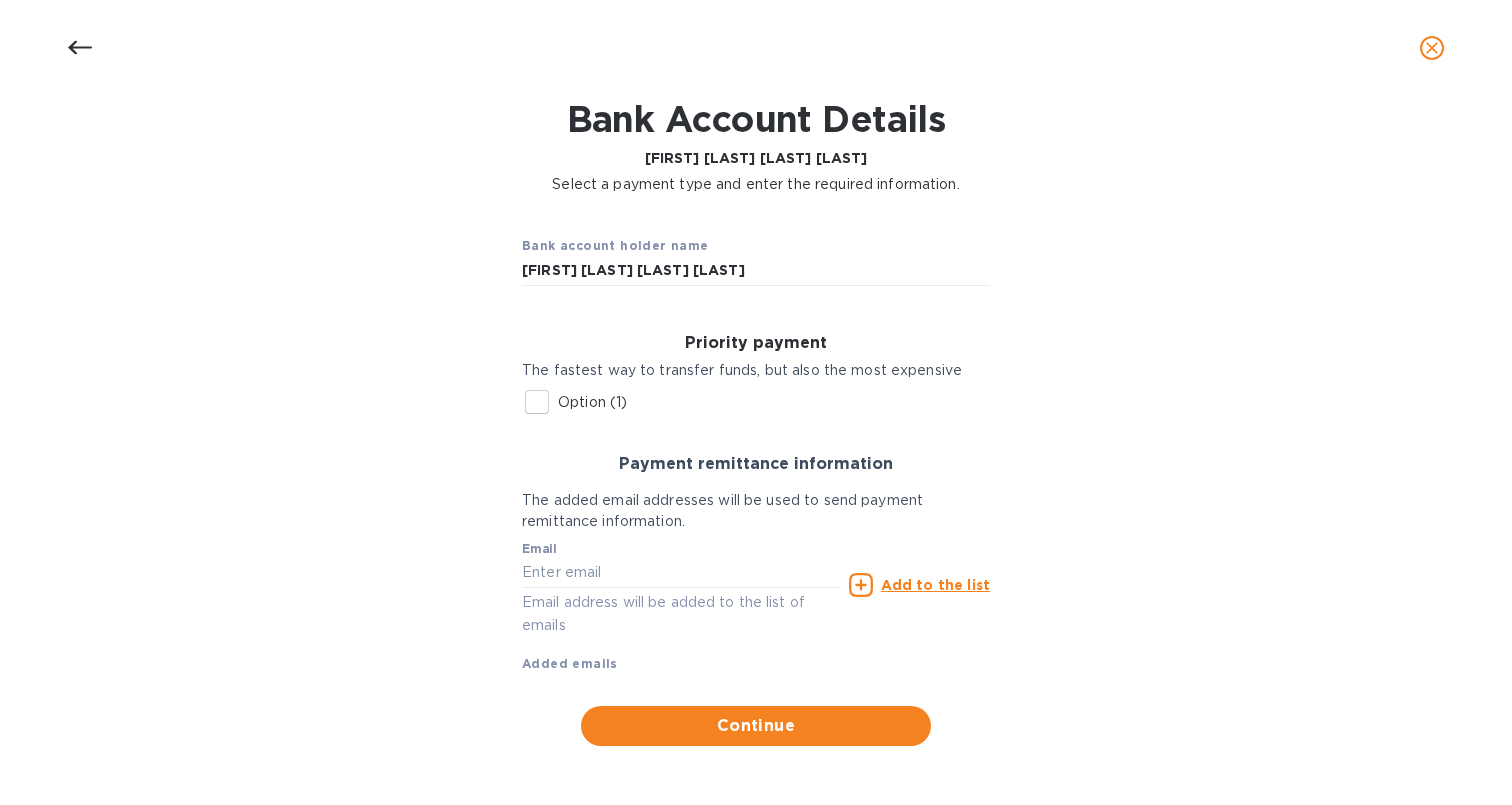 click on "Option (1)" at bounding box center (537, 402) 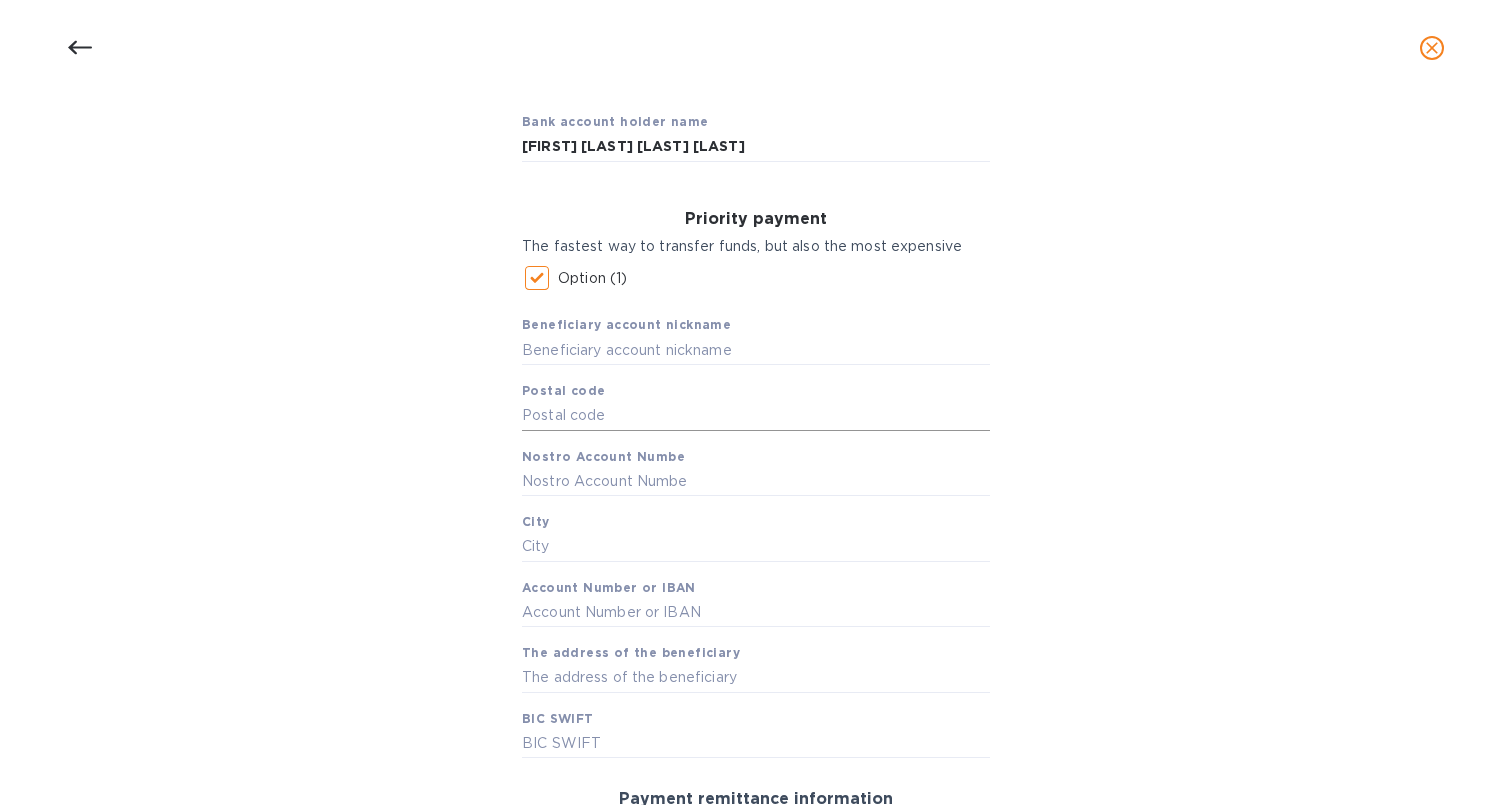 scroll, scrollTop: 228, scrollLeft: 0, axis: vertical 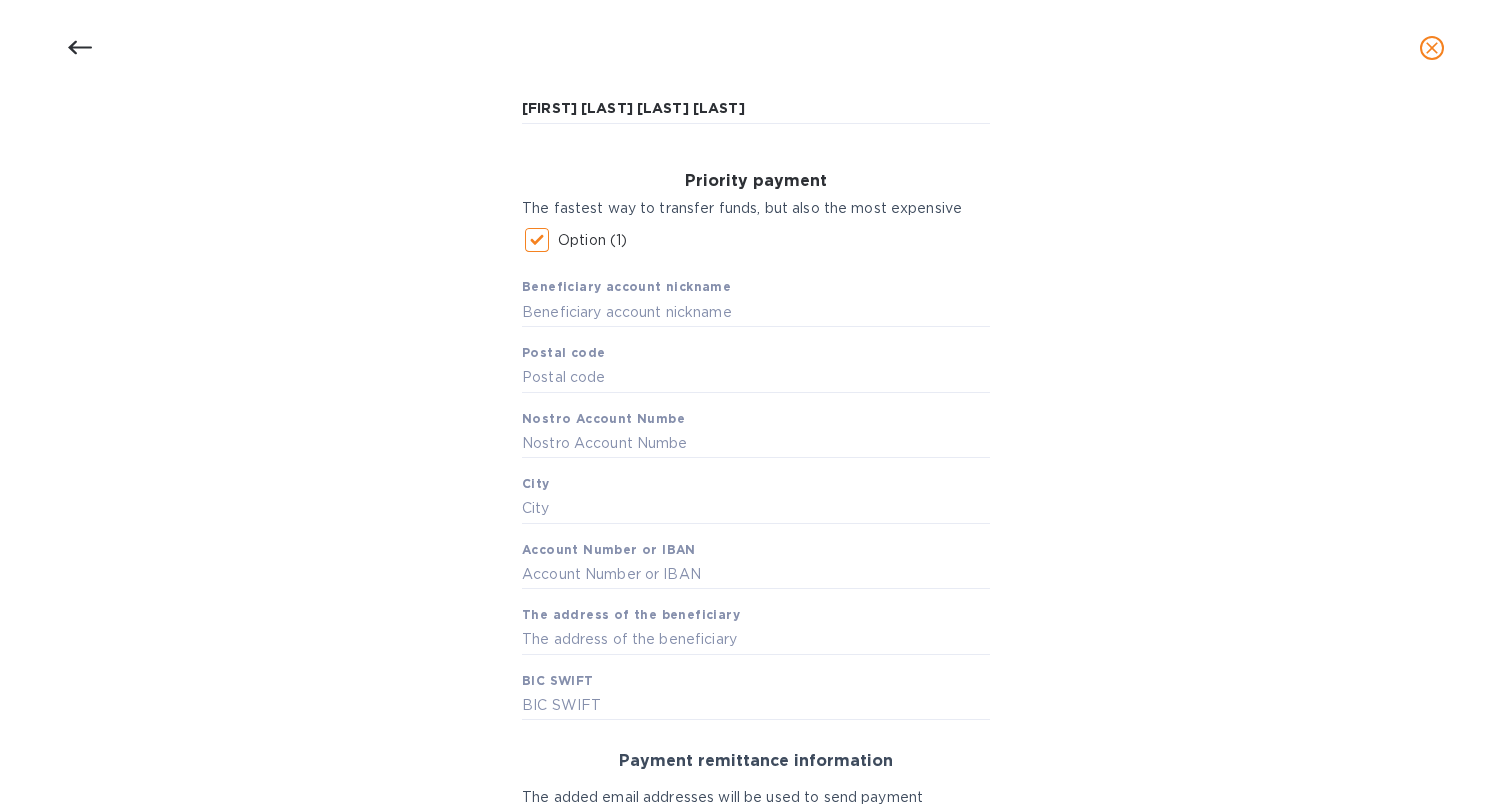 click on "Beneficiary account nickname" at bounding box center (626, 286) 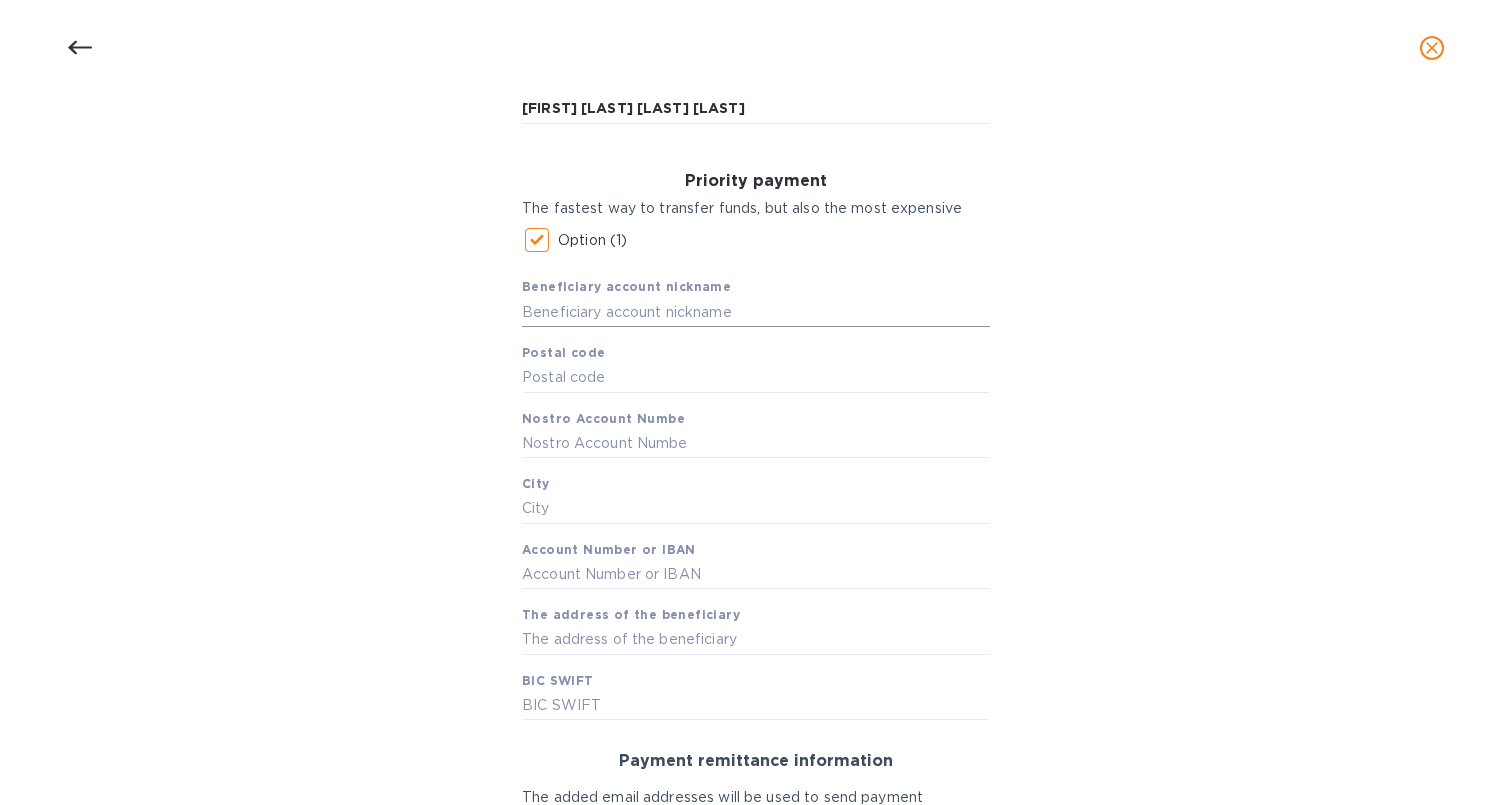 click at bounding box center (756, 312) 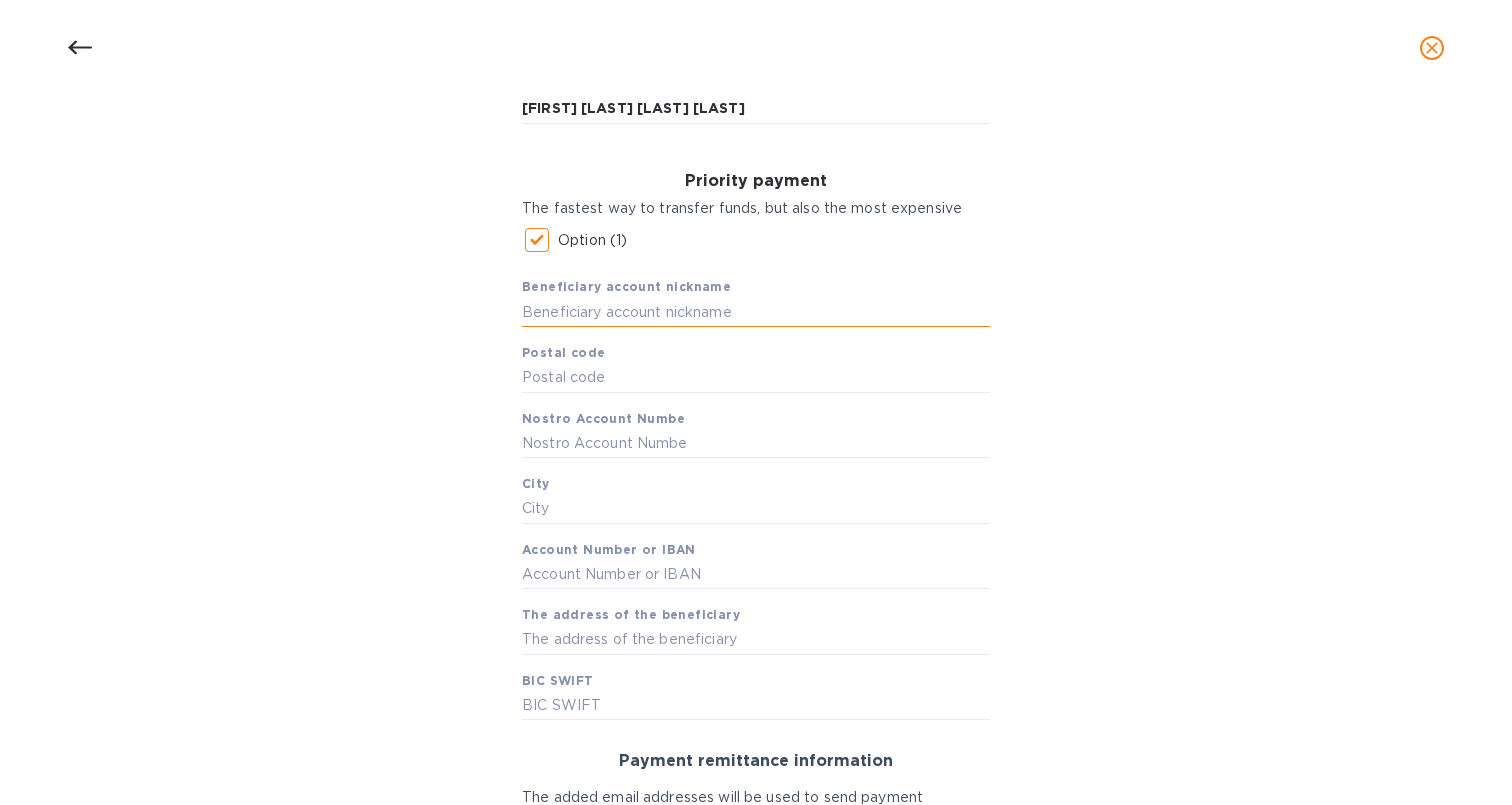 paste on "[FIRST] [LAST]" 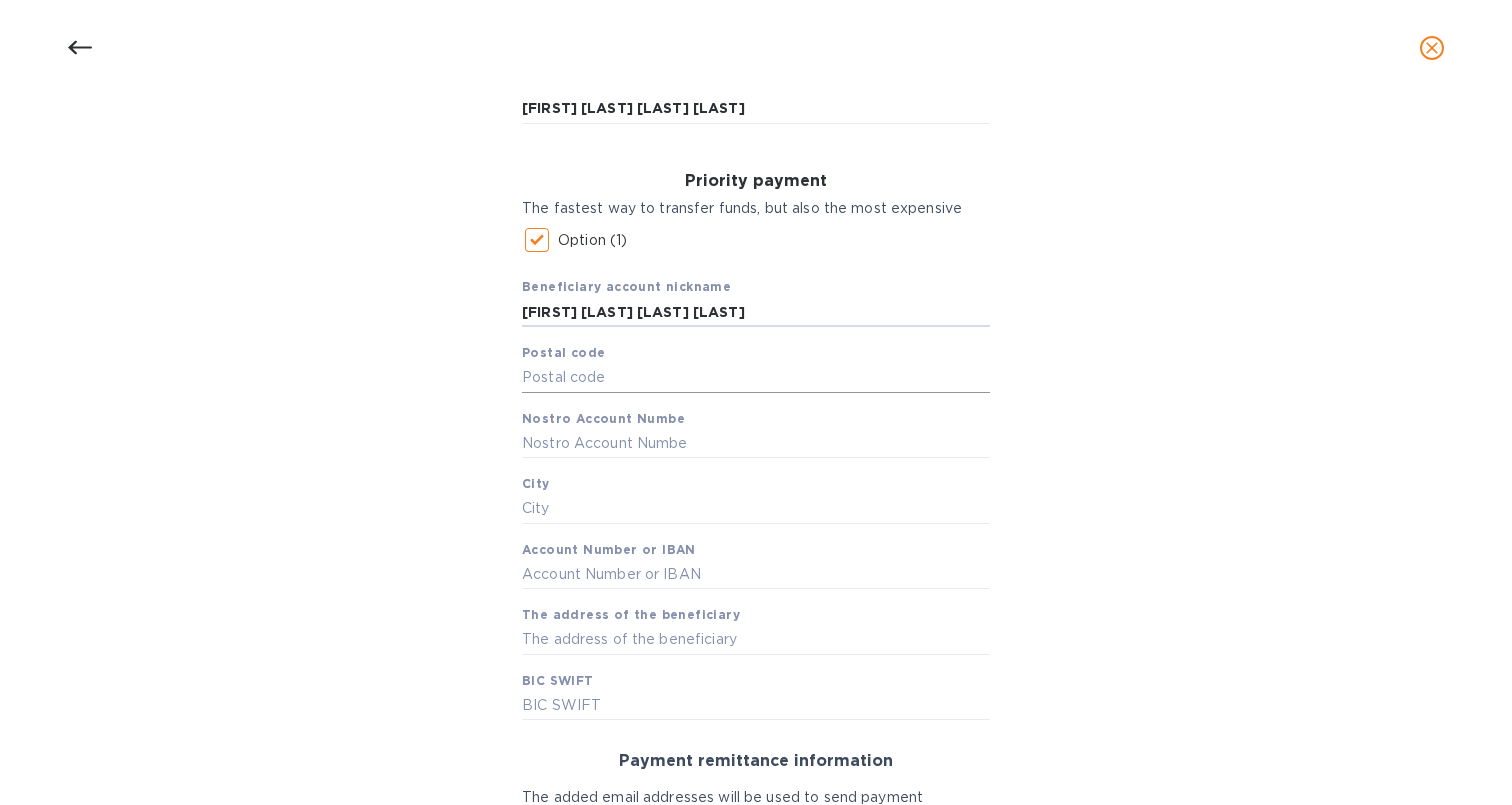 type on "[FIRST] [LAST]" 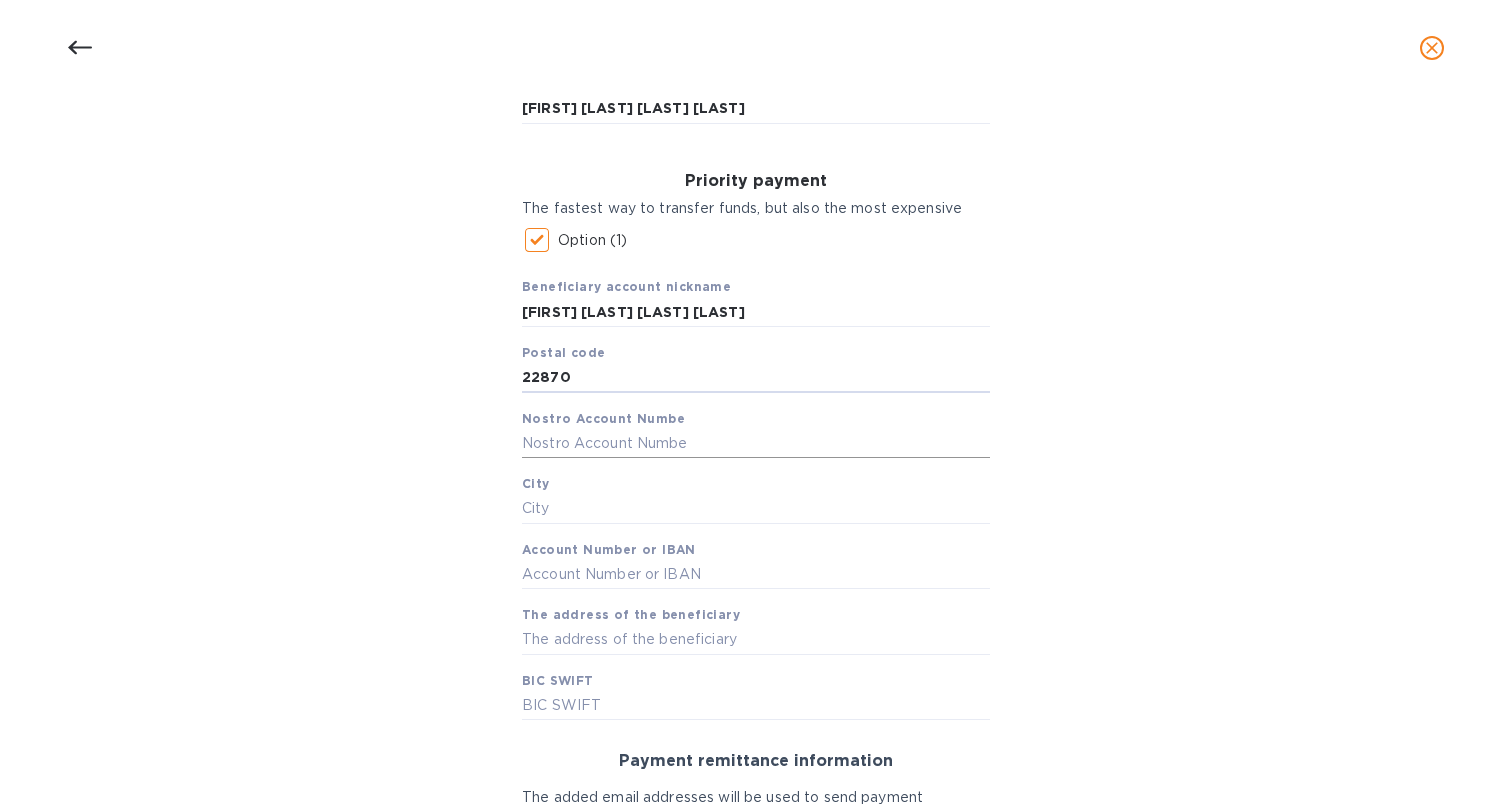 type on "22870" 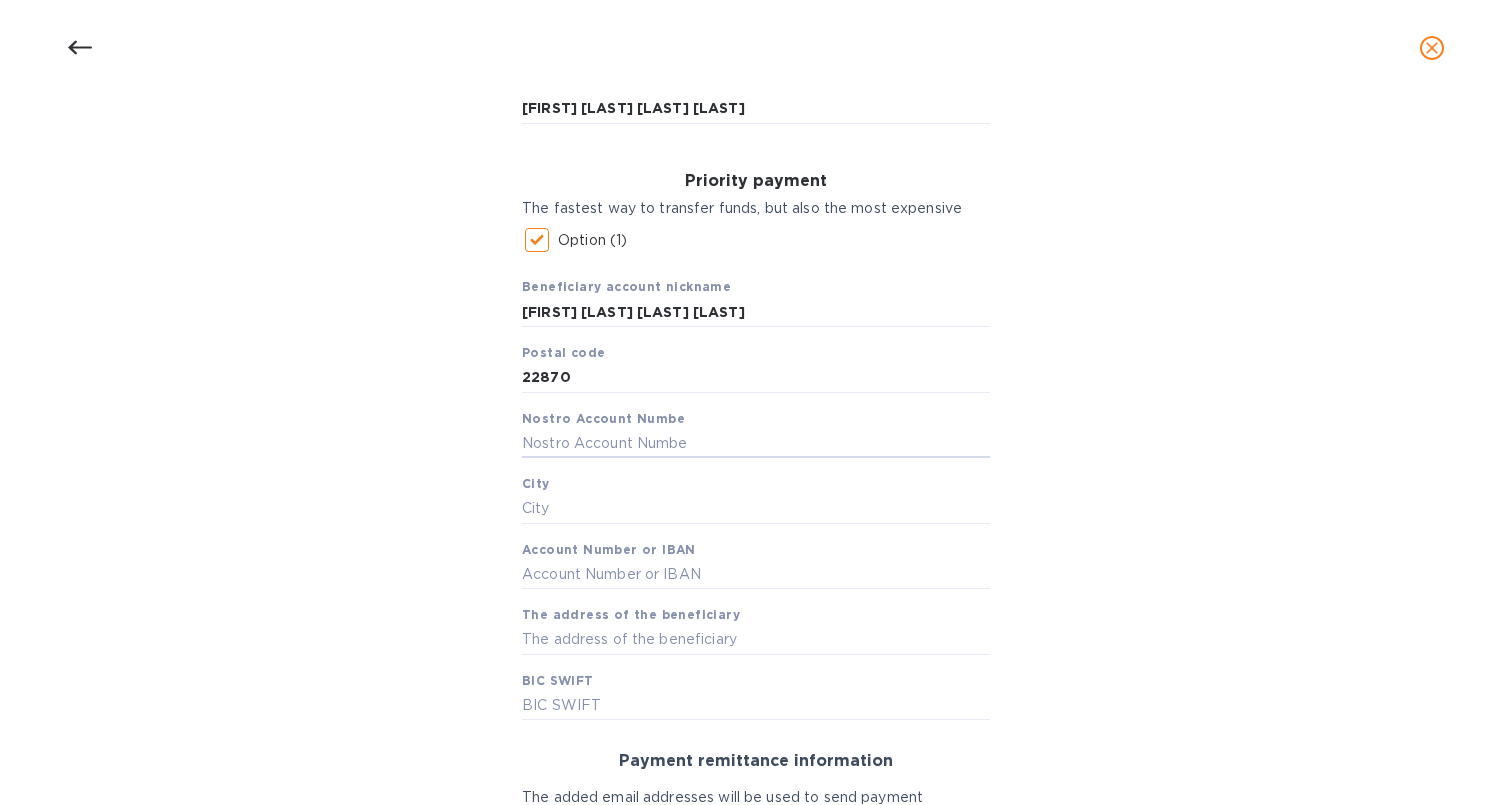 paste on "[ACCOUNT_NUMBER]" 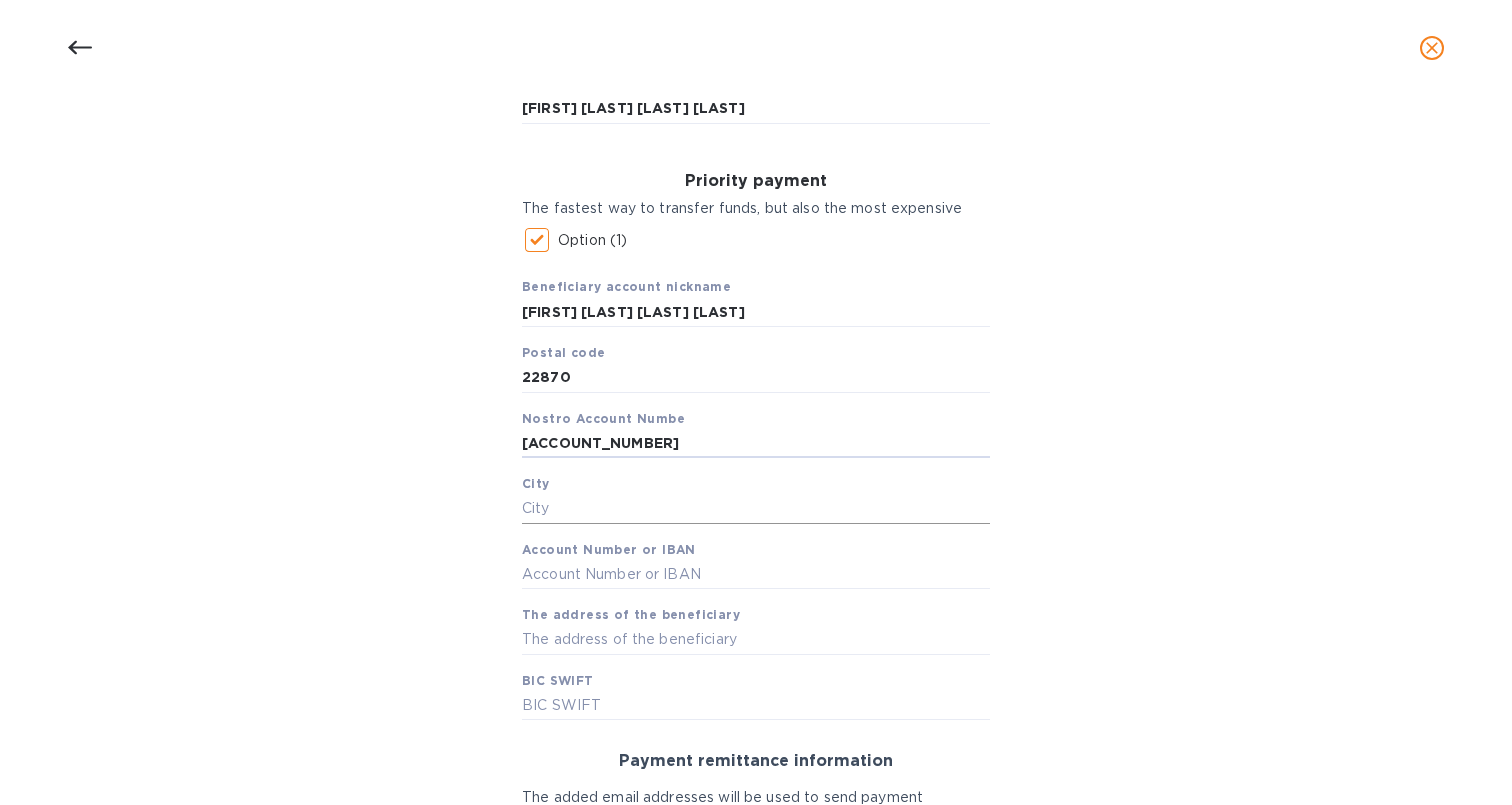 type on "[ACCOUNT_NUMBER]" 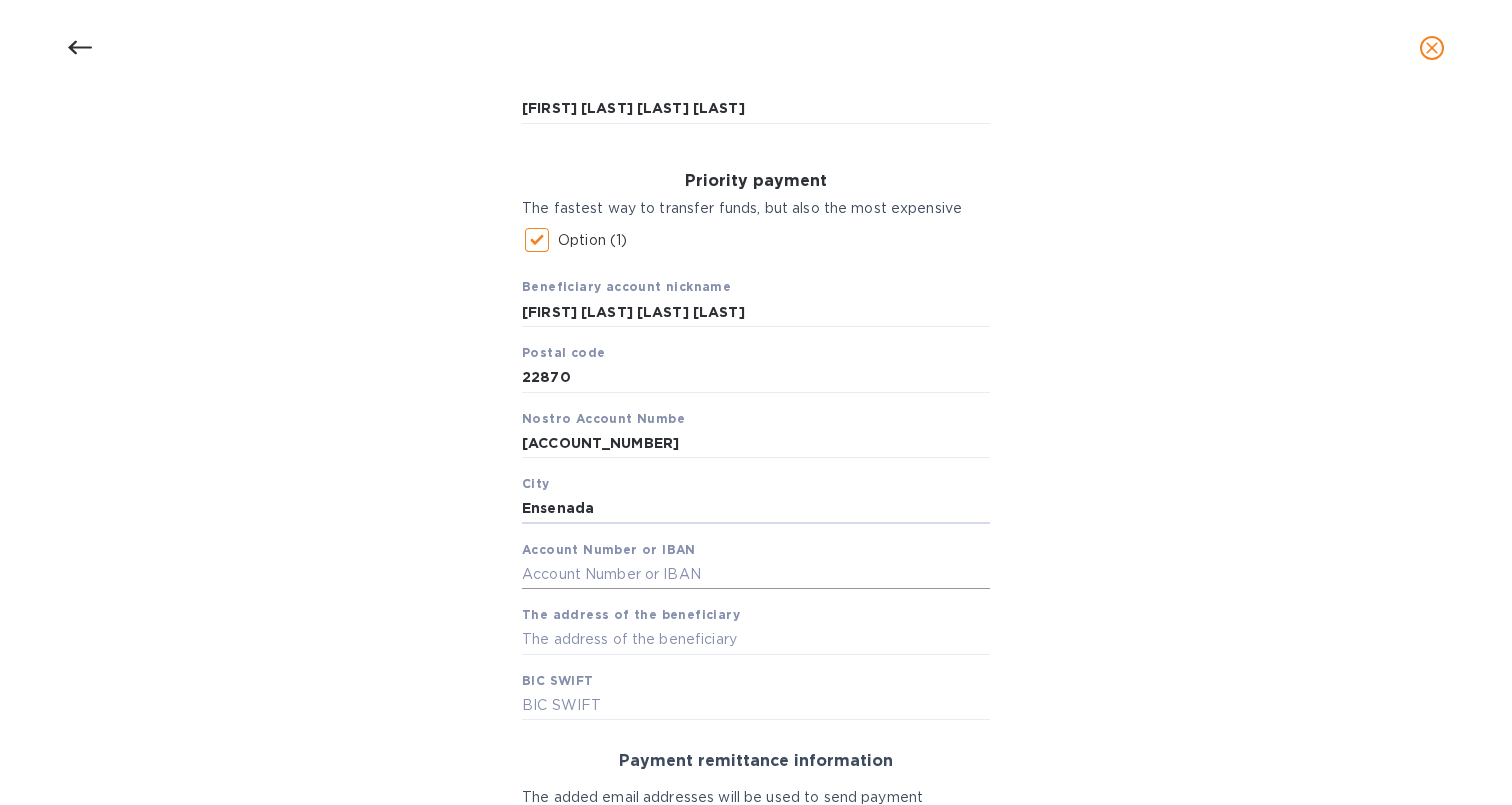 type on "Ensenada" 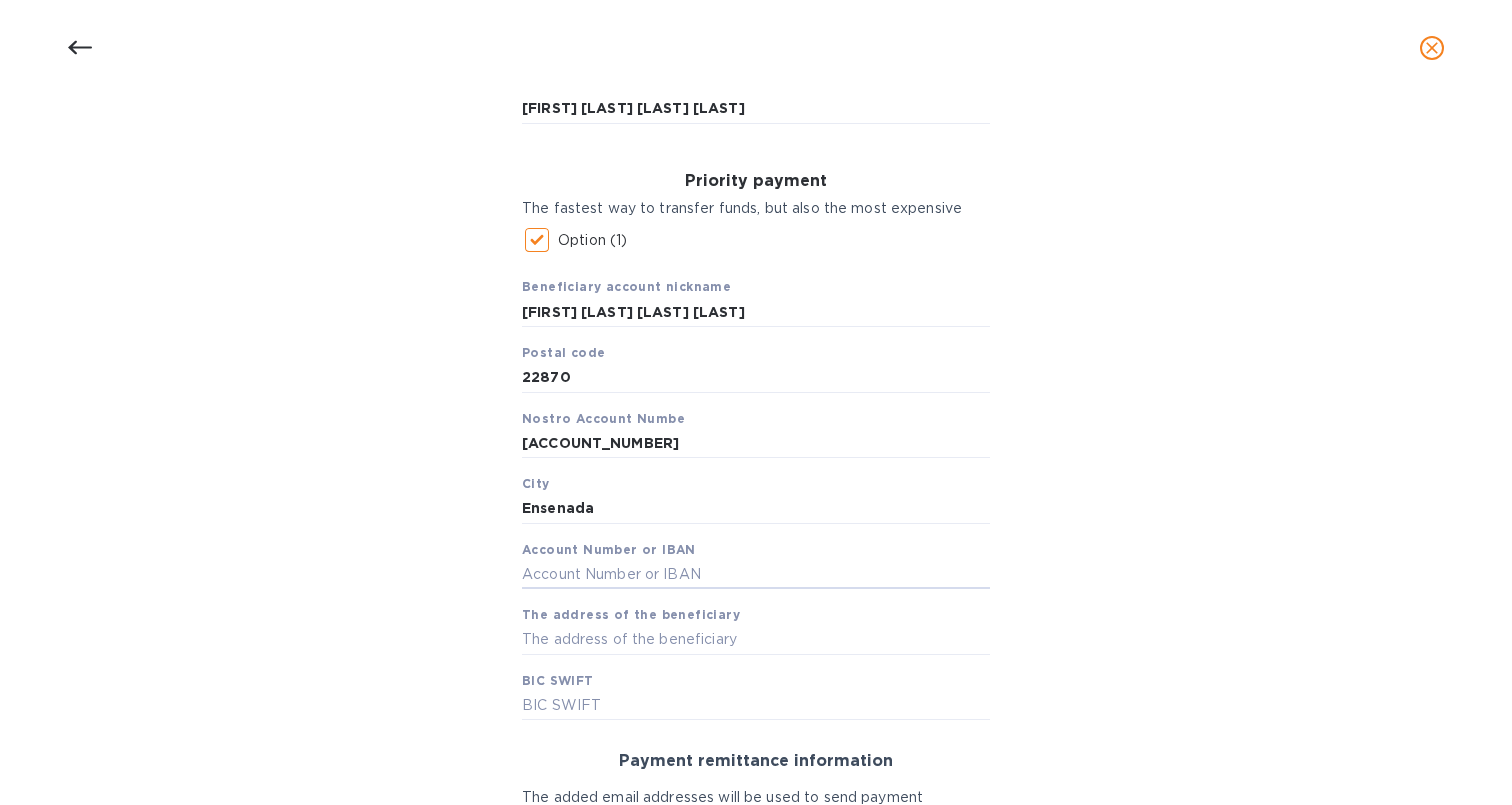 paste on "[ACCOUNT_NUMBER]" 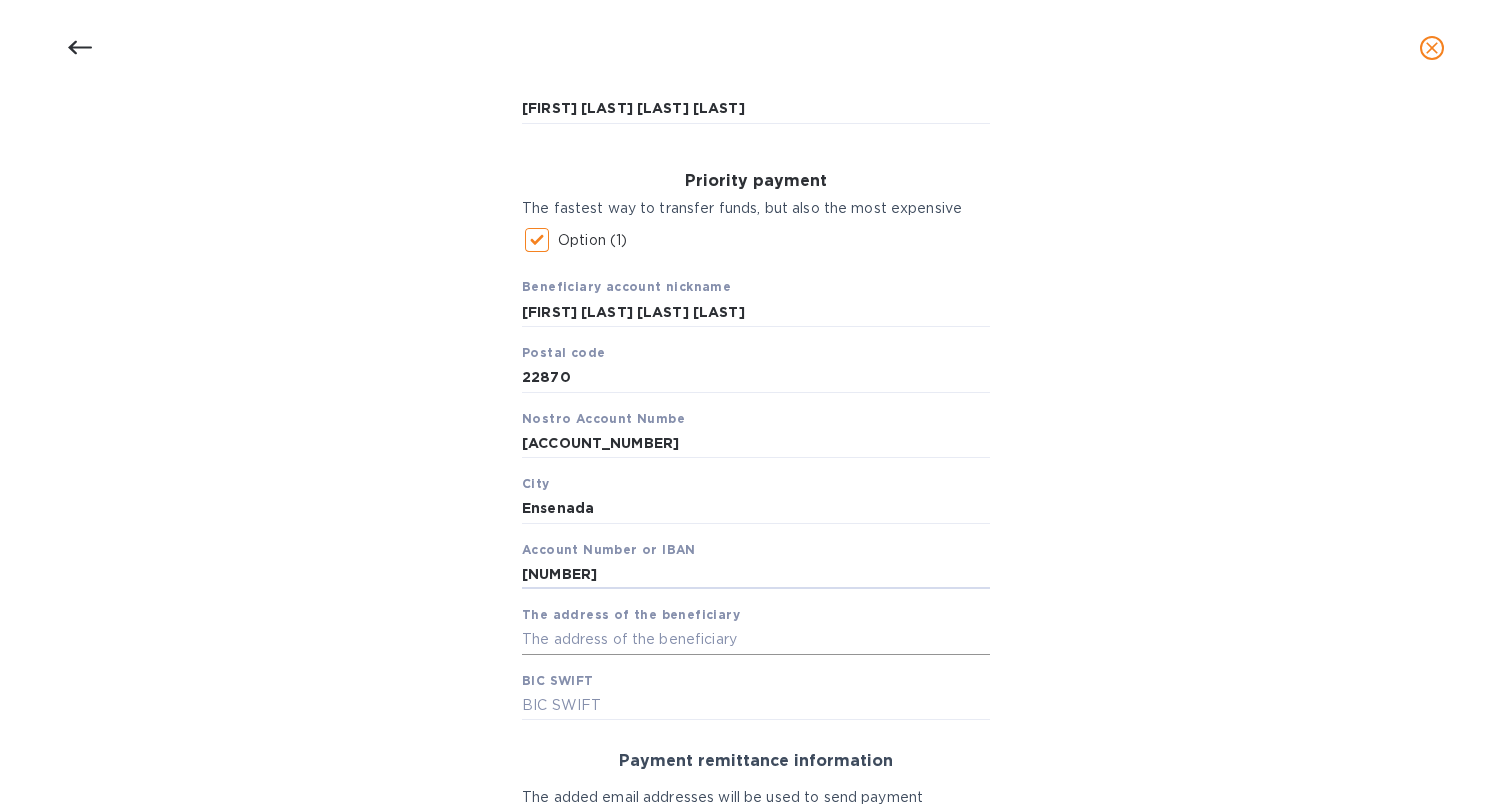 type on "[ACCOUNT_NUMBER]" 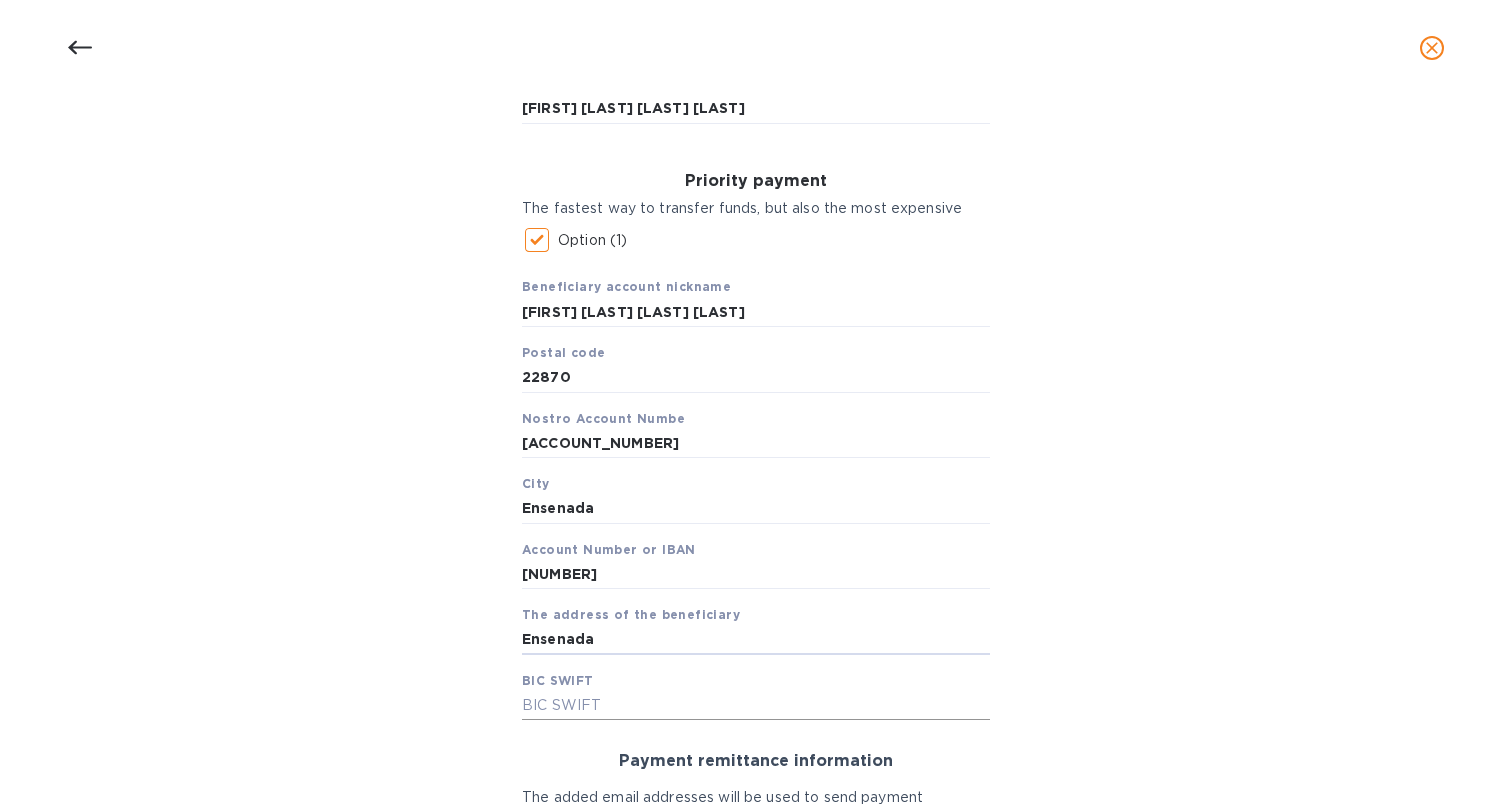 type on "Ensenada" 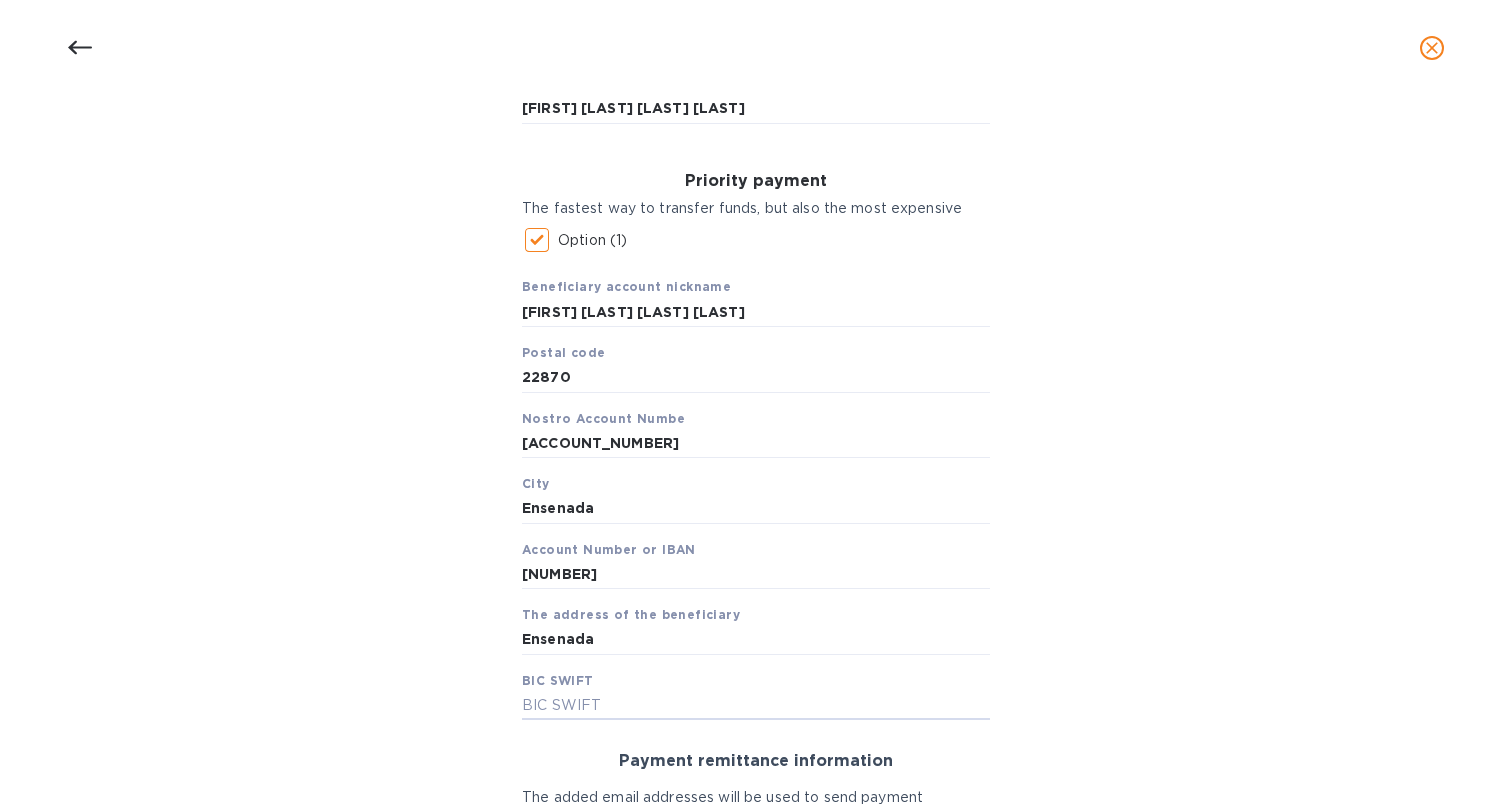 paste on "BMSXMXMM" 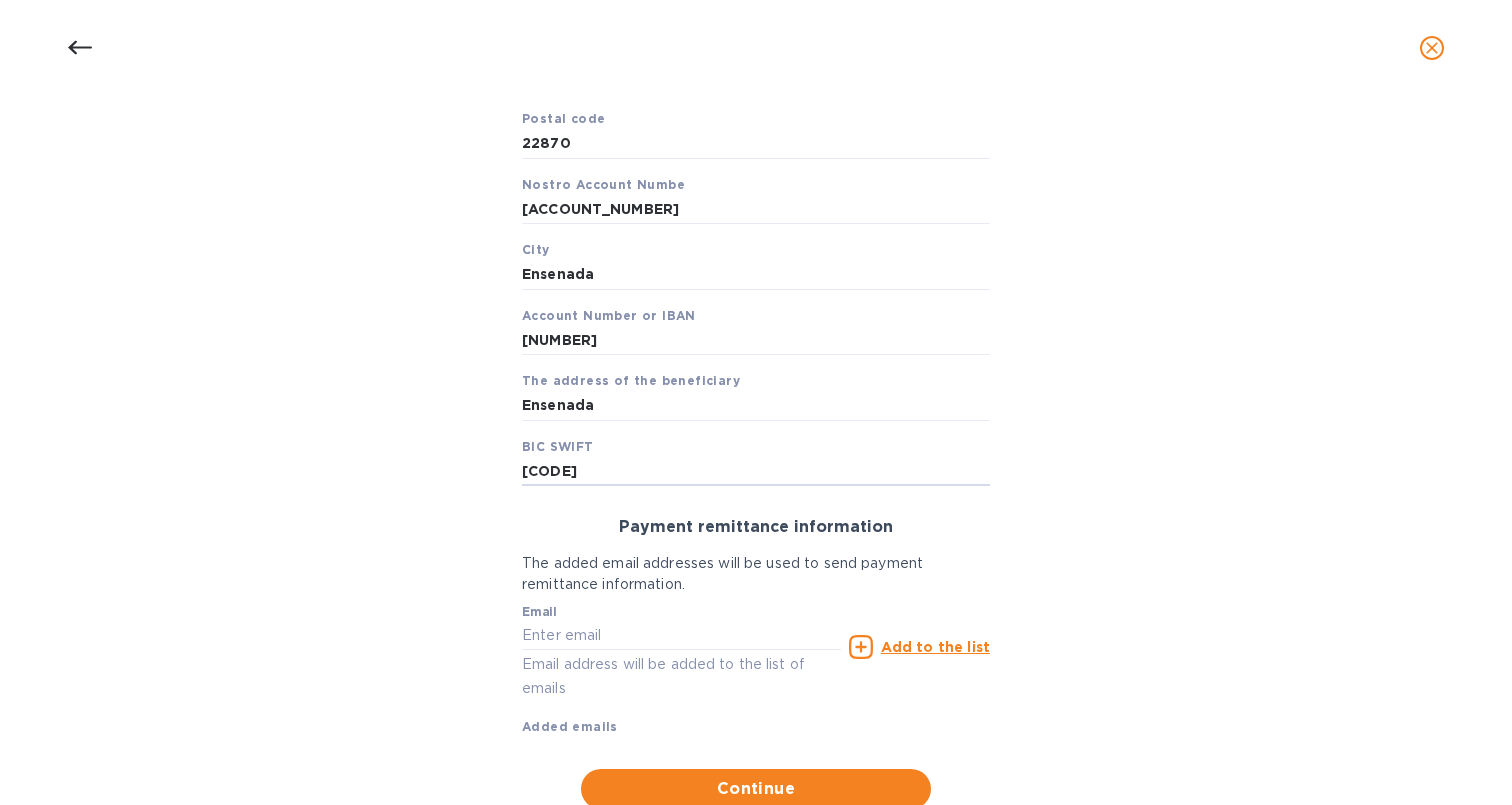 scroll, scrollTop: 509, scrollLeft: 0, axis: vertical 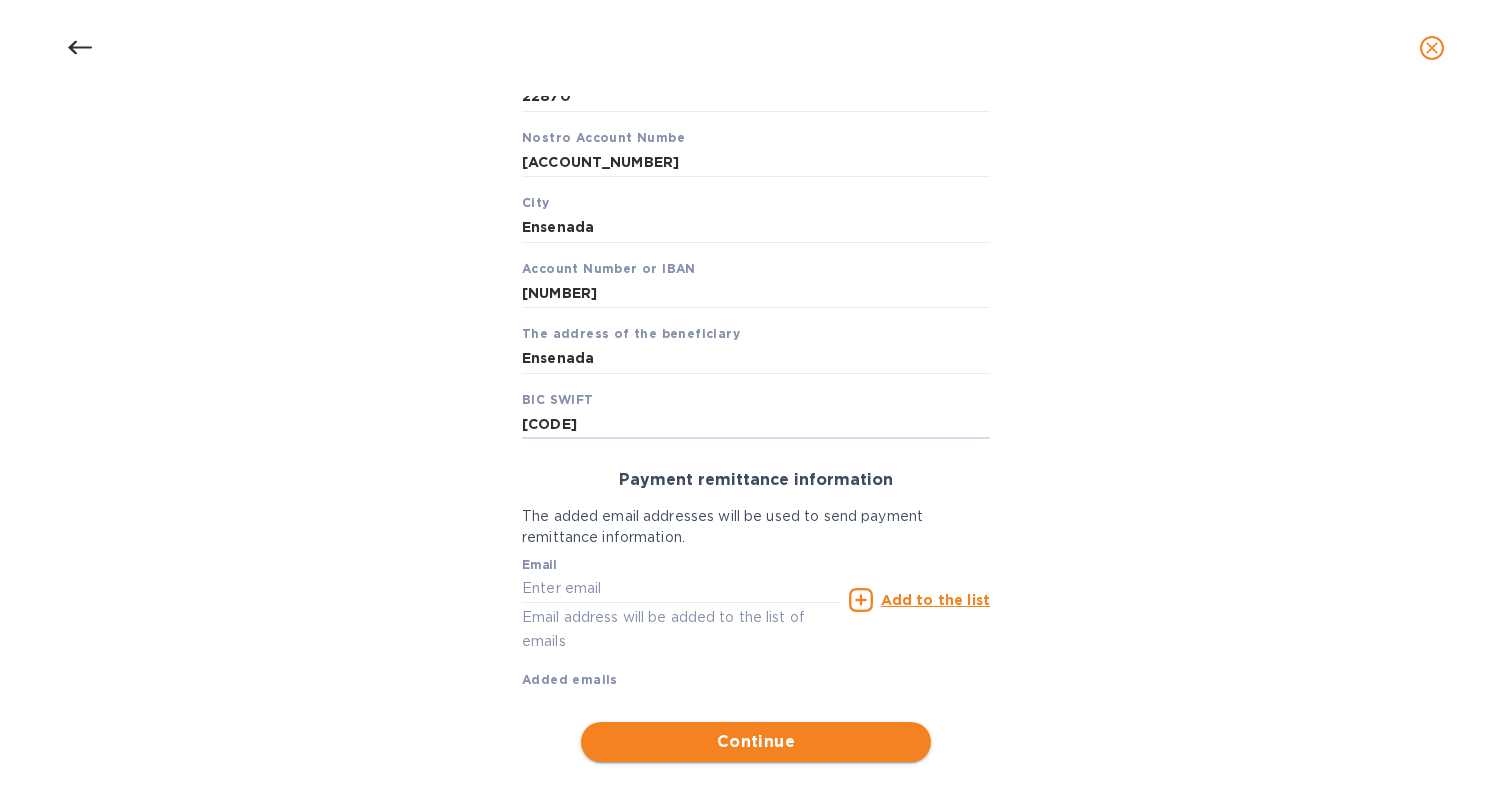type on "BMSXMXMM" 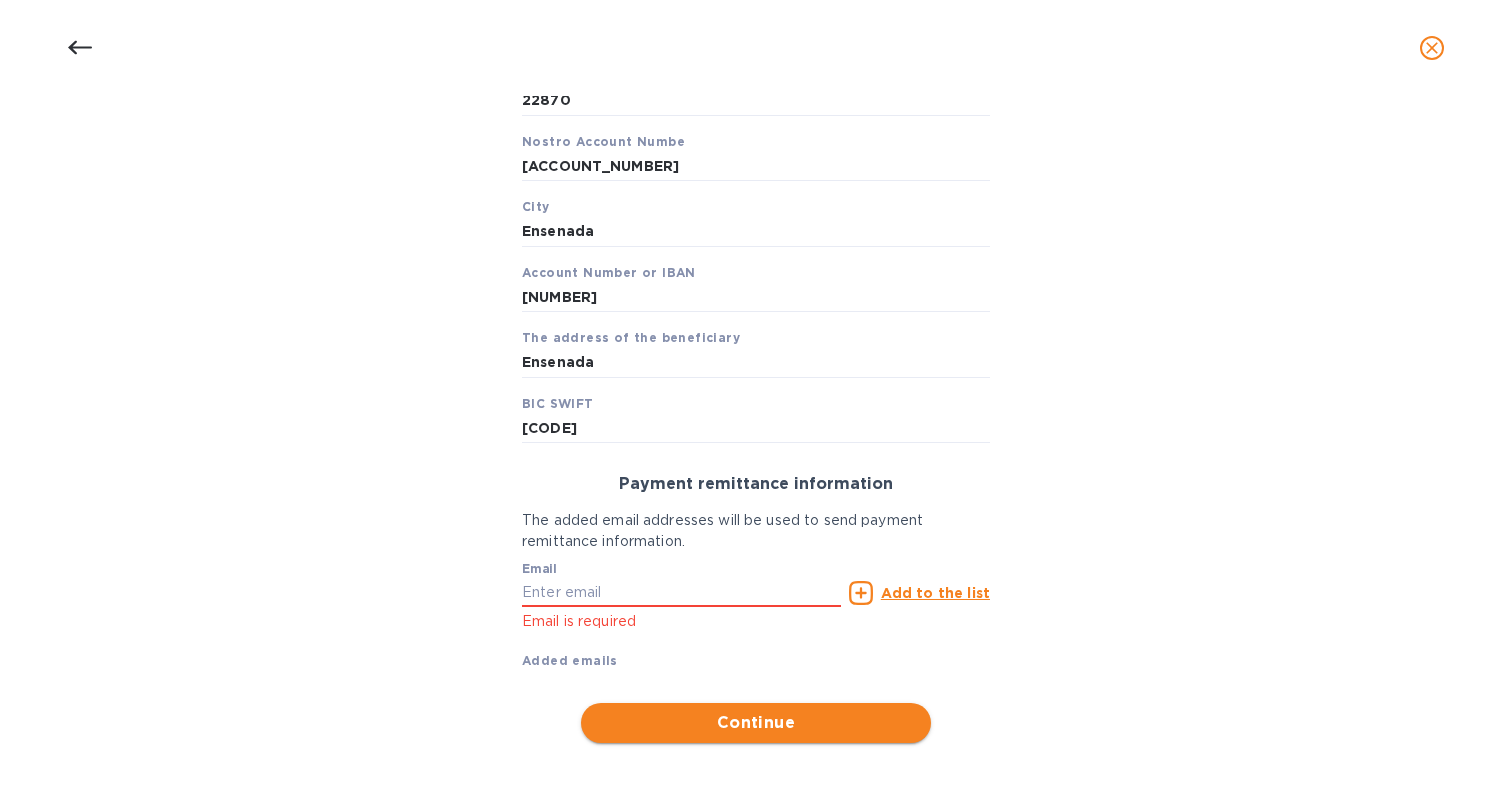 scroll, scrollTop: 496, scrollLeft: 0, axis: vertical 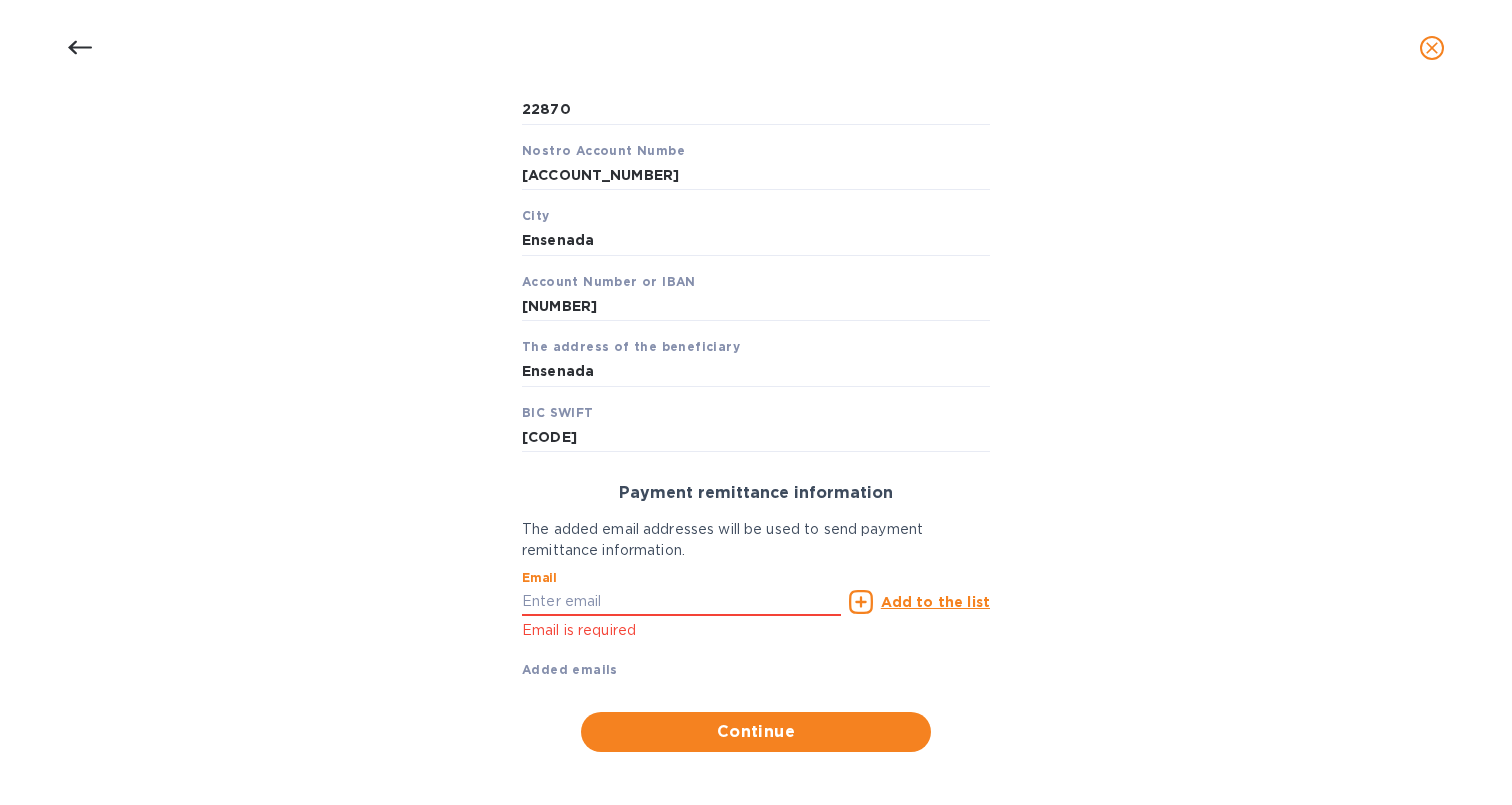 paste on "omancillasdlt@gmail.com" 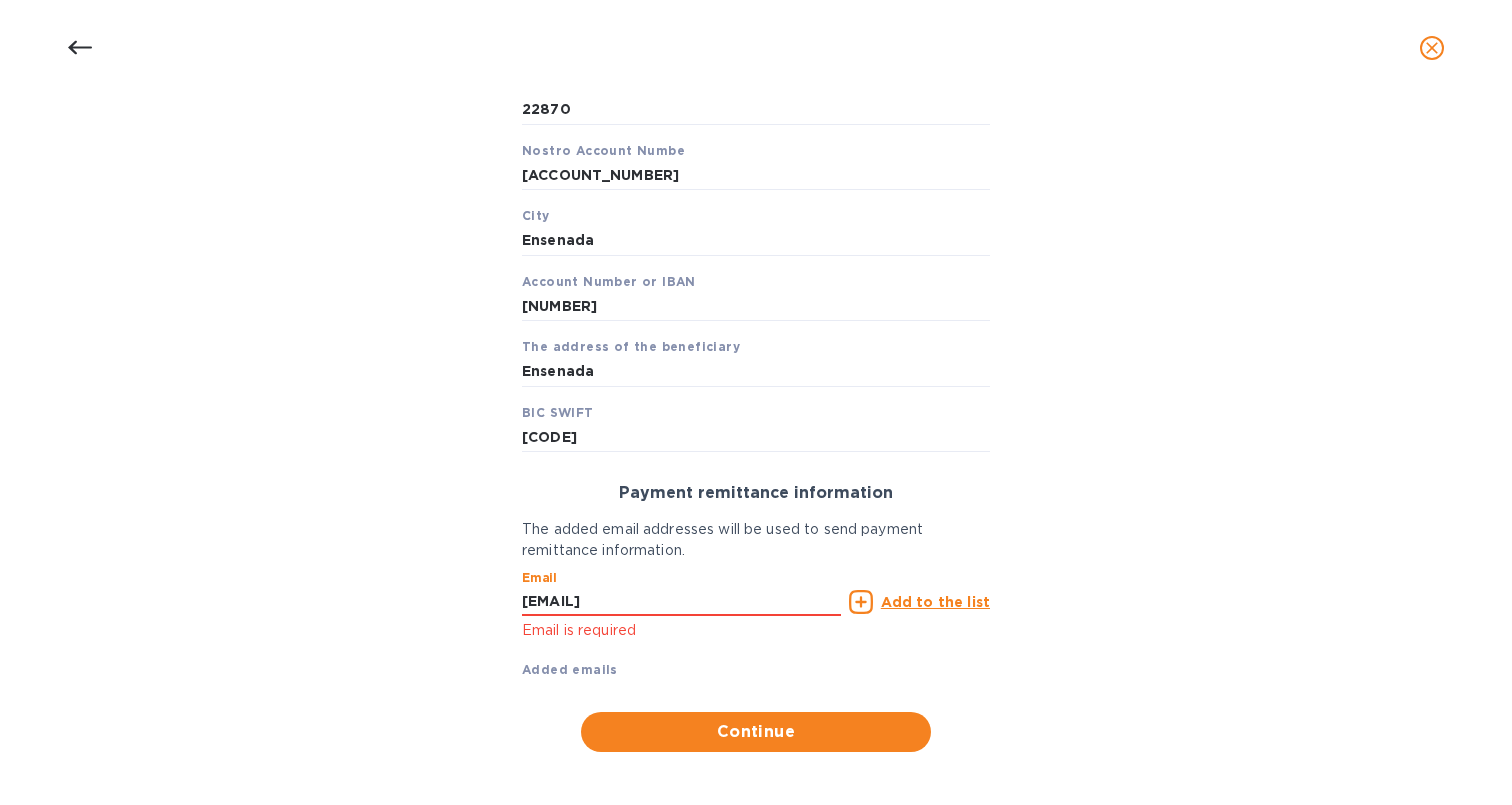 type on "omancillasdlt@gmail.com" 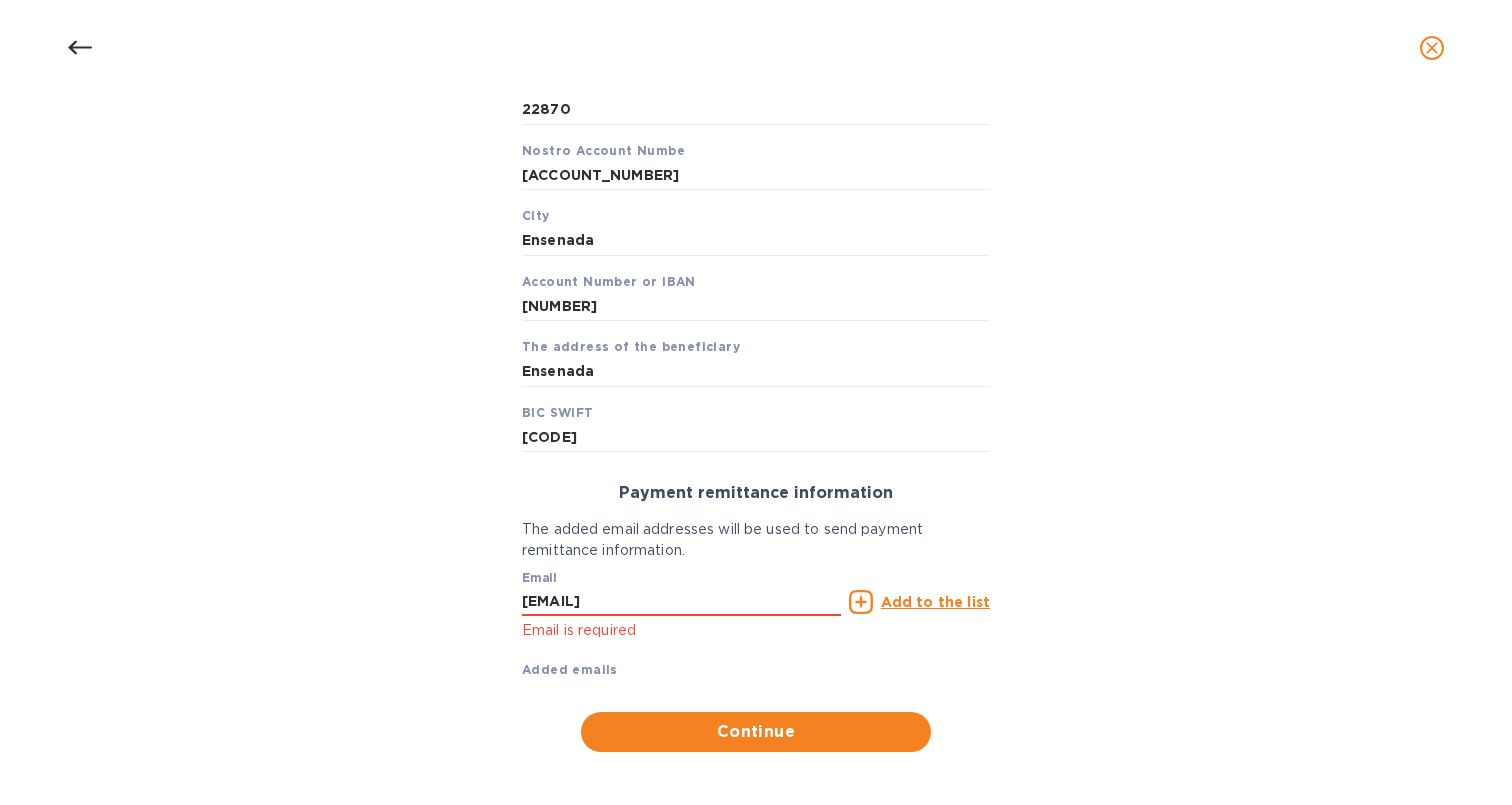 click on "Add to the list" at bounding box center (935, 602) 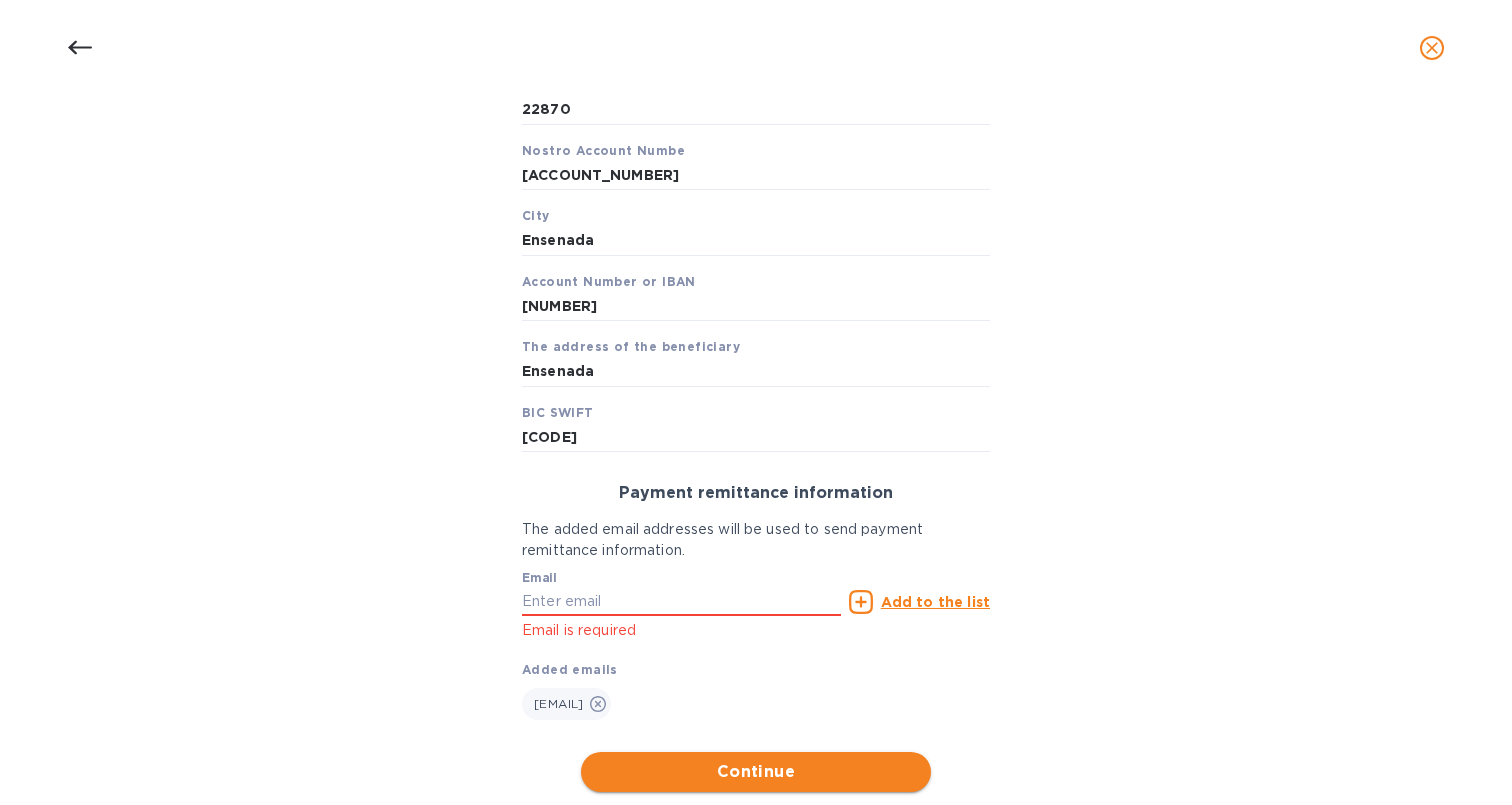 click on "Continue" at bounding box center (756, 772) 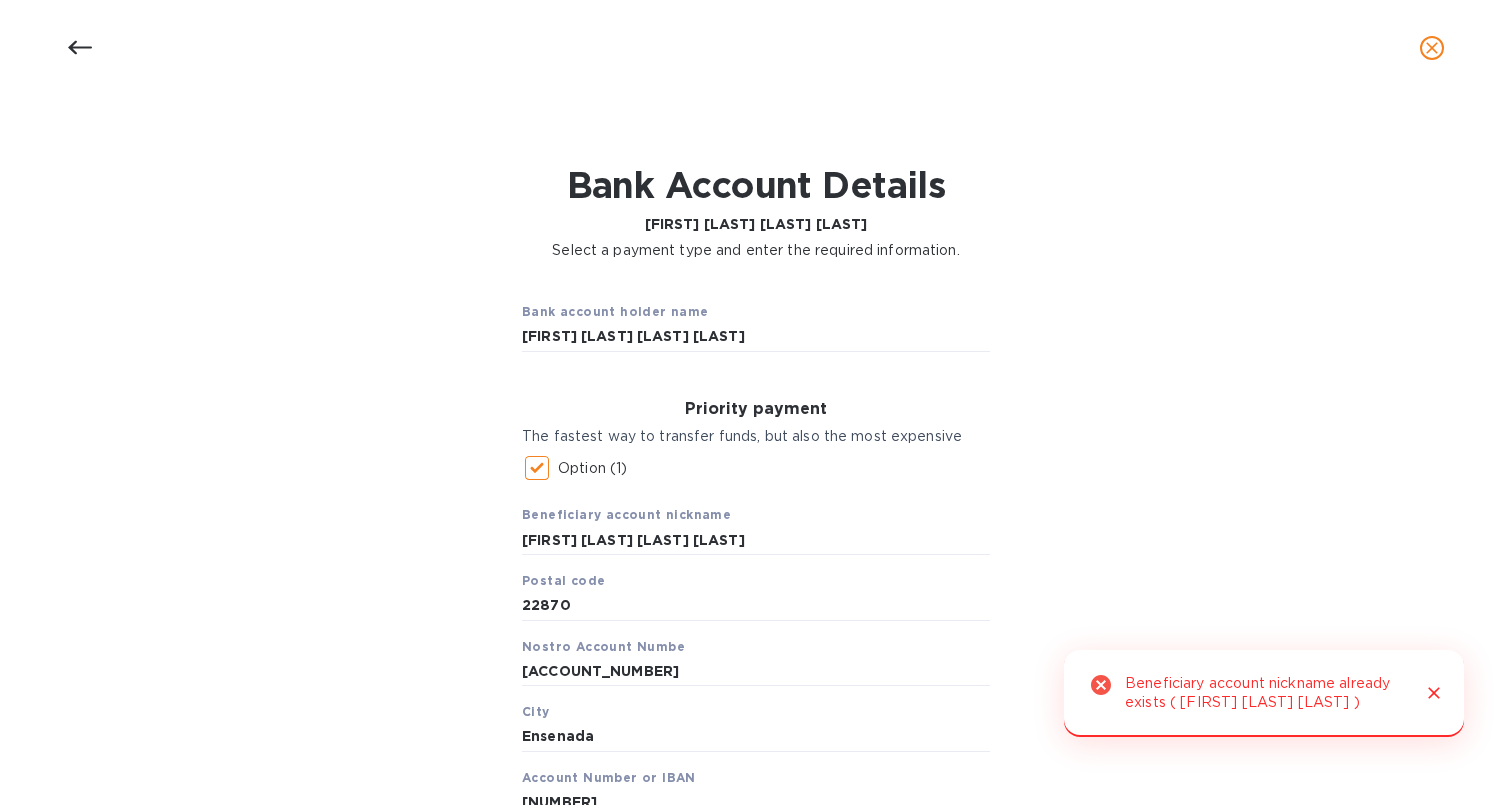 scroll, scrollTop: 0, scrollLeft: 0, axis: both 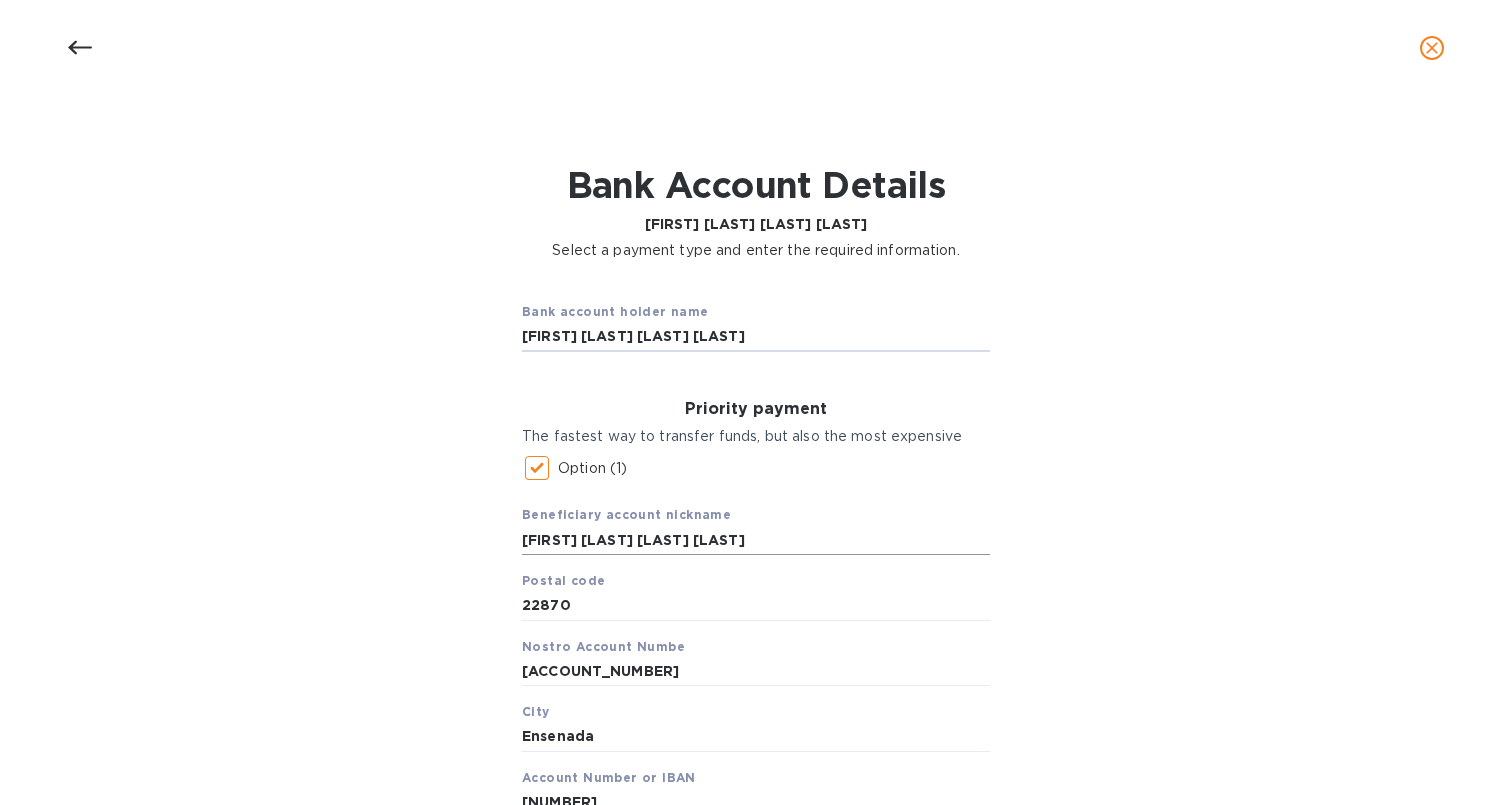 type on "OSCAR ADRIAN MANCILLAS TORRE" 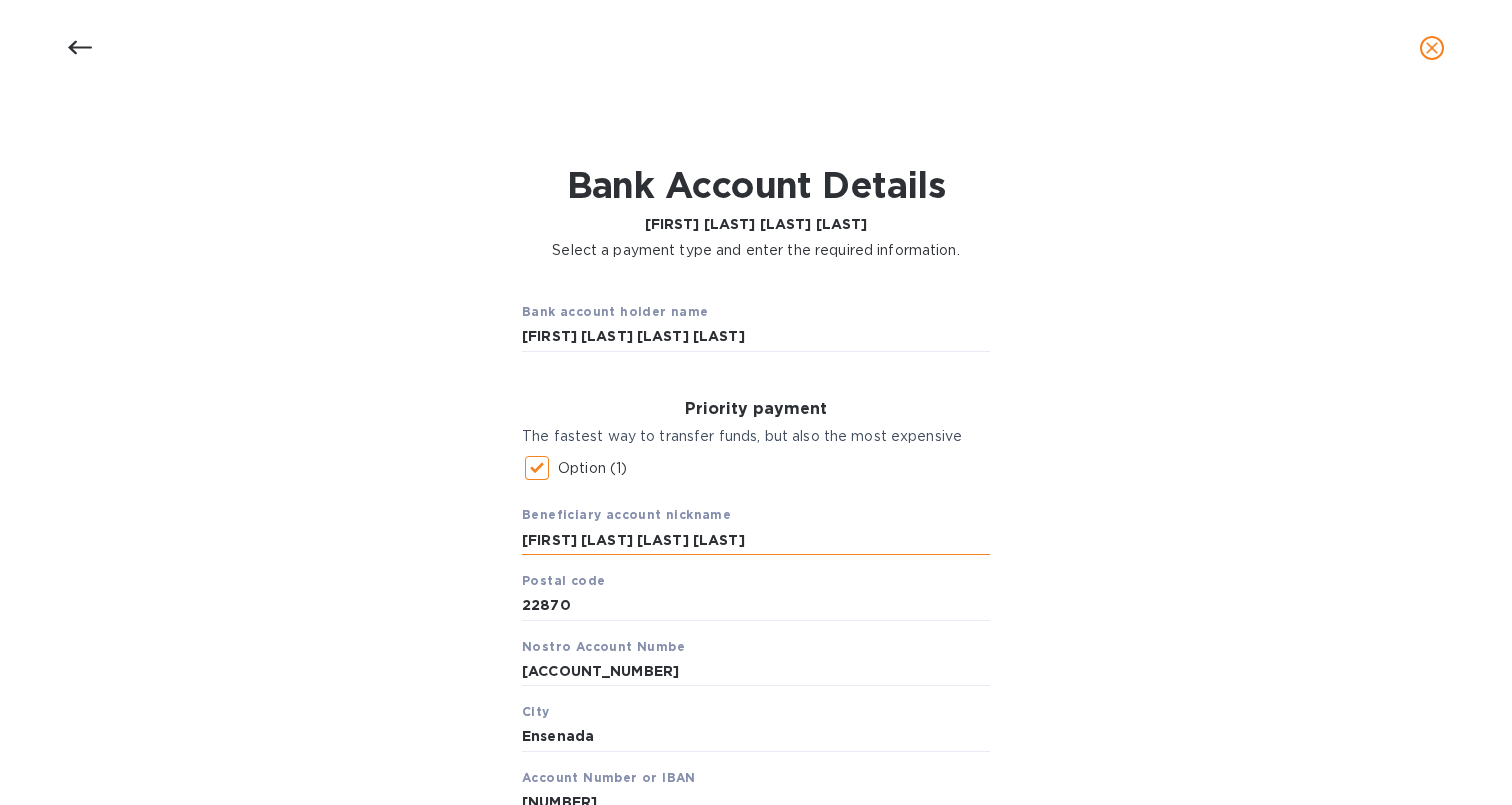 click on "[FIRST] [LAST]" at bounding box center (756, 540) 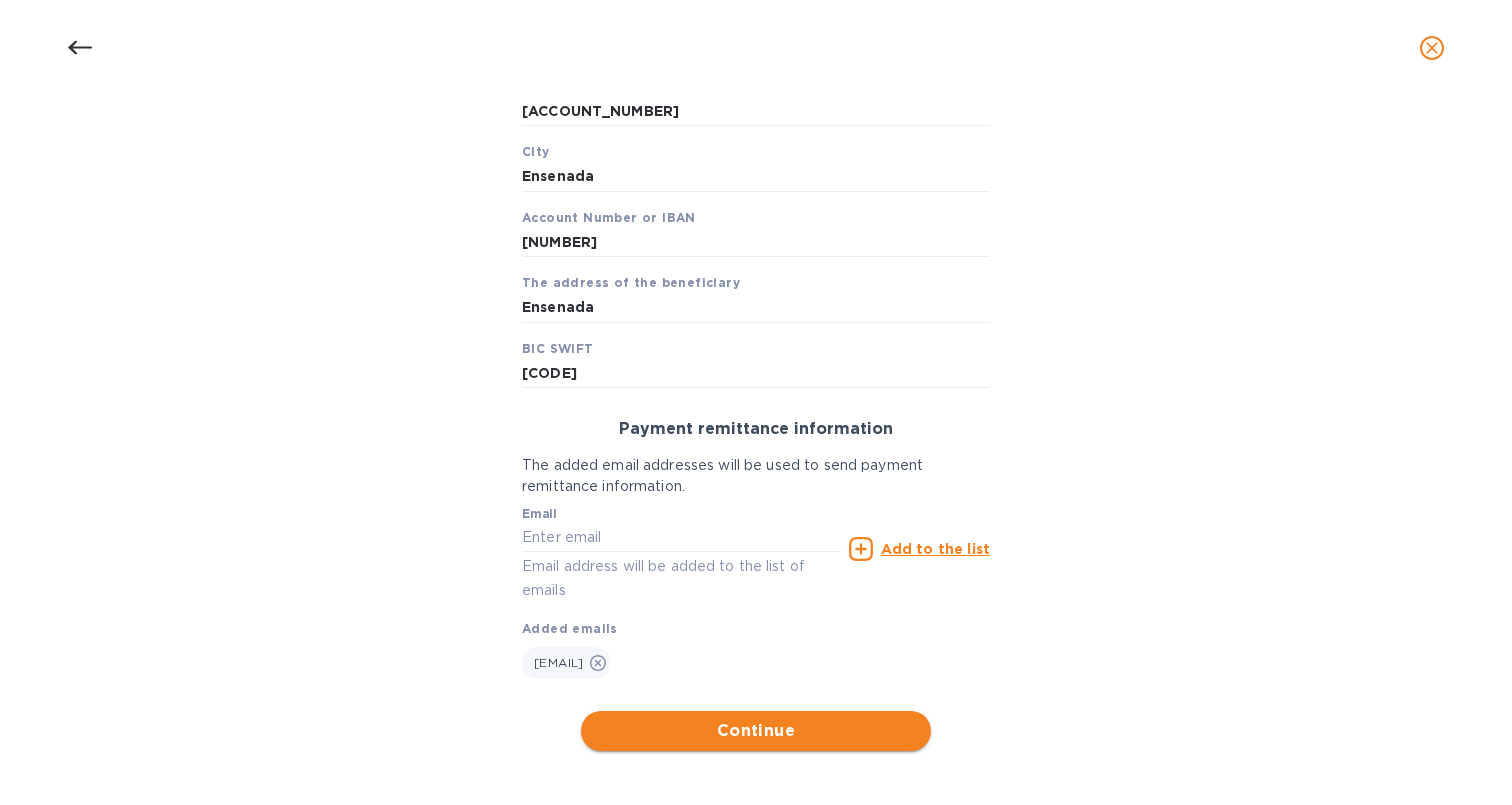 scroll, scrollTop: 559, scrollLeft: 0, axis: vertical 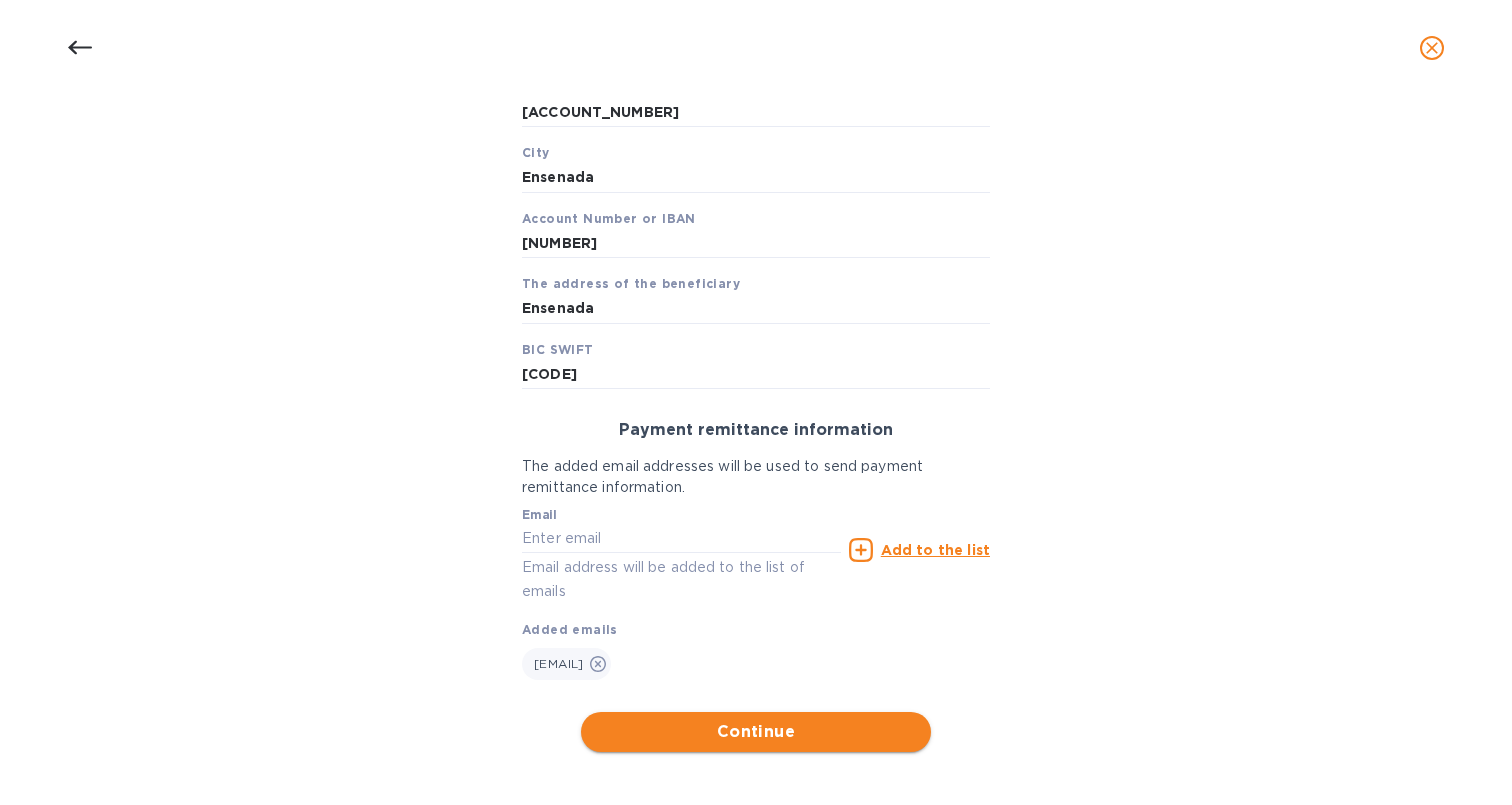 type on "OSCAR ADRIAN MANCILLAS TORRE" 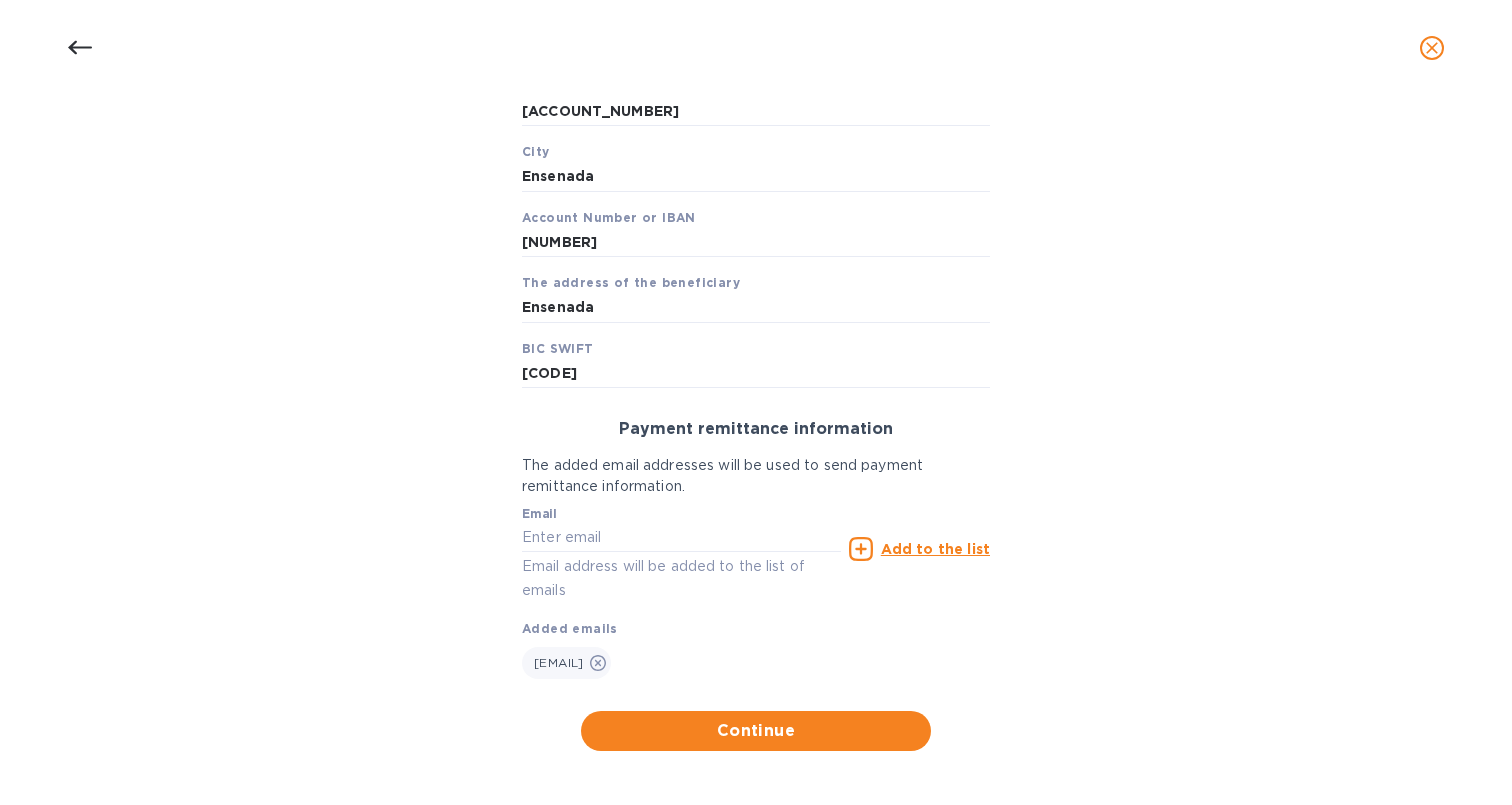 scroll, scrollTop: 633, scrollLeft: 0, axis: vertical 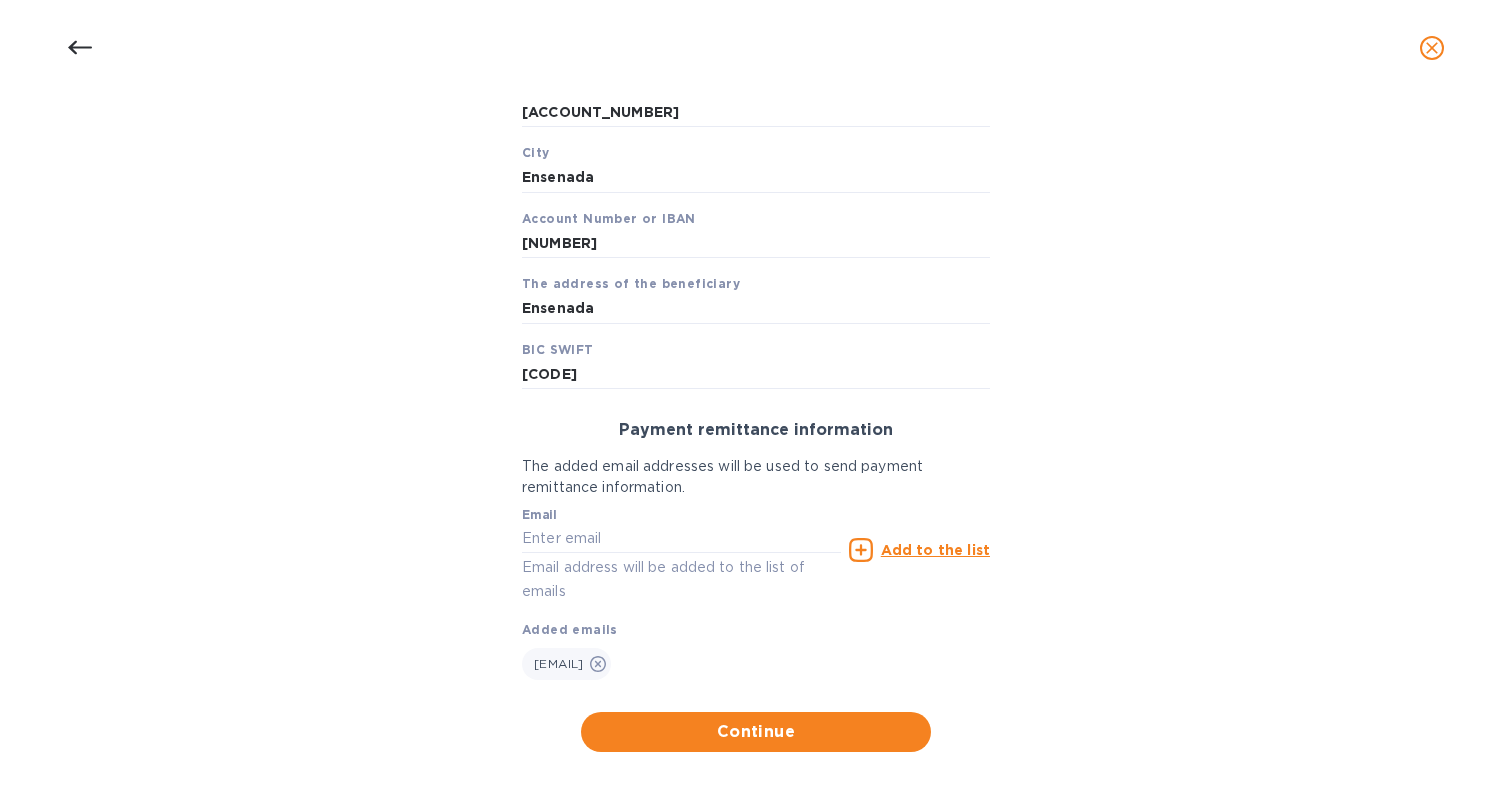 click 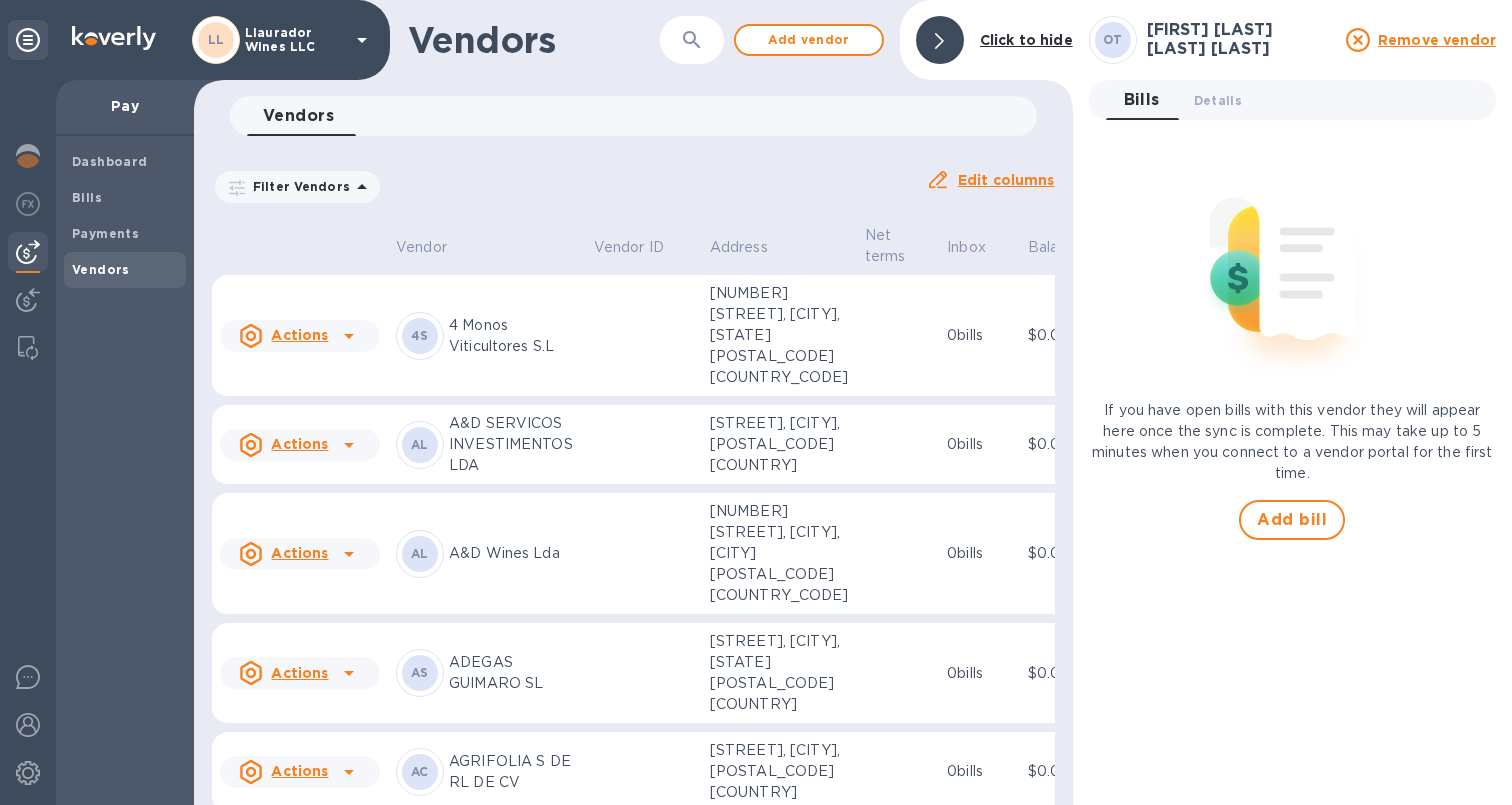 scroll, scrollTop: 0, scrollLeft: 0, axis: both 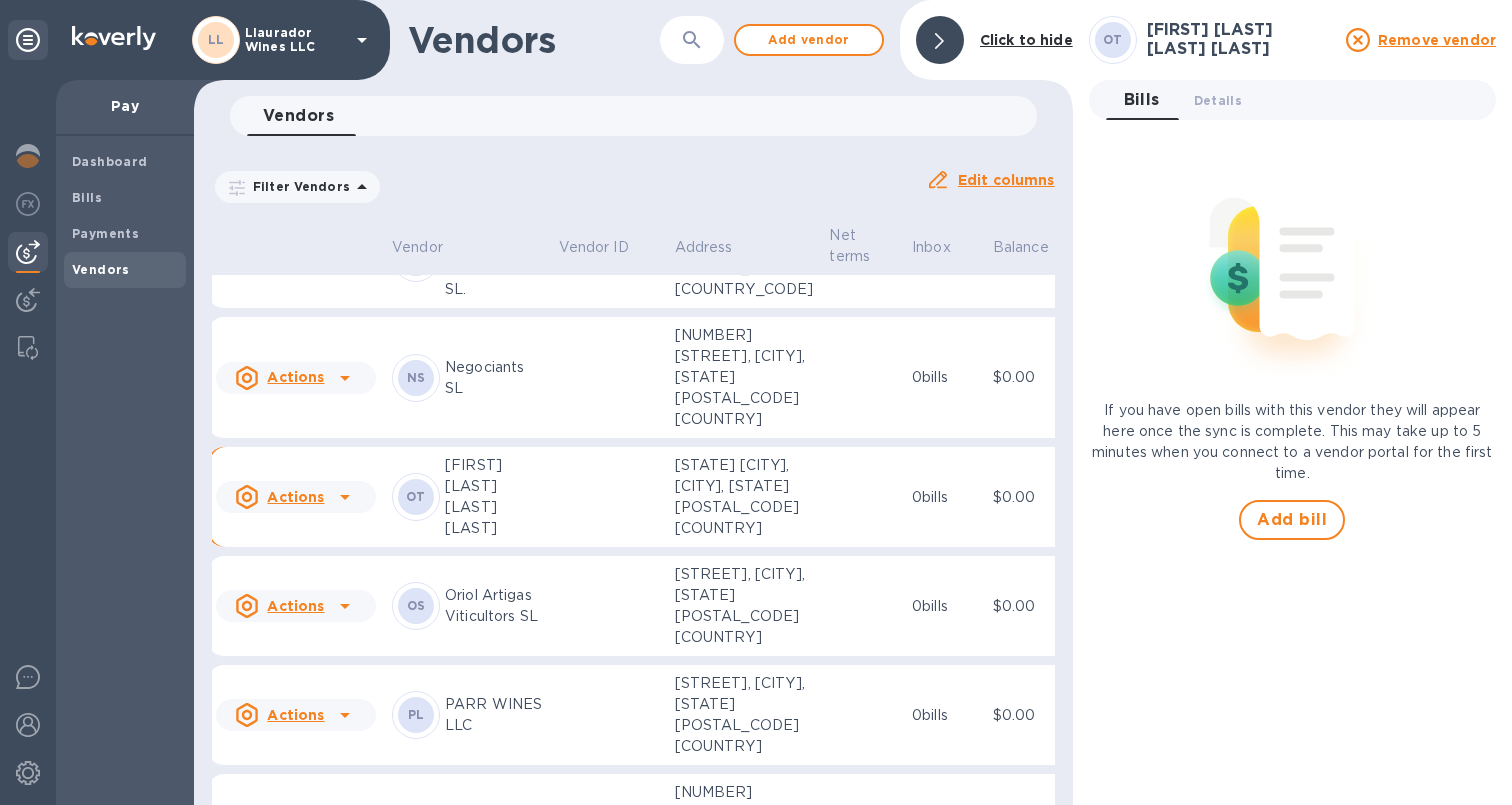 click 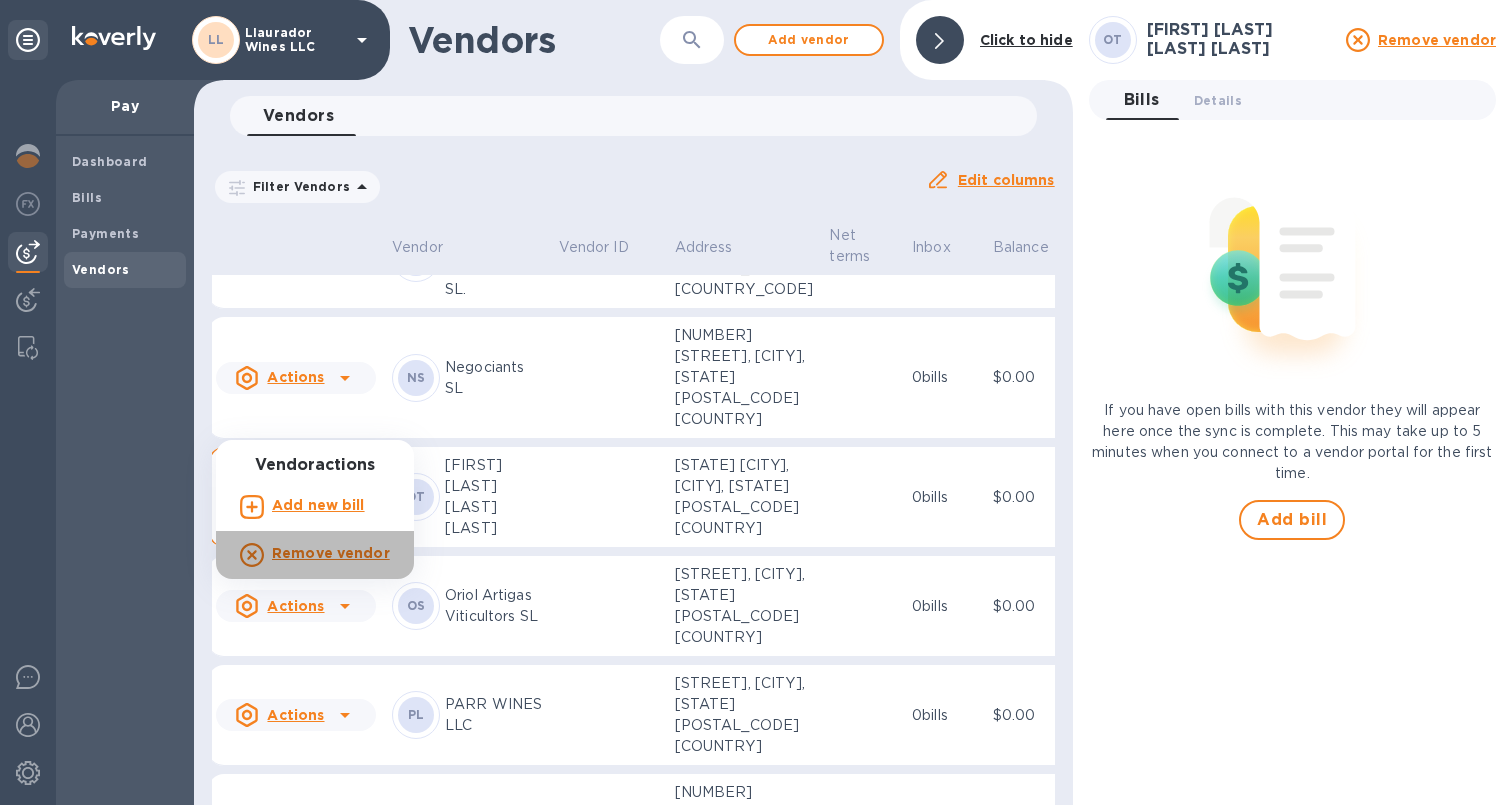 click on "Remove vendor" at bounding box center (331, 553) 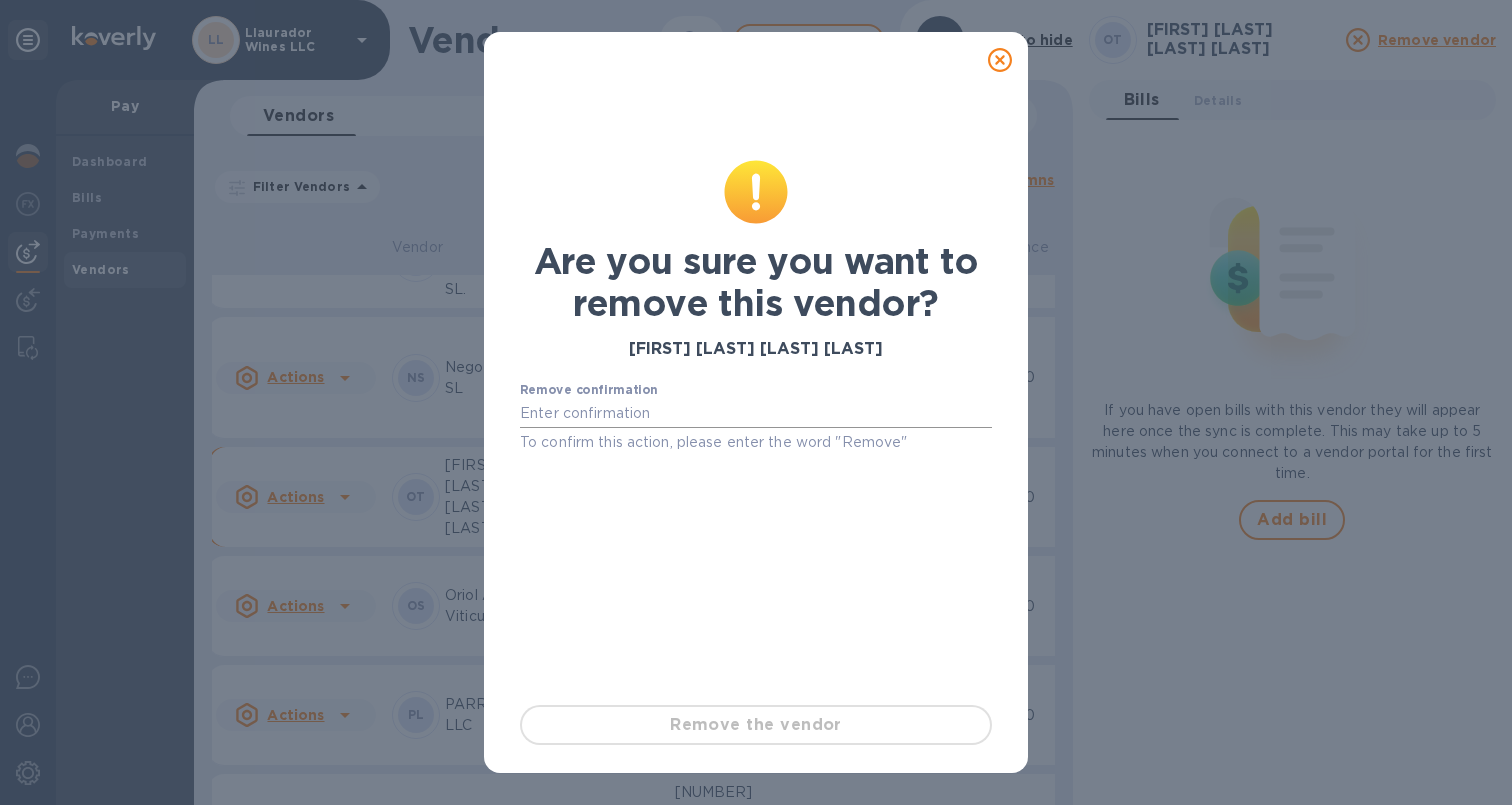 click at bounding box center (756, 414) 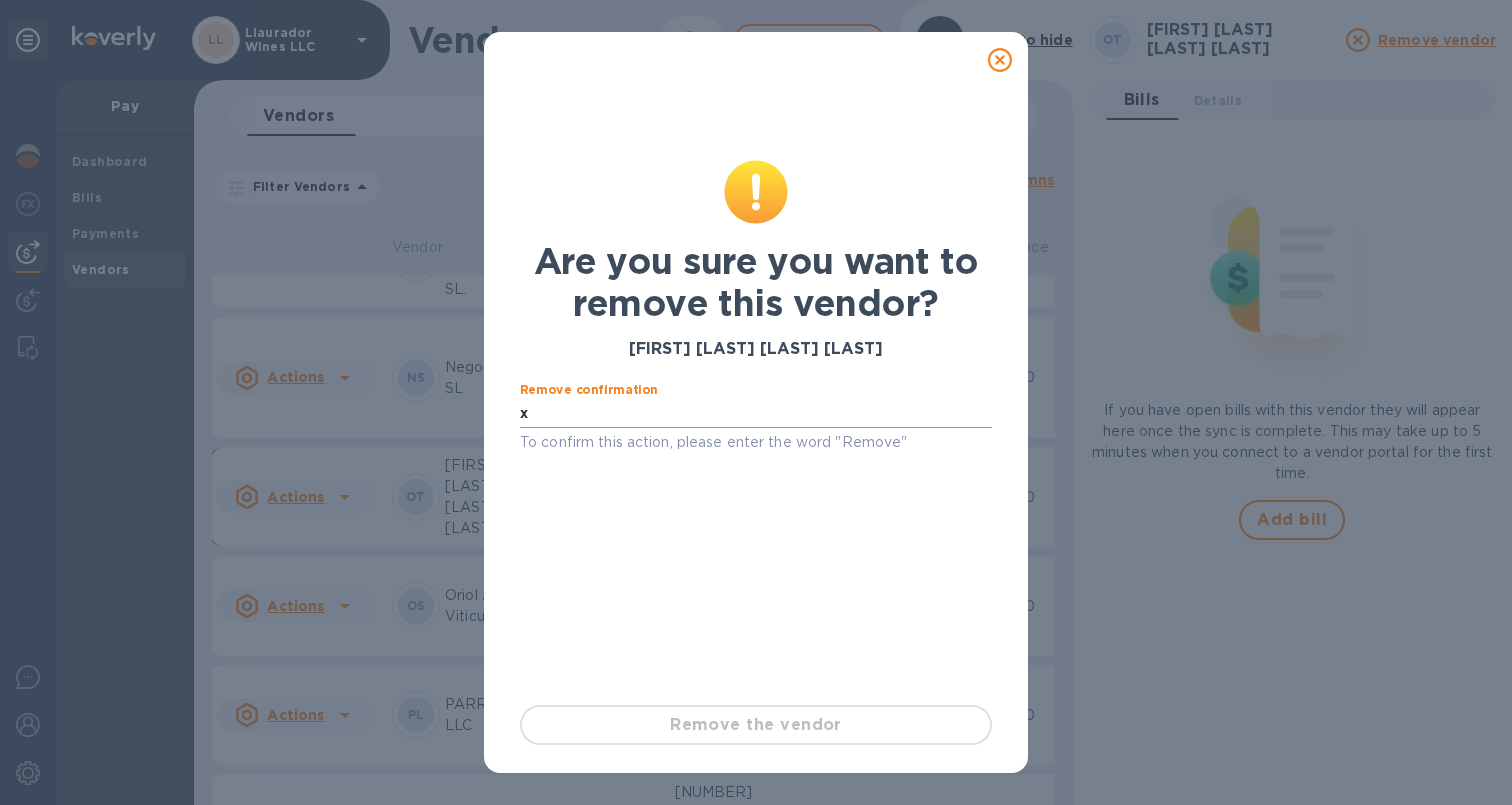 paste on "omancillasdlt@gmail.com" 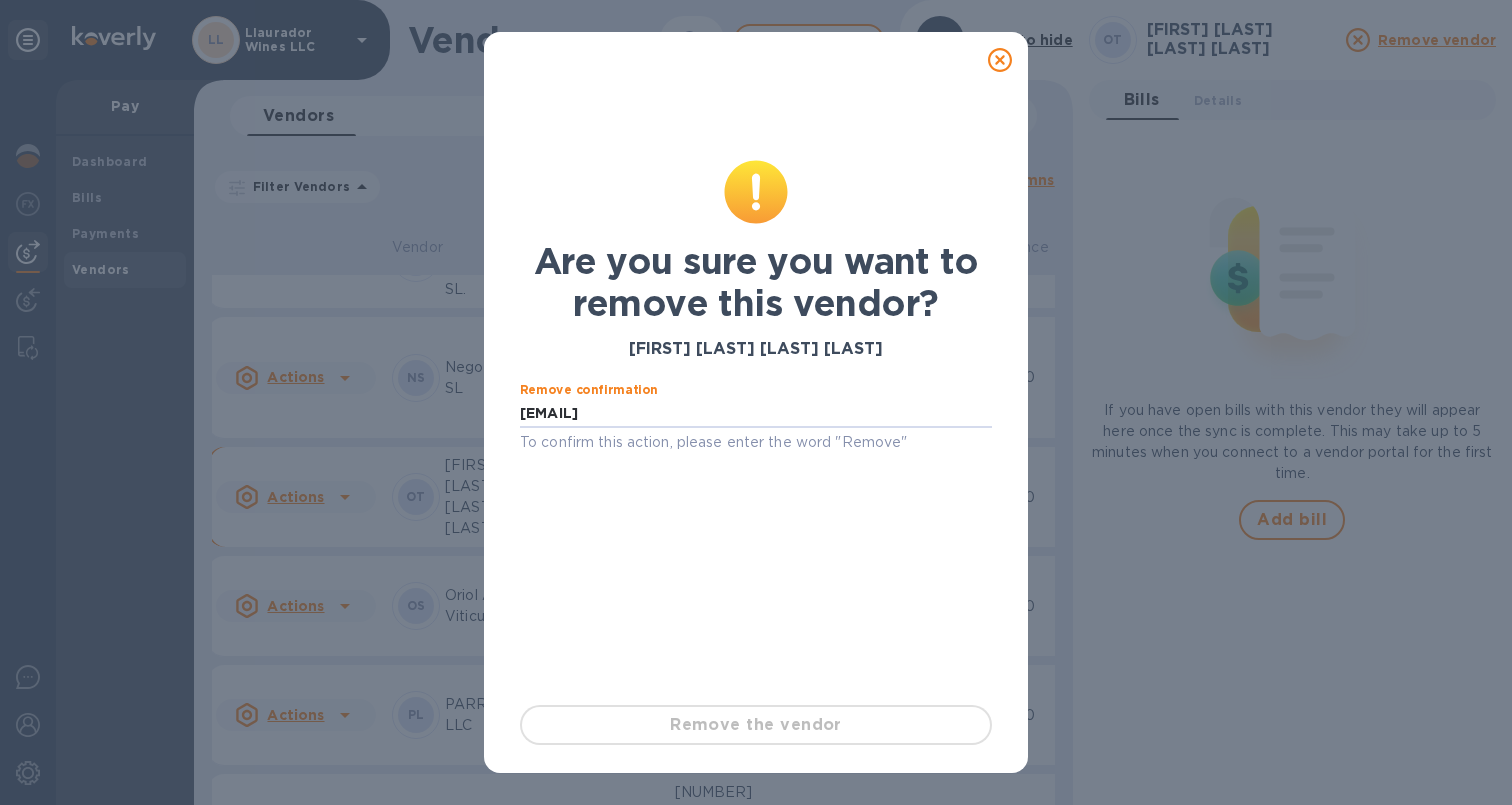type on "x" 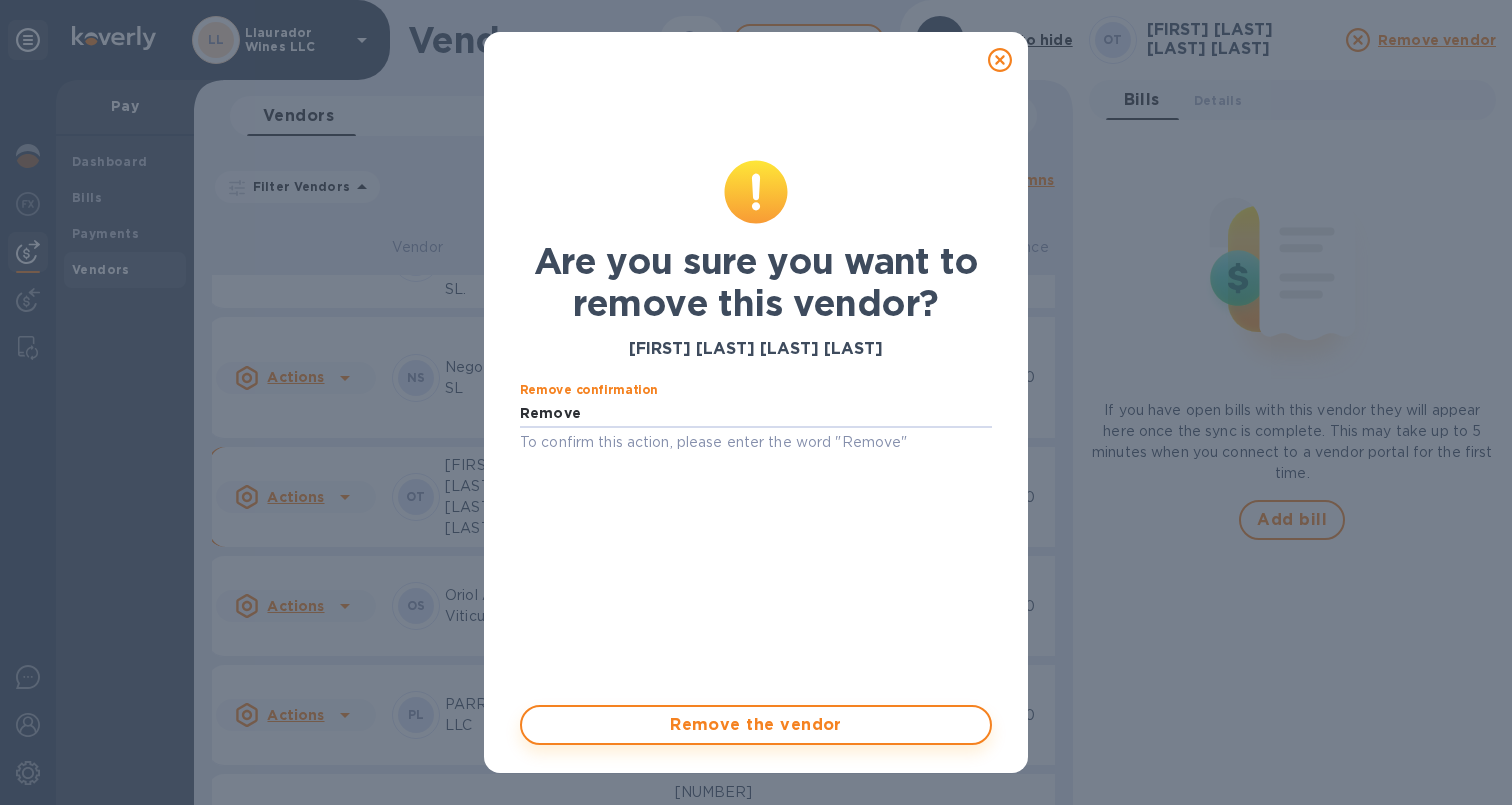 type on "Remove" 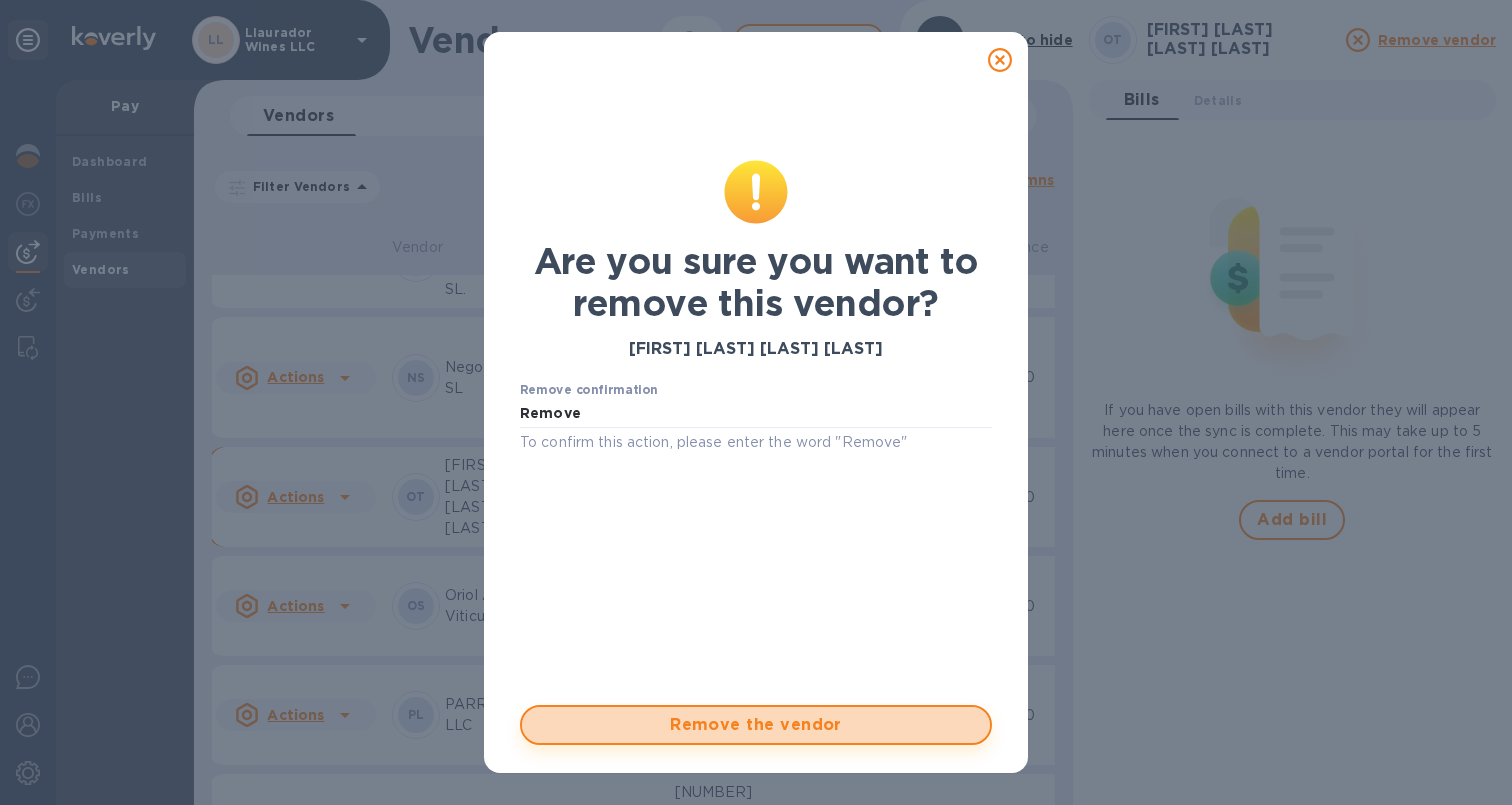 click on "Remove the vendor" at bounding box center [756, 725] 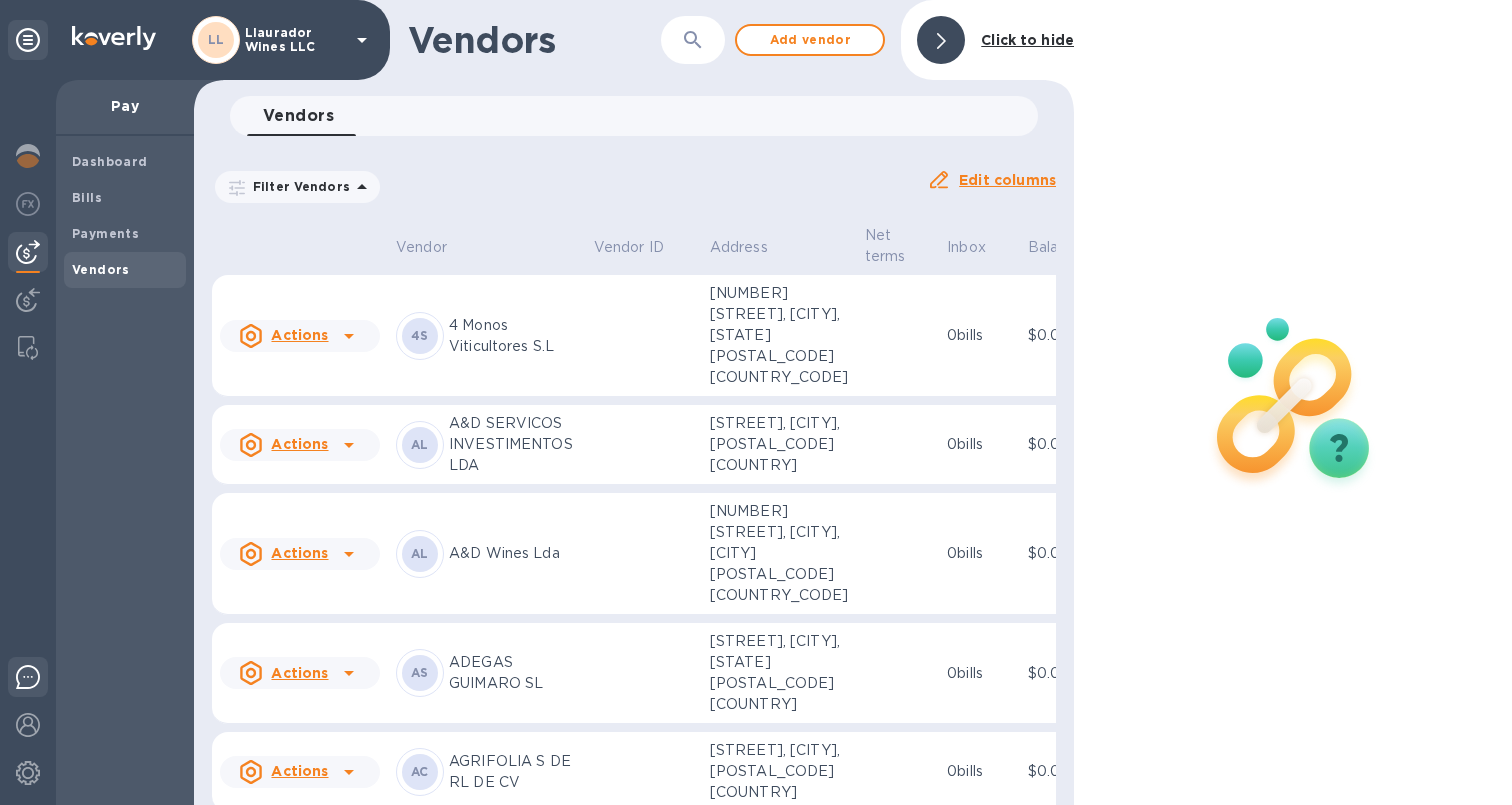 click at bounding box center [28, 677] 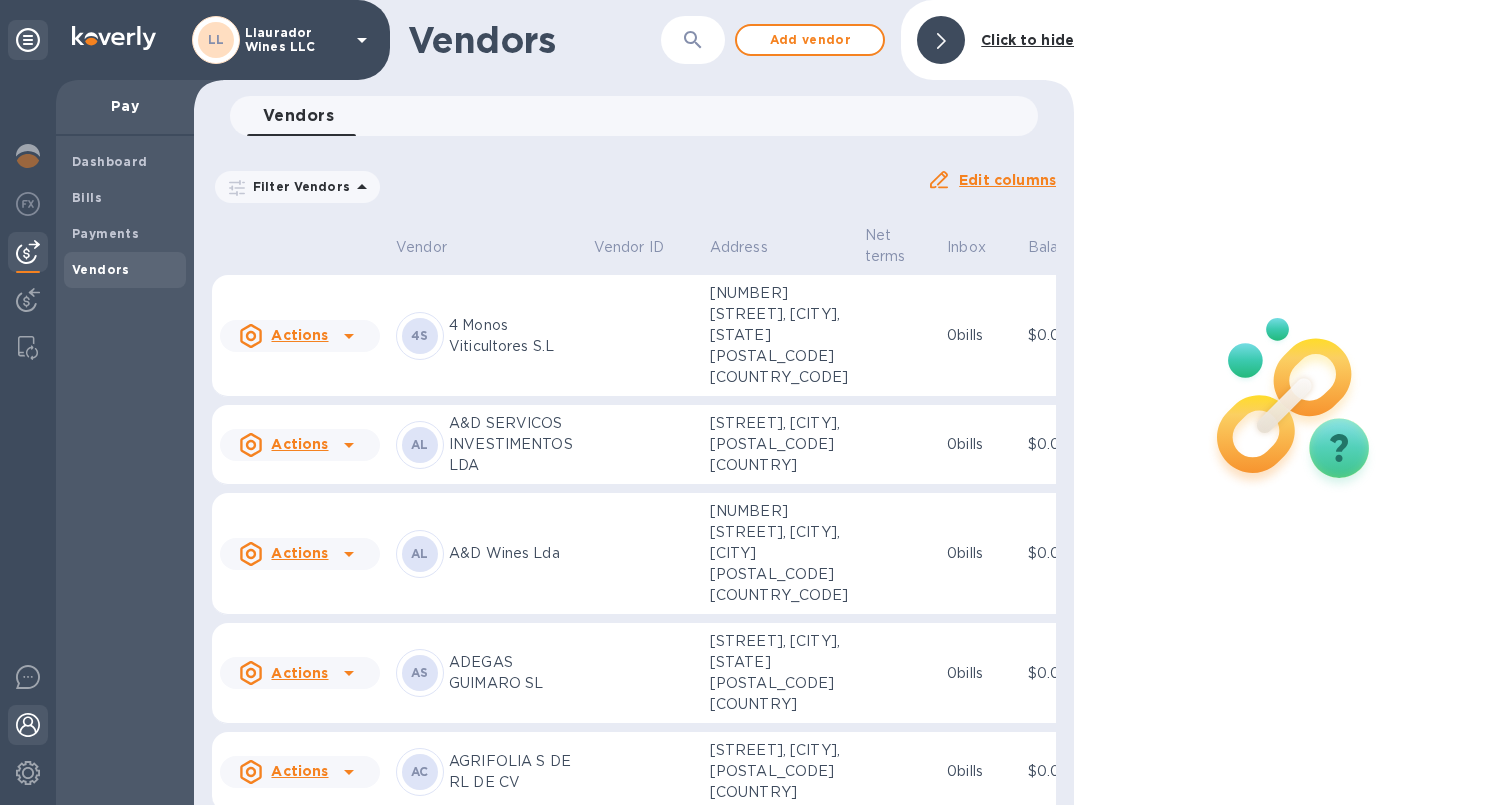 click at bounding box center [28, 725] 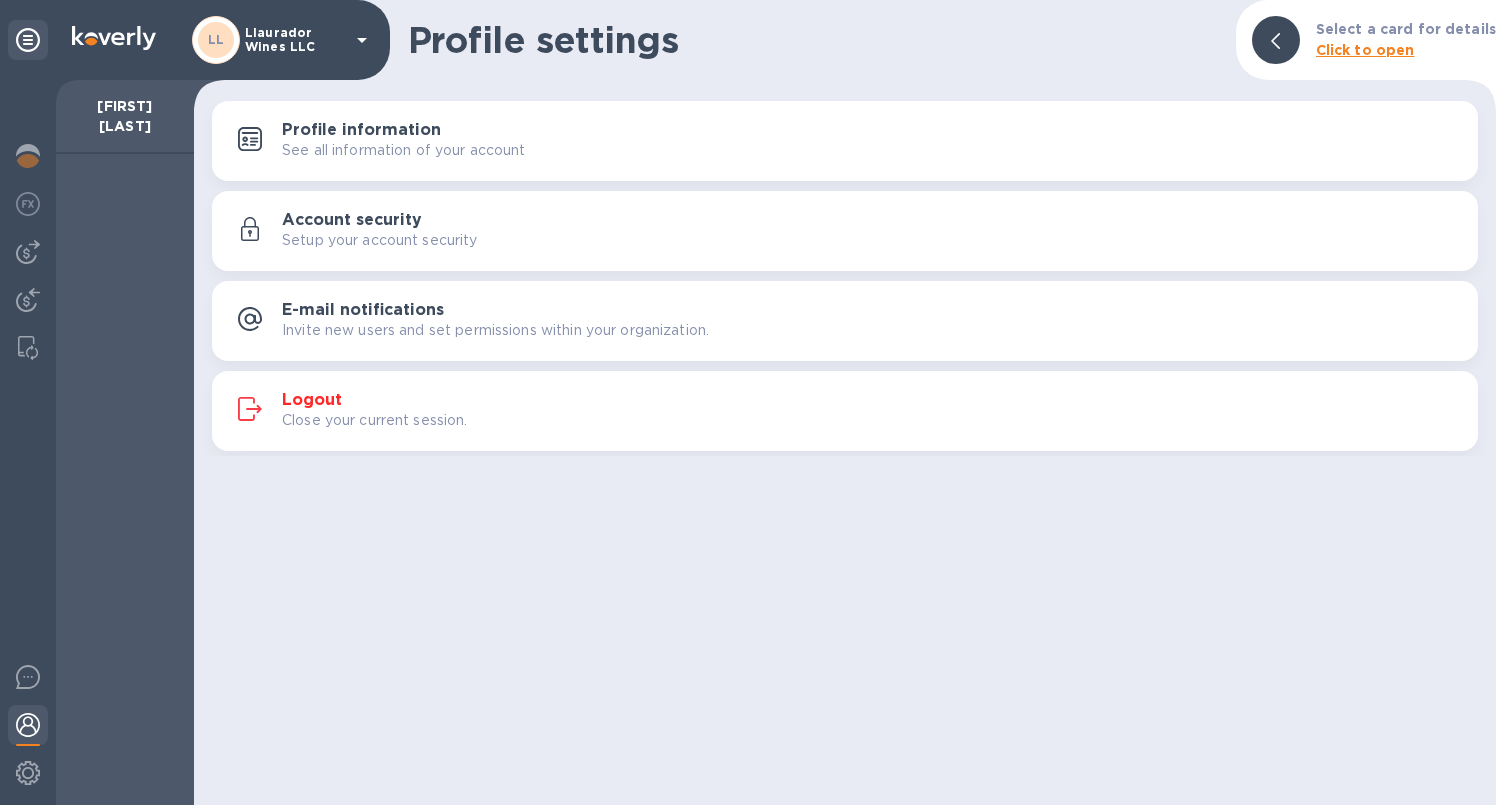 click on "Logout" at bounding box center (312, 400) 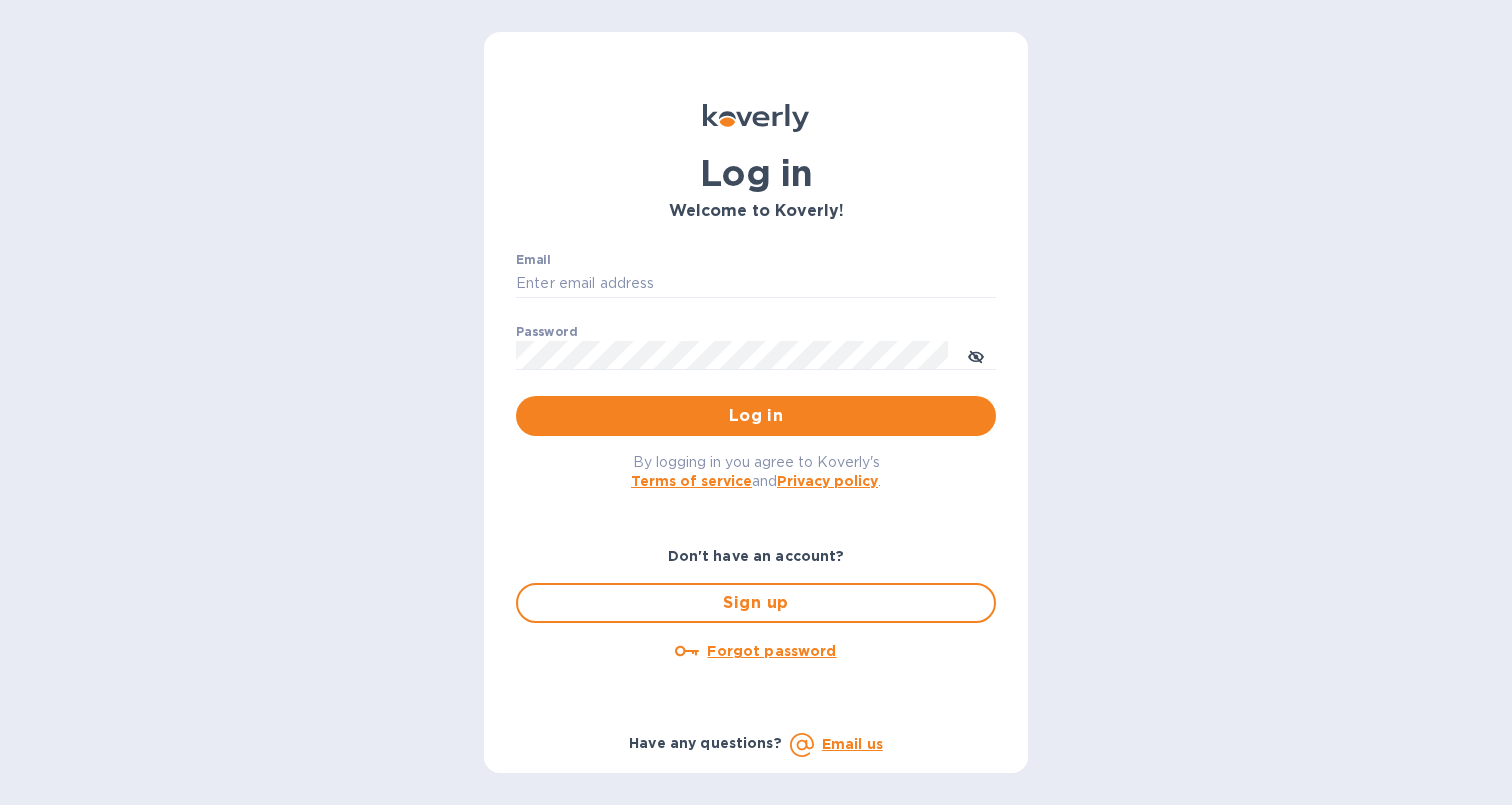 click on "Email ​" at bounding box center [756, 289] 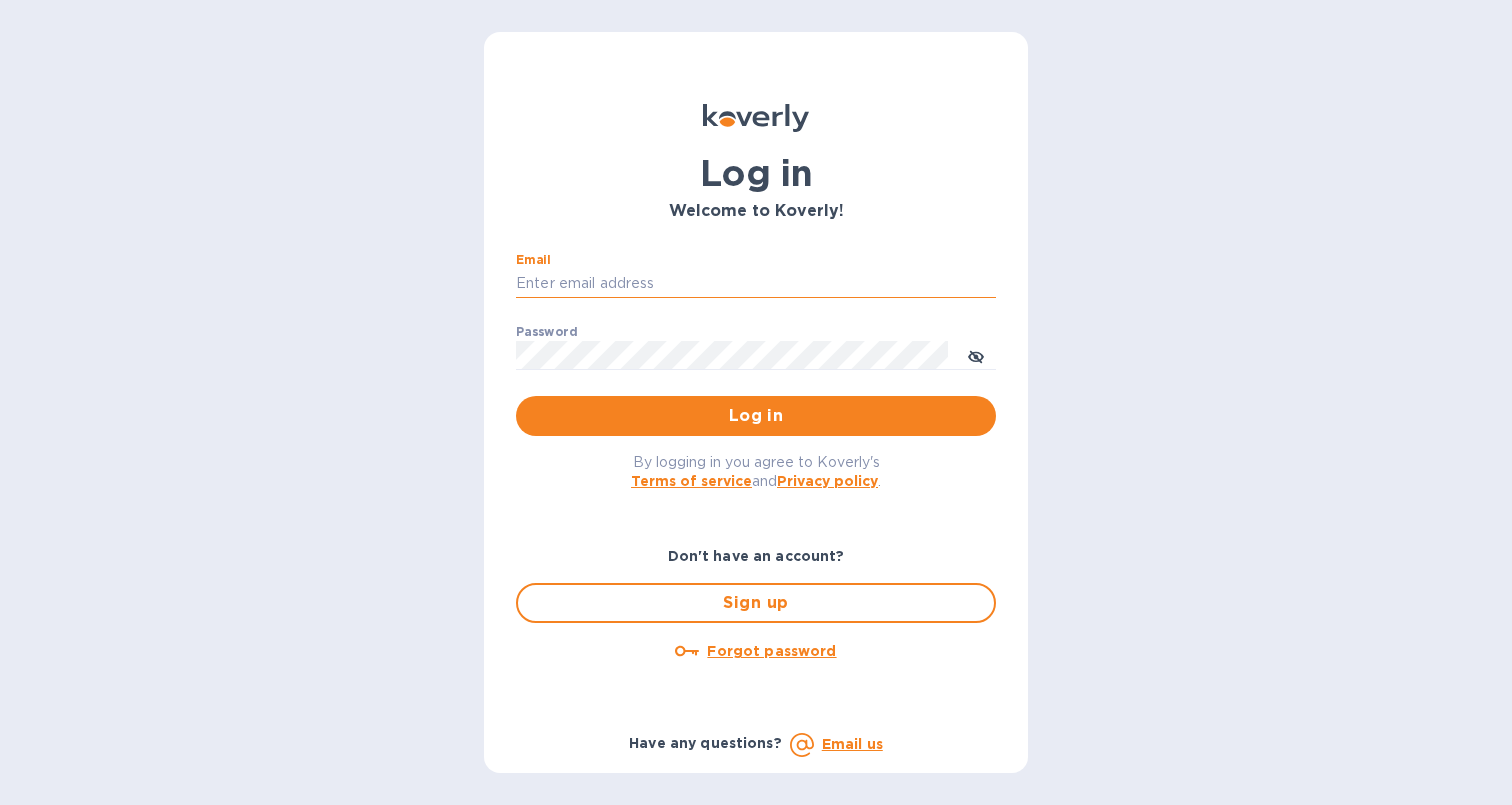 click on "Email" at bounding box center [756, 284] 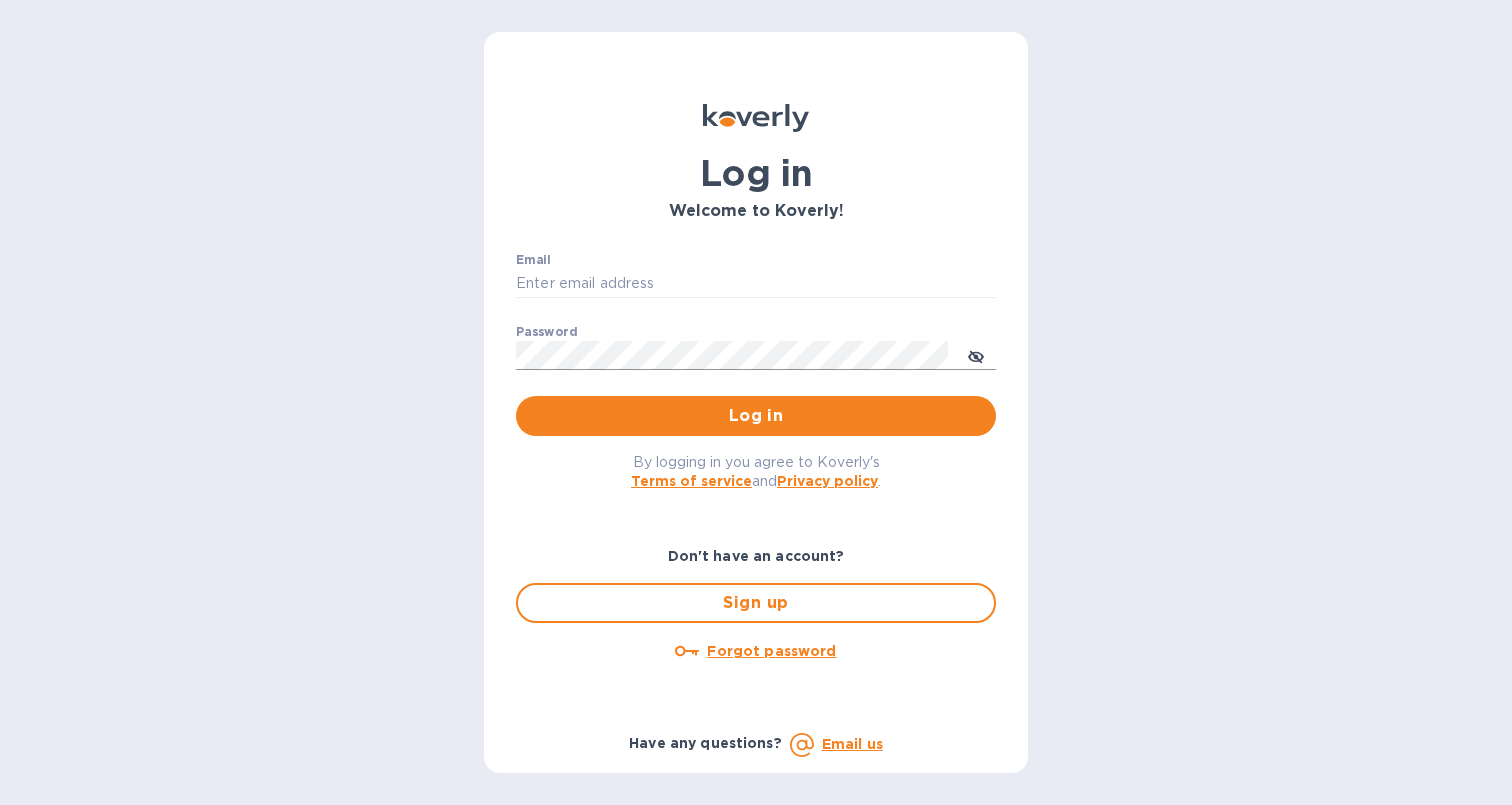 scroll, scrollTop: 0, scrollLeft: 0, axis: both 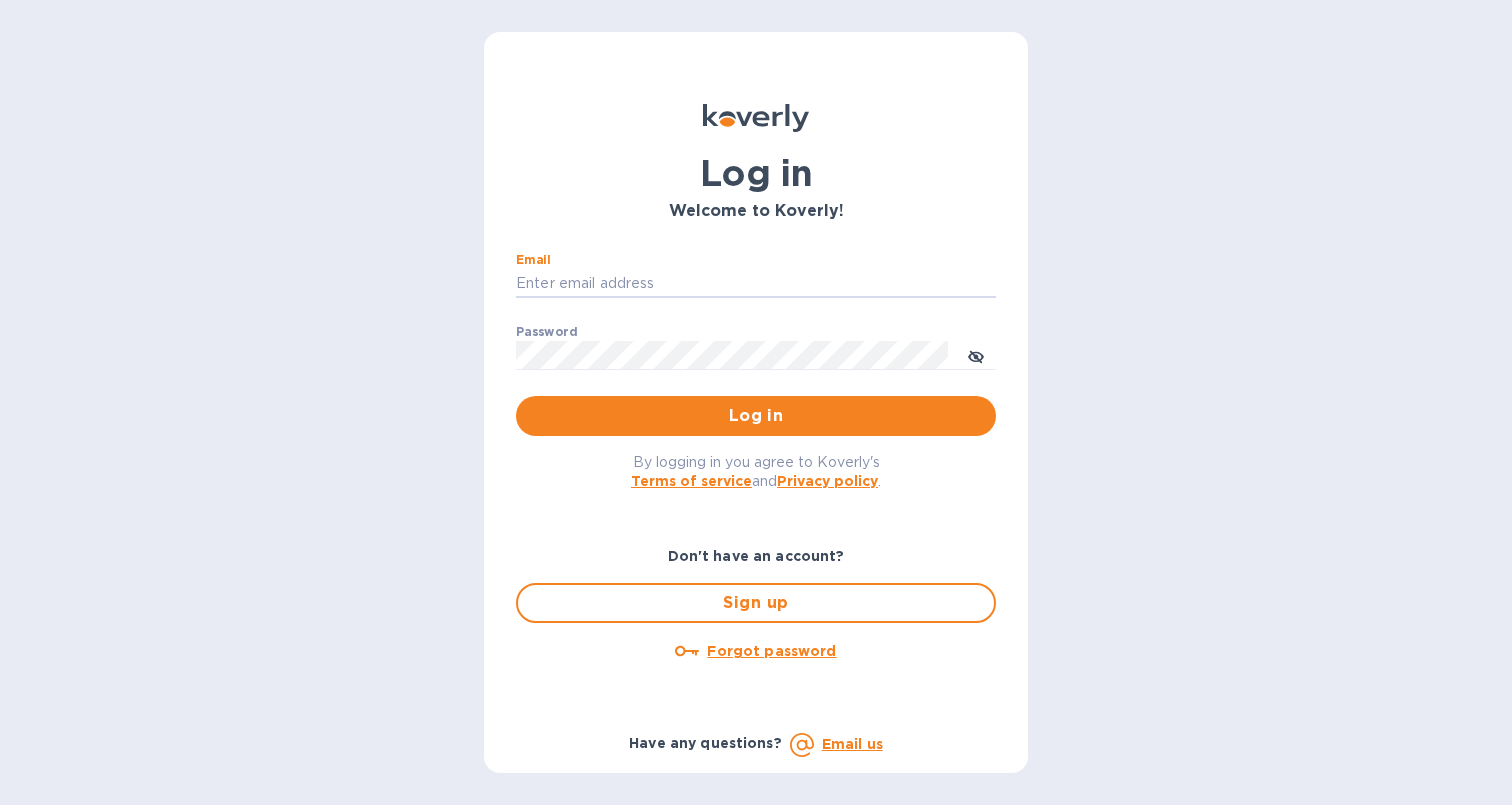 type on "[EMAIL]" 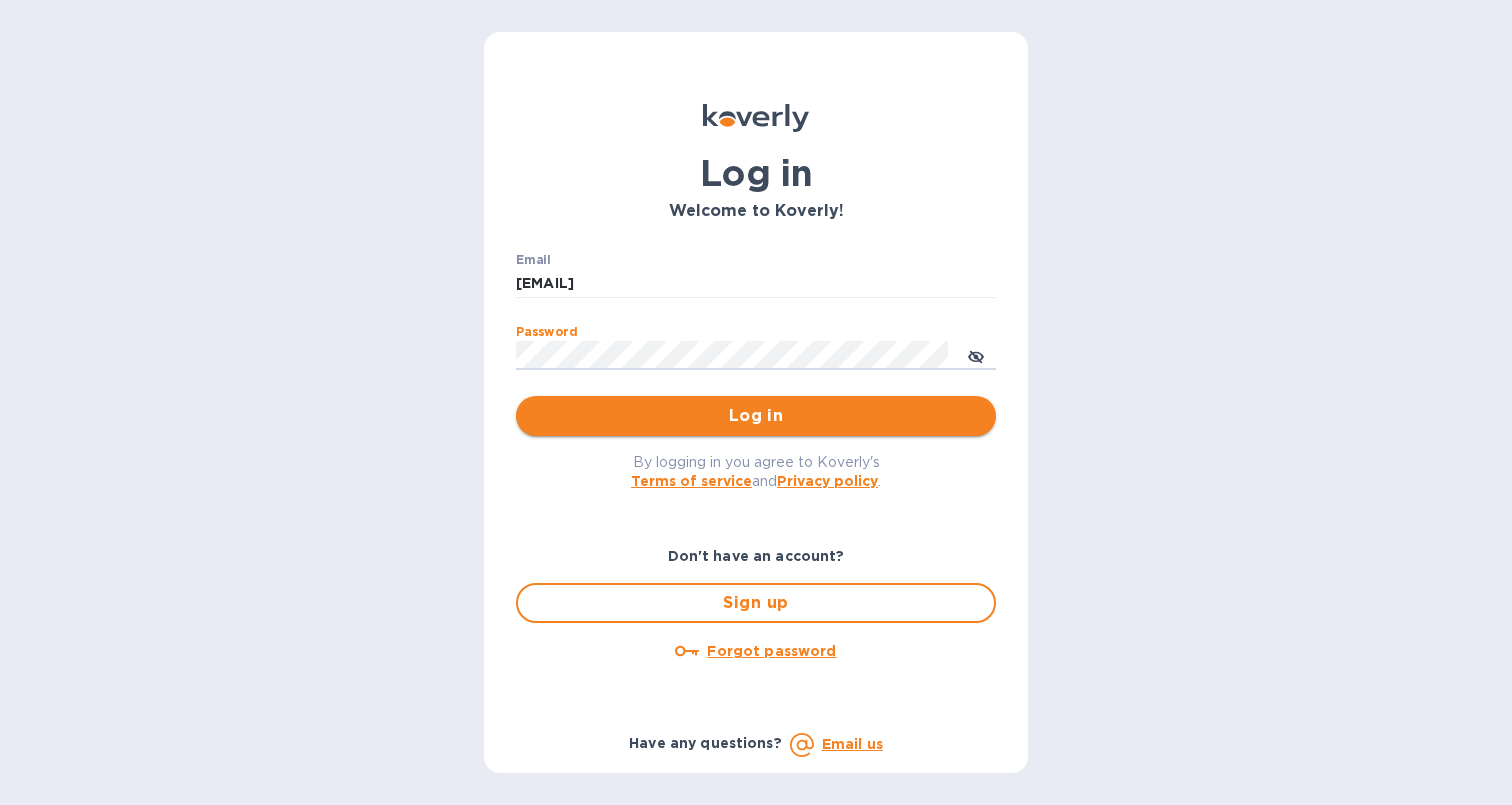 click on "Log in" at bounding box center [756, 416] 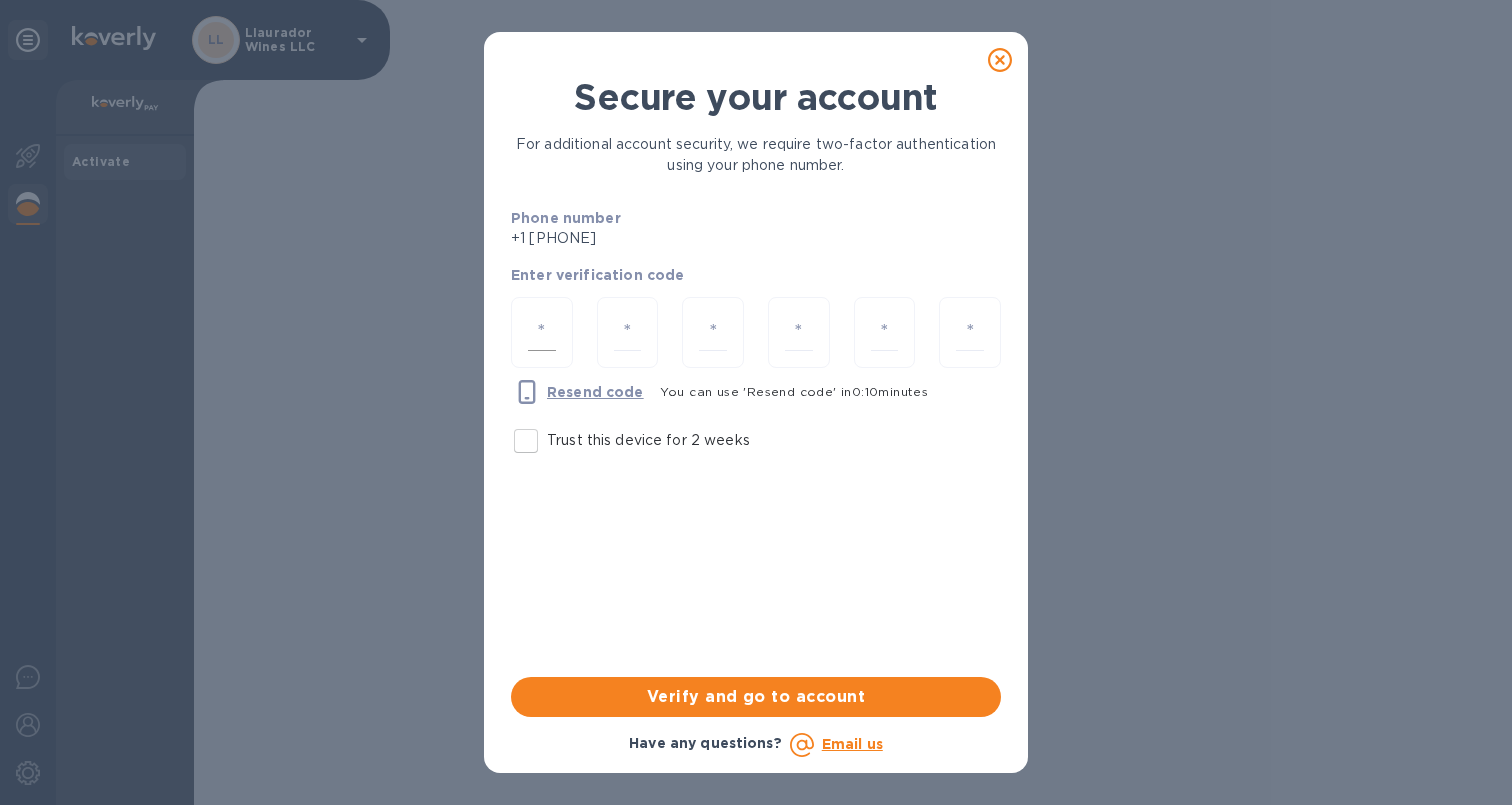 click at bounding box center (542, 332) 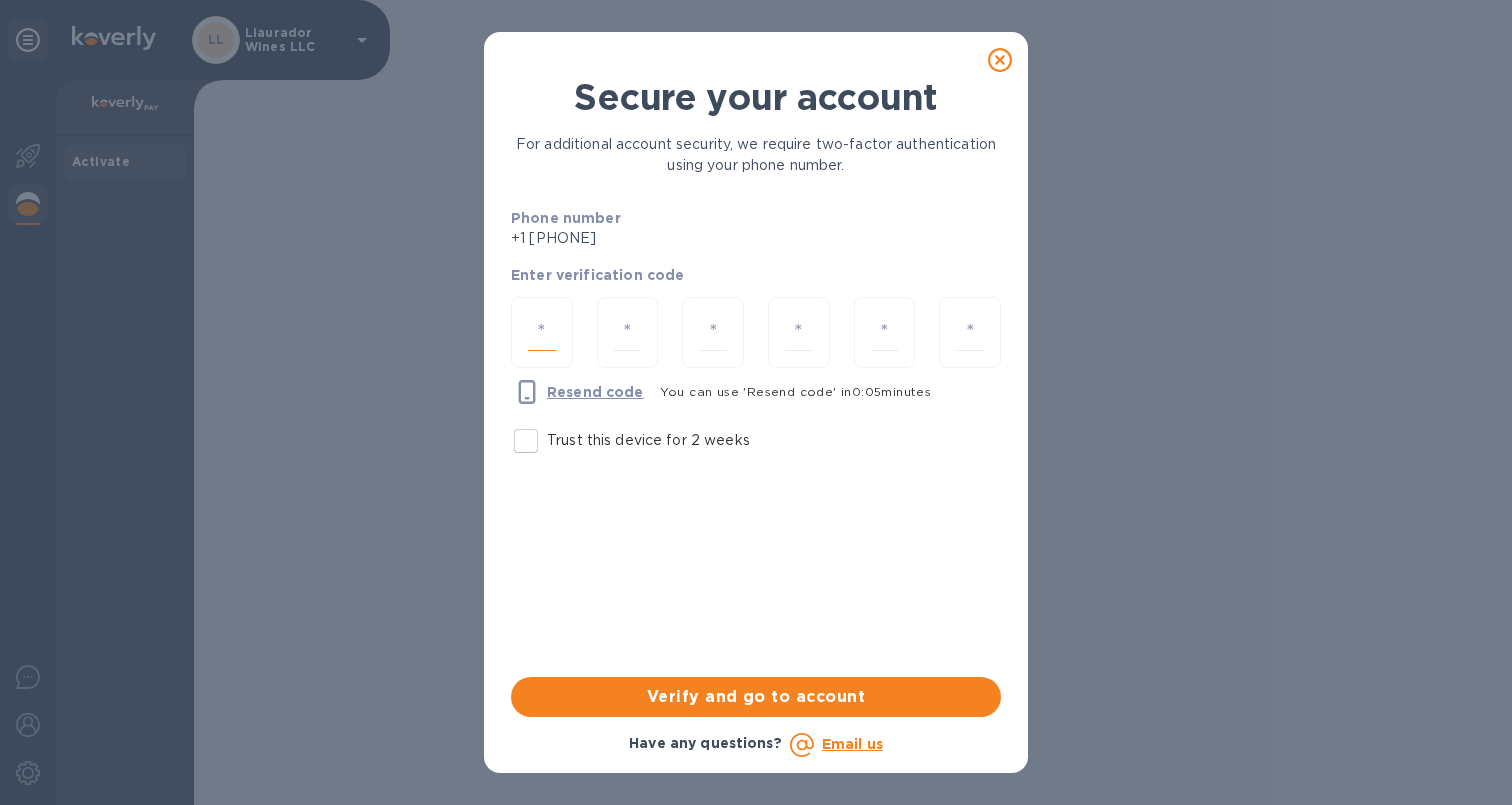type on "8" 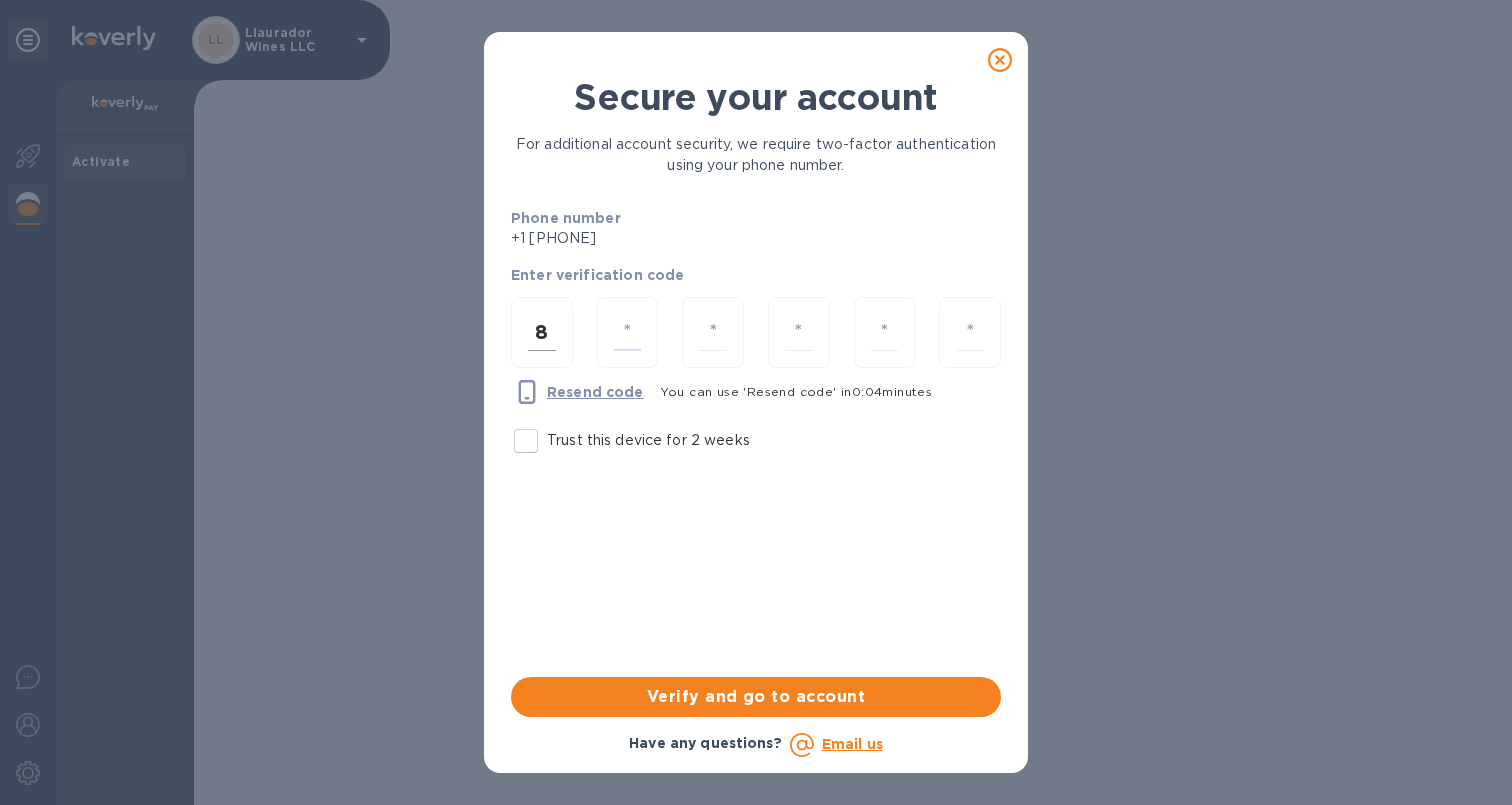 type on "3" 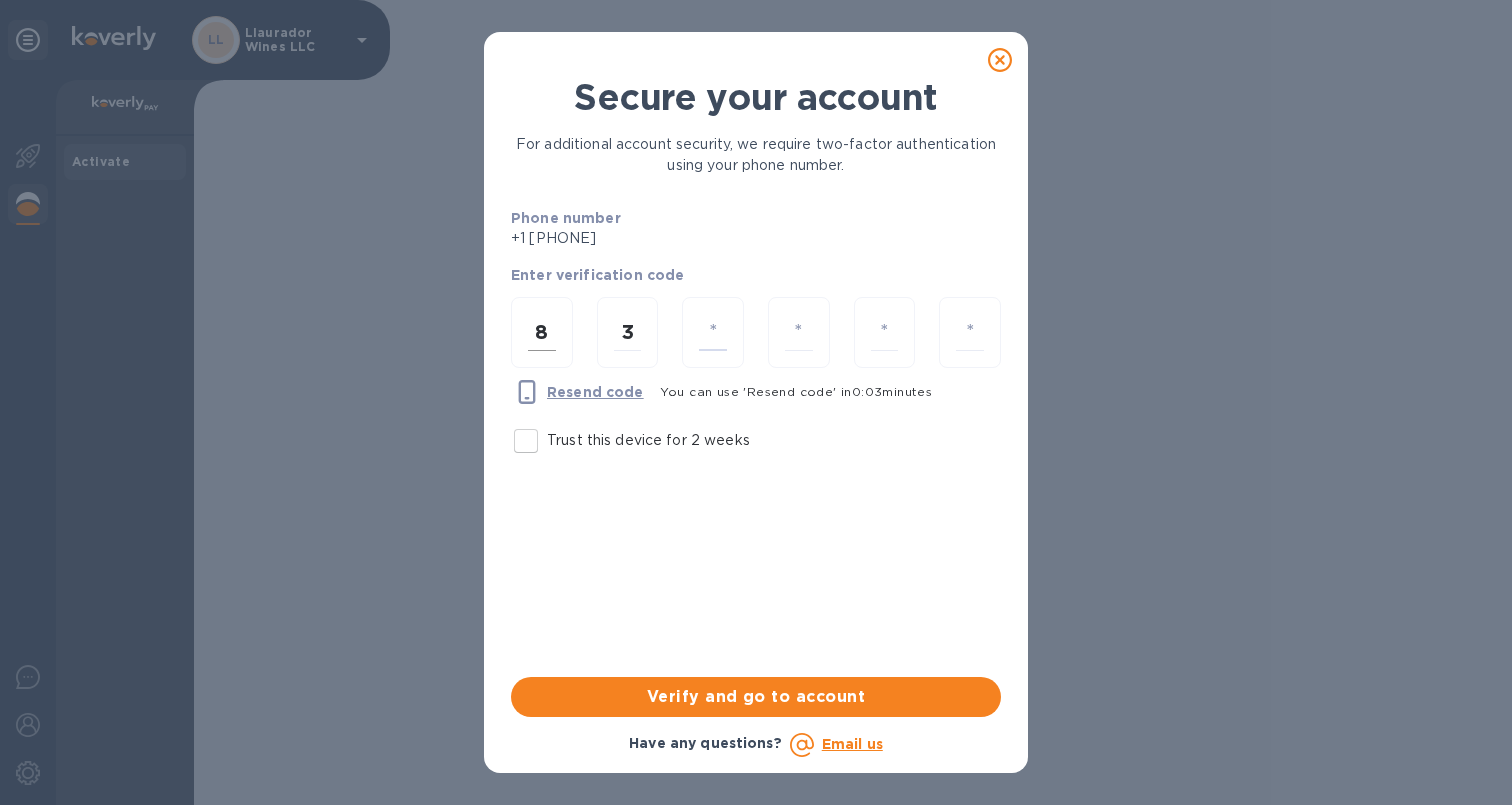 type on "9" 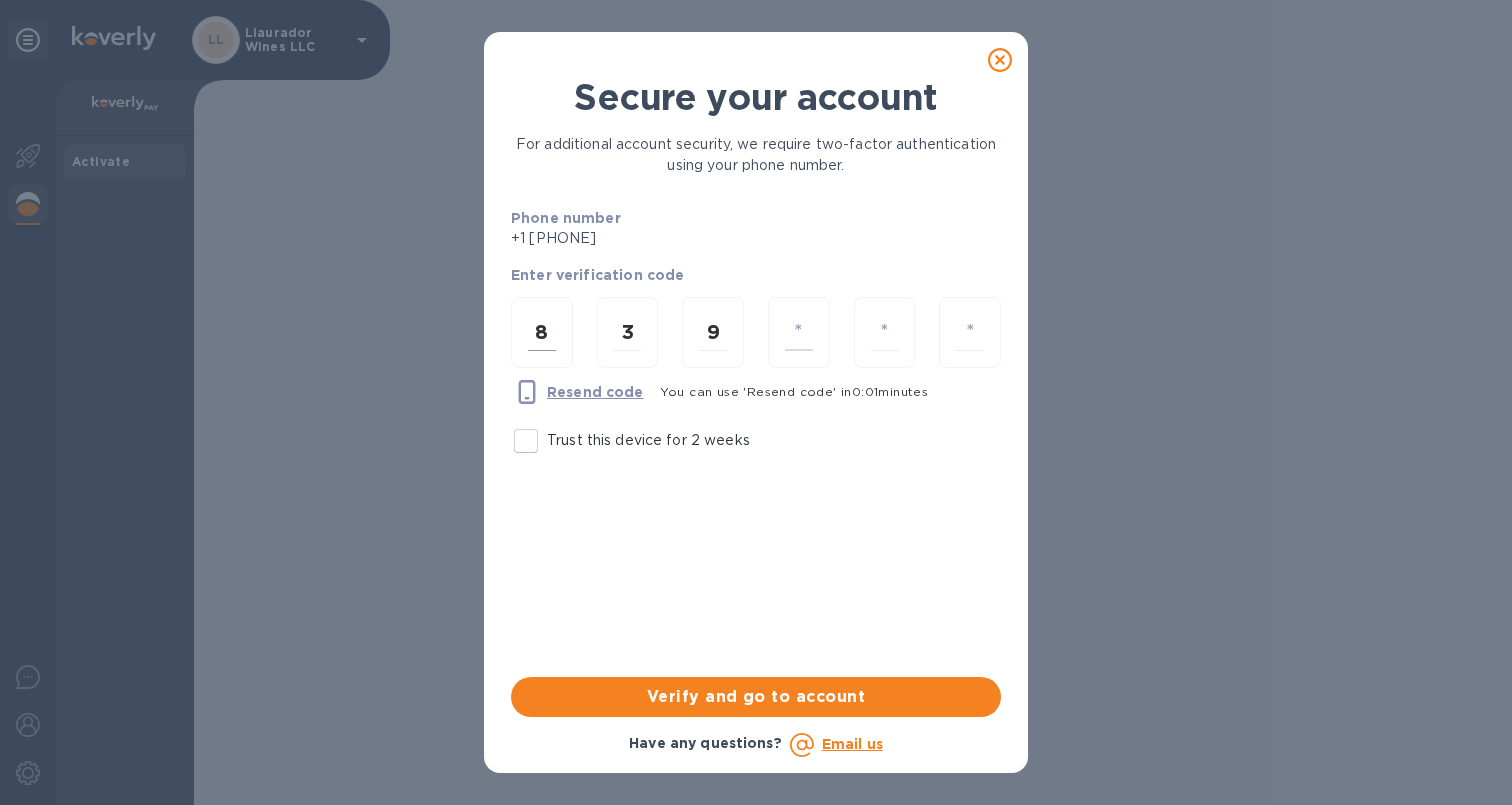 type on "1" 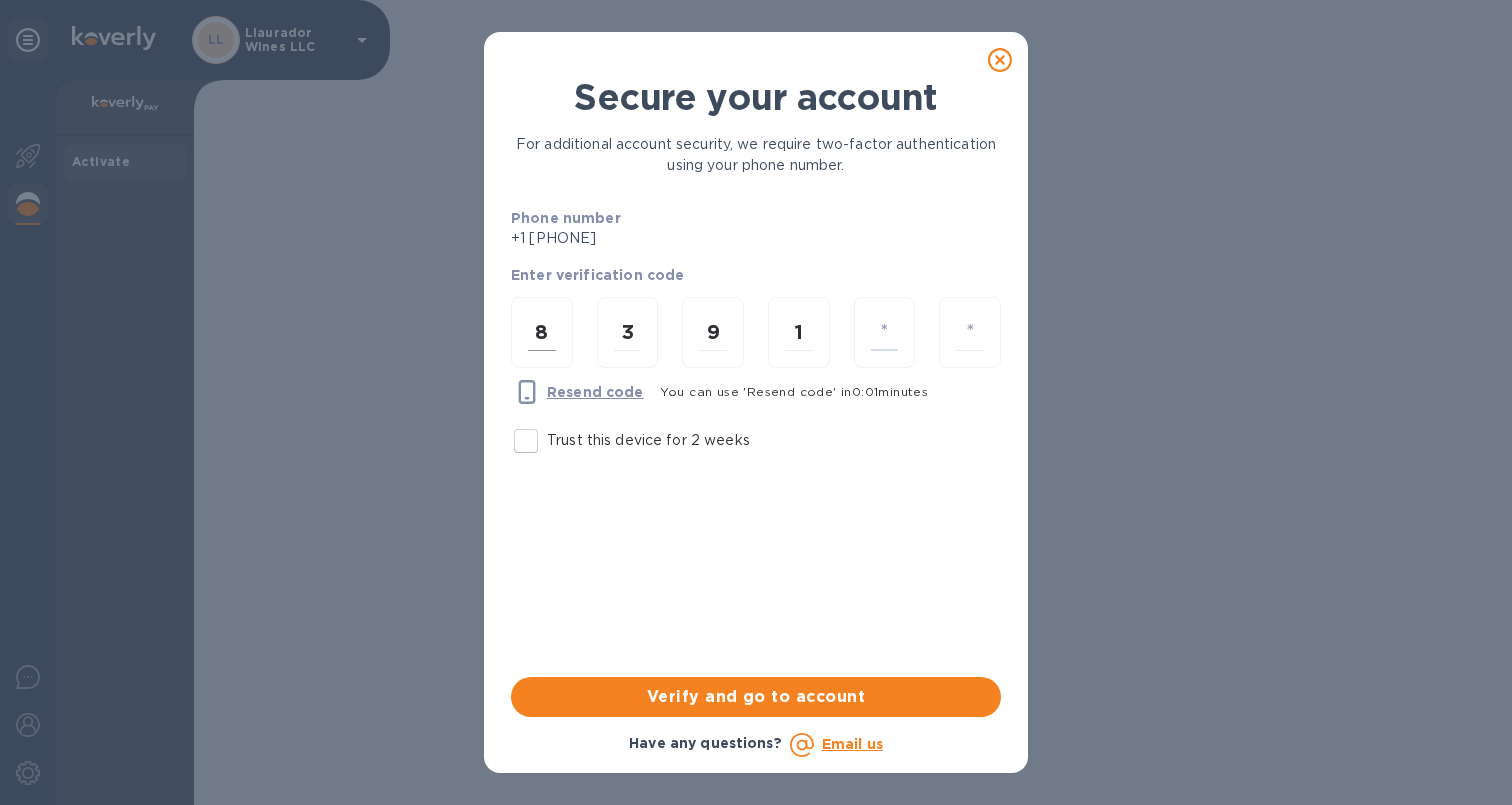 type on "4" 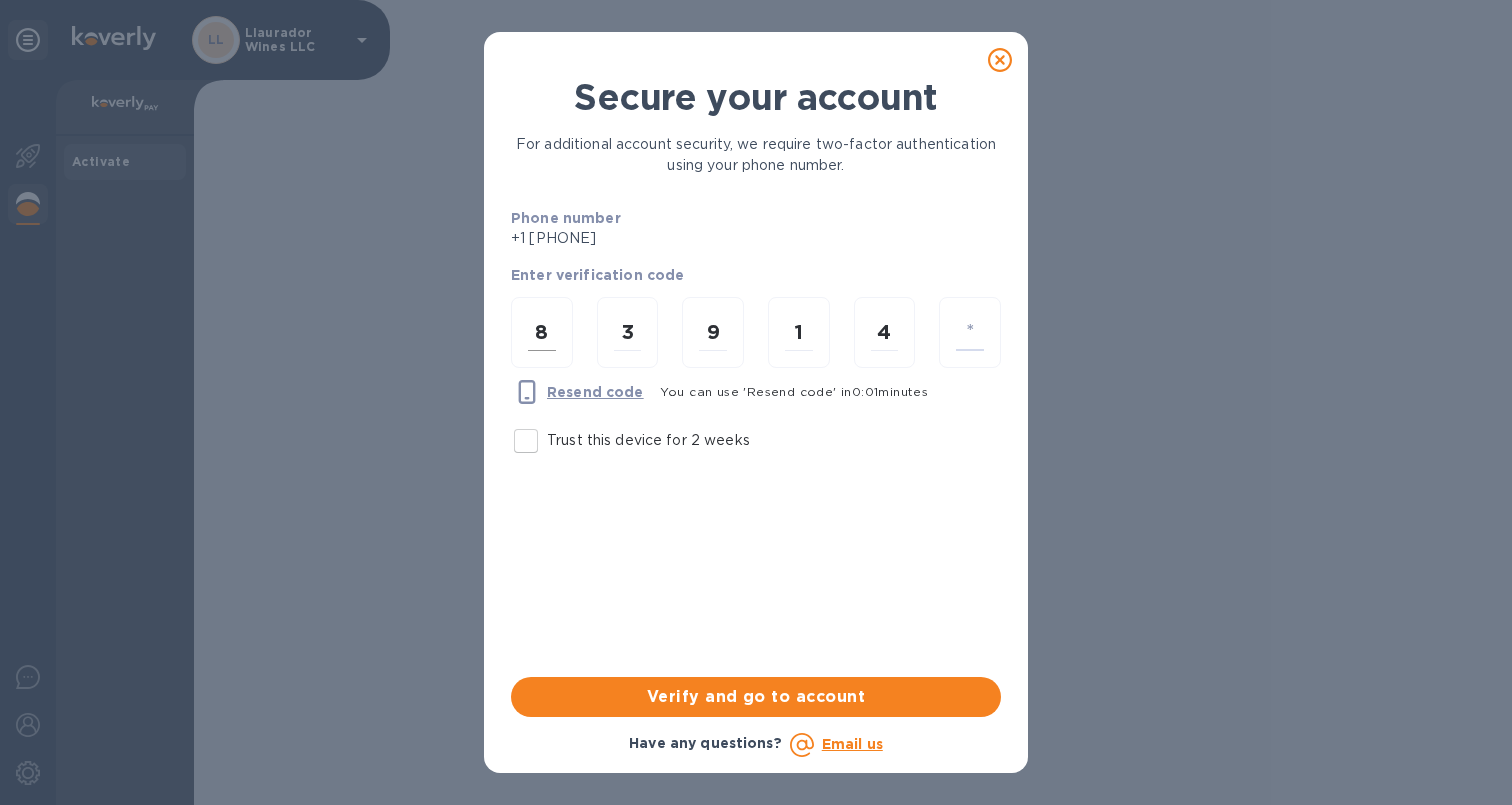 type on "4" 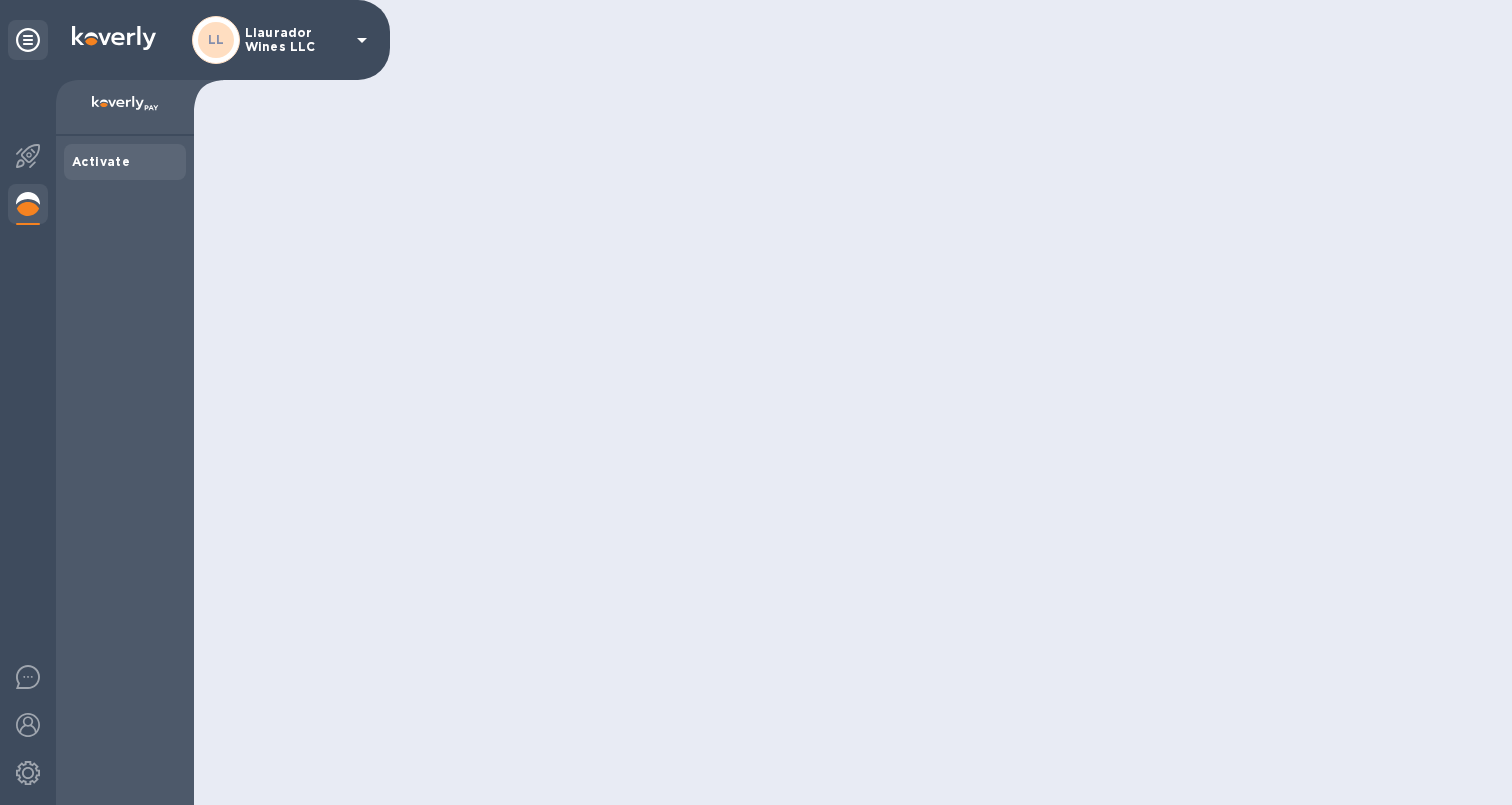 scroll, scrollTop: 0, scrollLeft: 0, axis: both 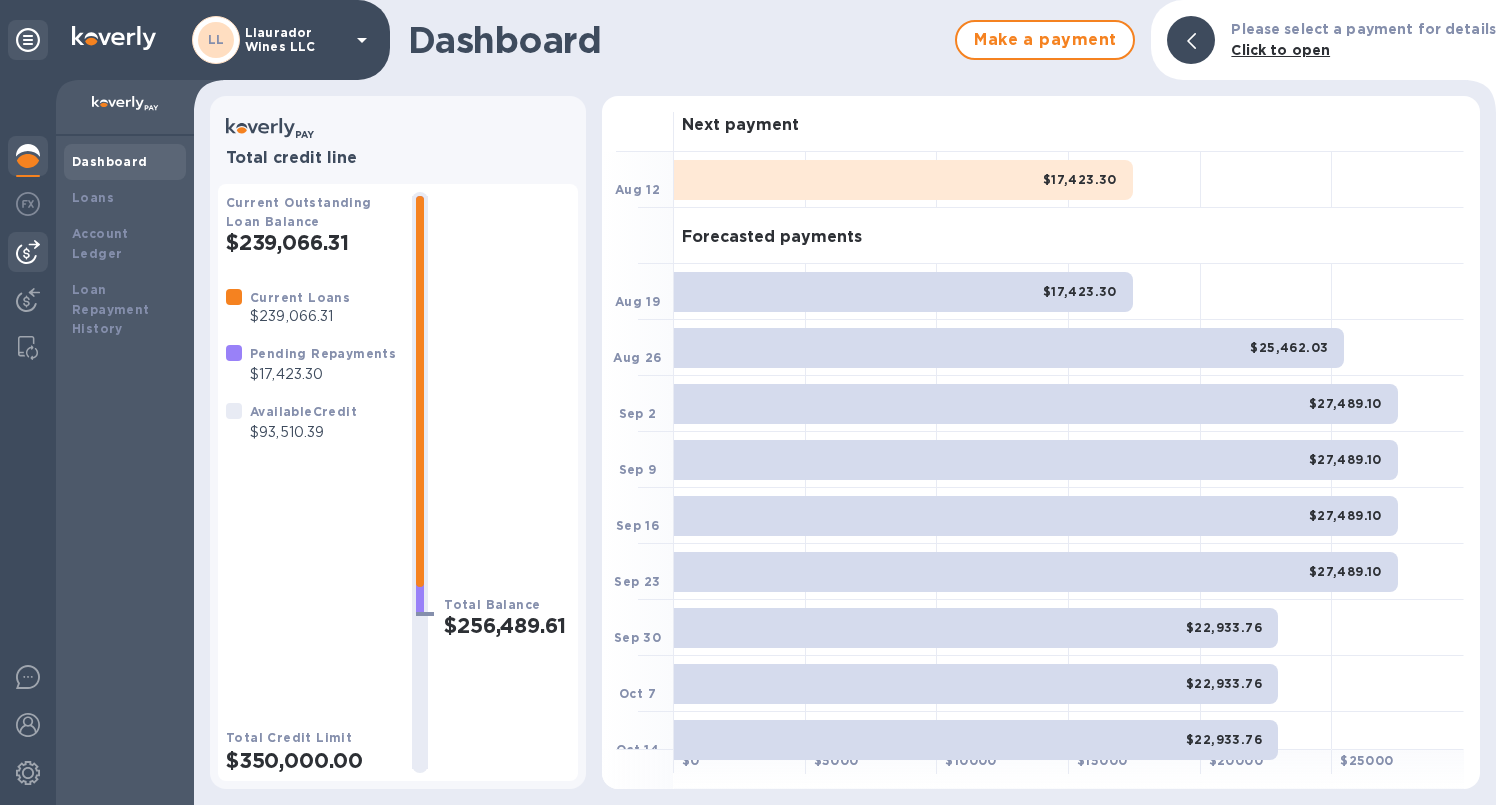 click at bounding box center (28, 252) 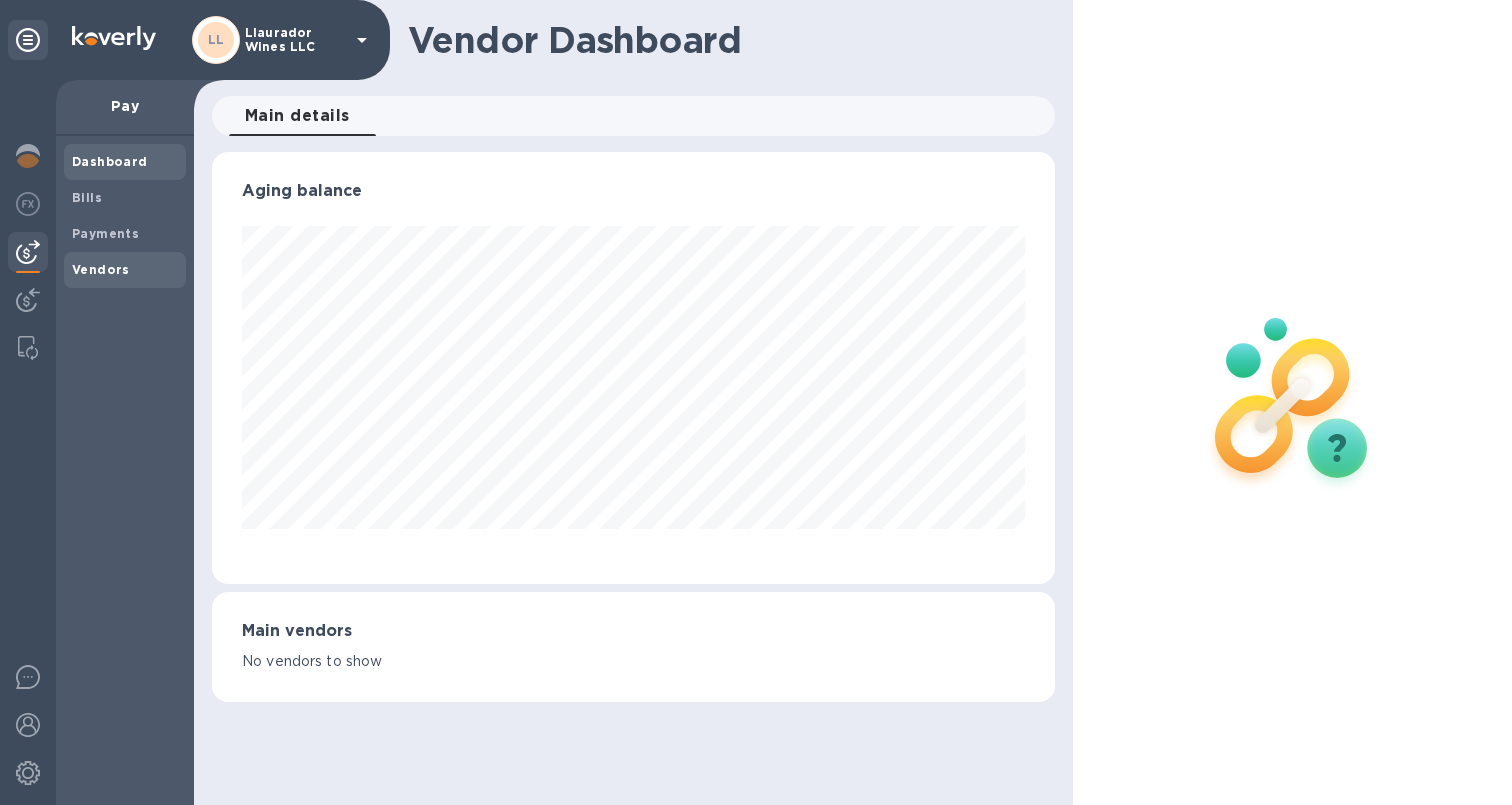 scroll, scrollTop: 999568, scrollLeft: 999157, axis: both 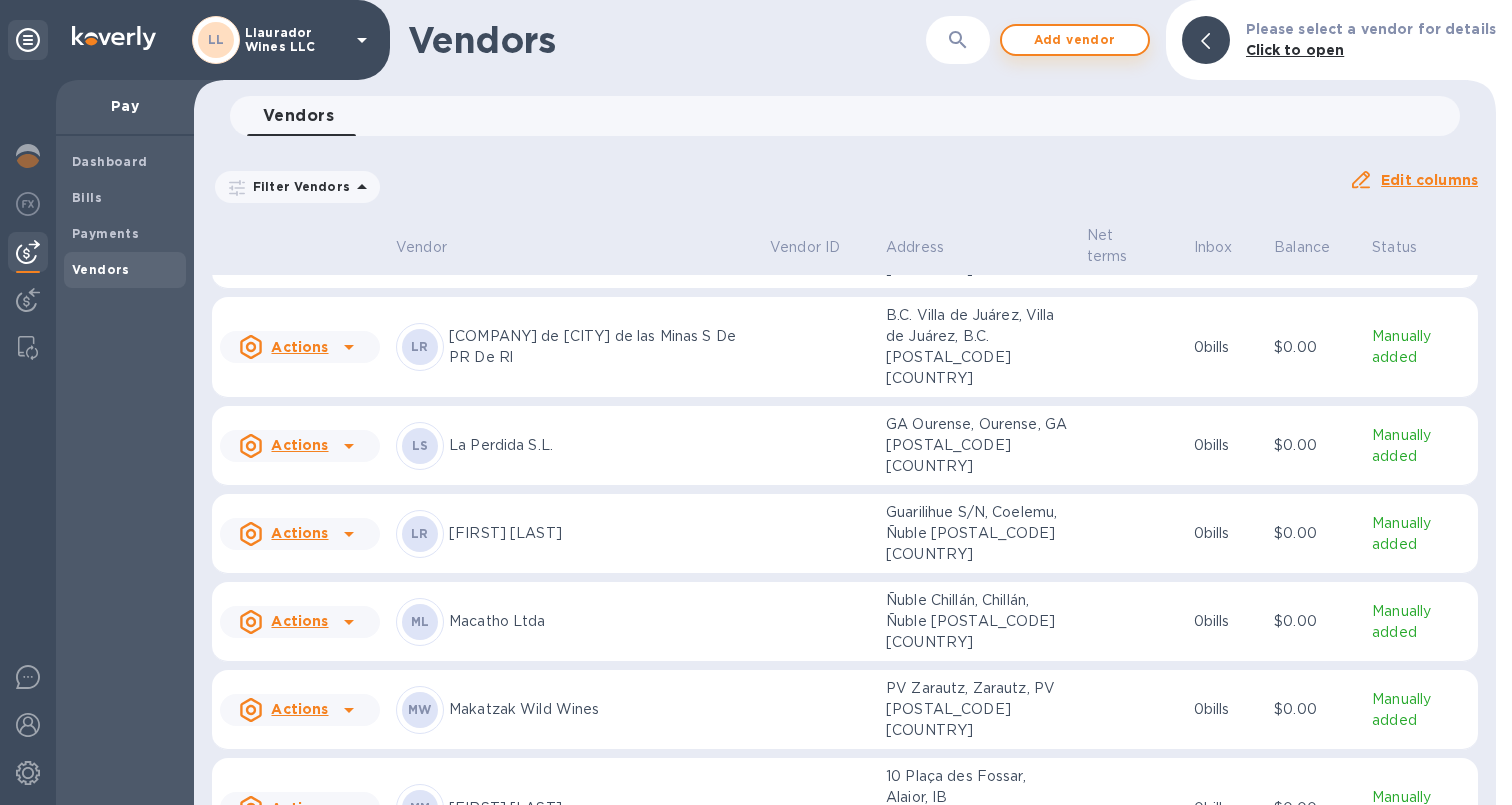 click on "Add vendor" at bounding box center (1075, 40) 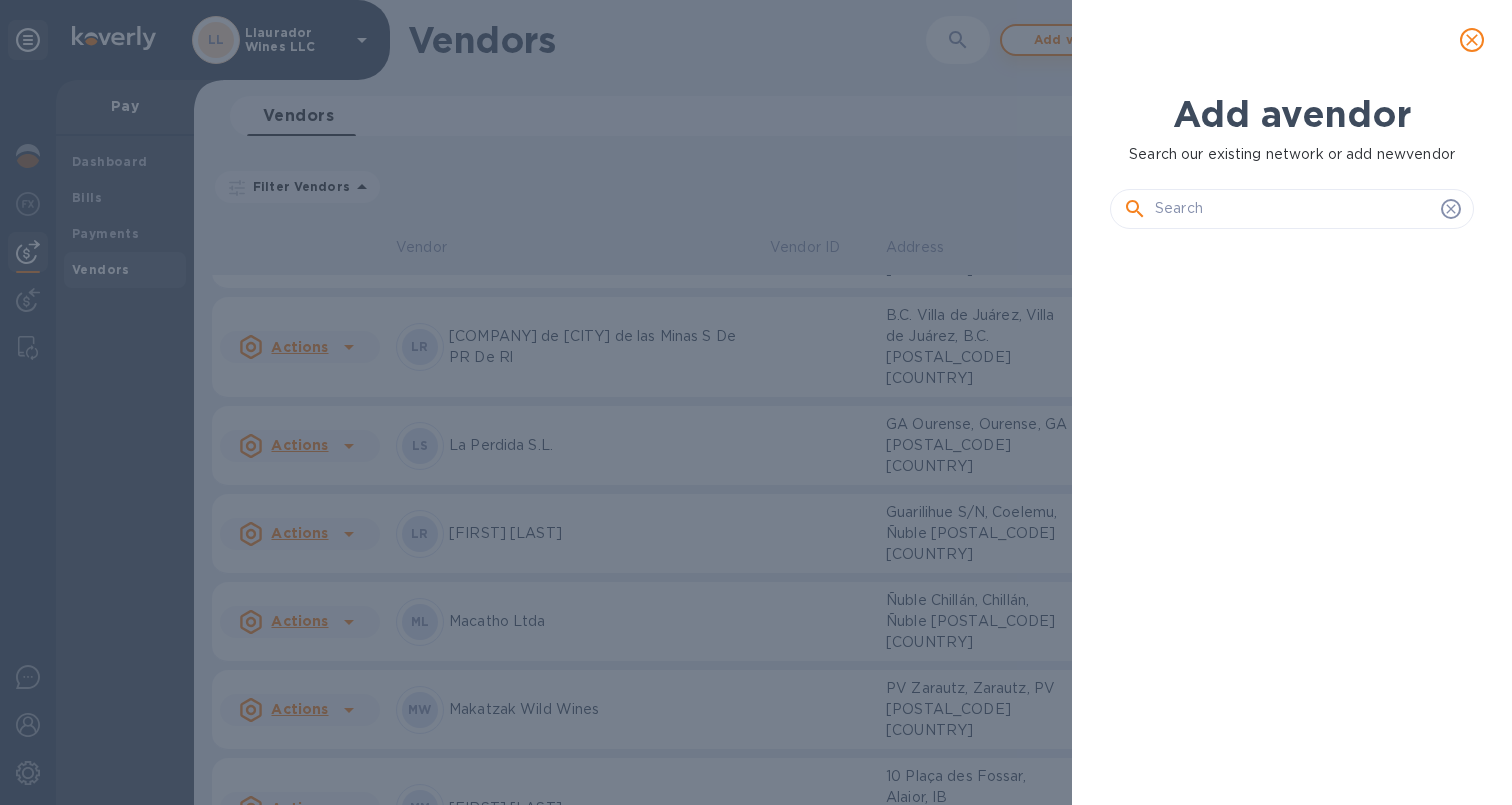 scroll, scrollTop: 490, scrollLeft: 372, axis: both 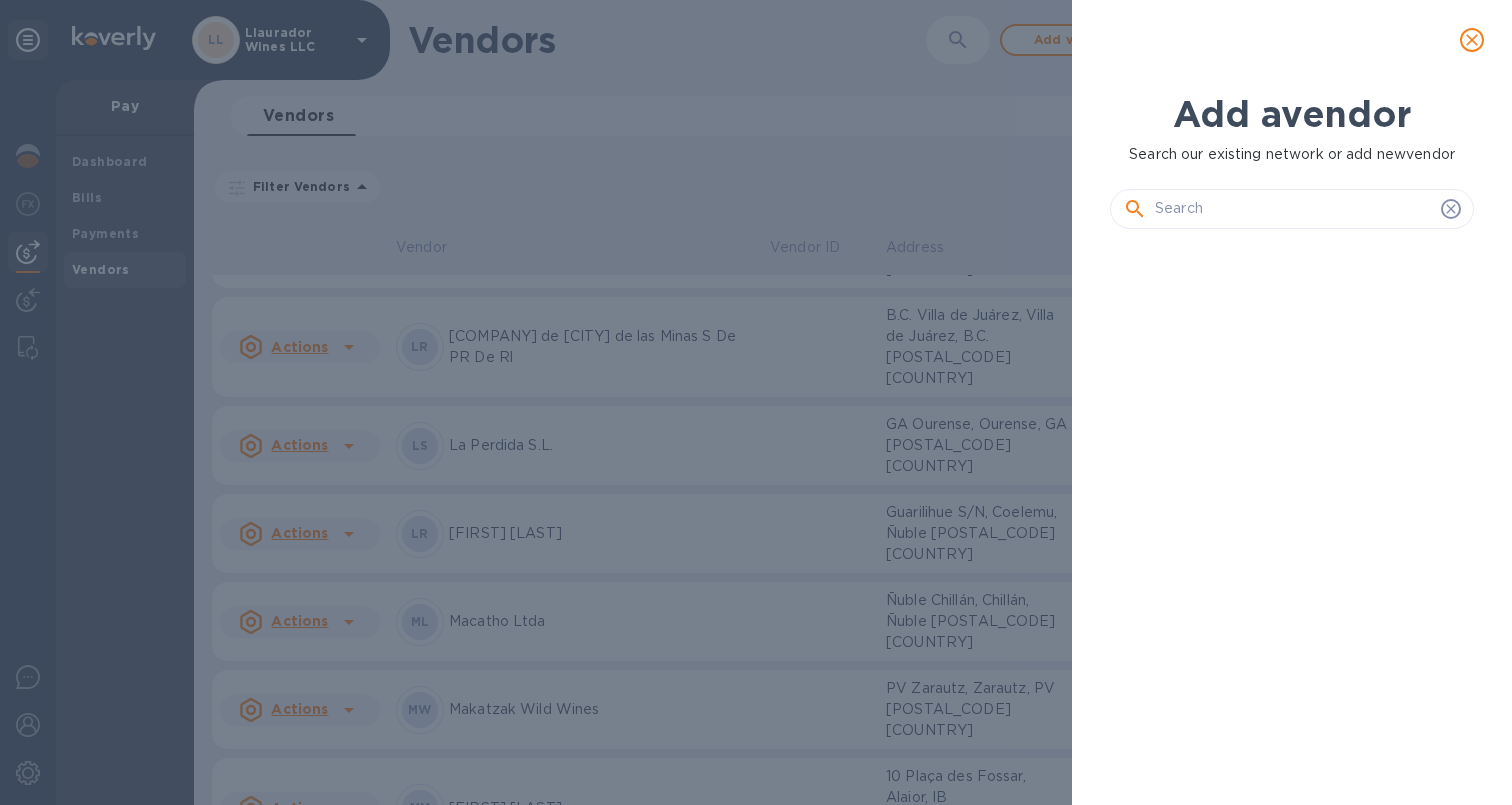 click at bounding box center [1294, 209] 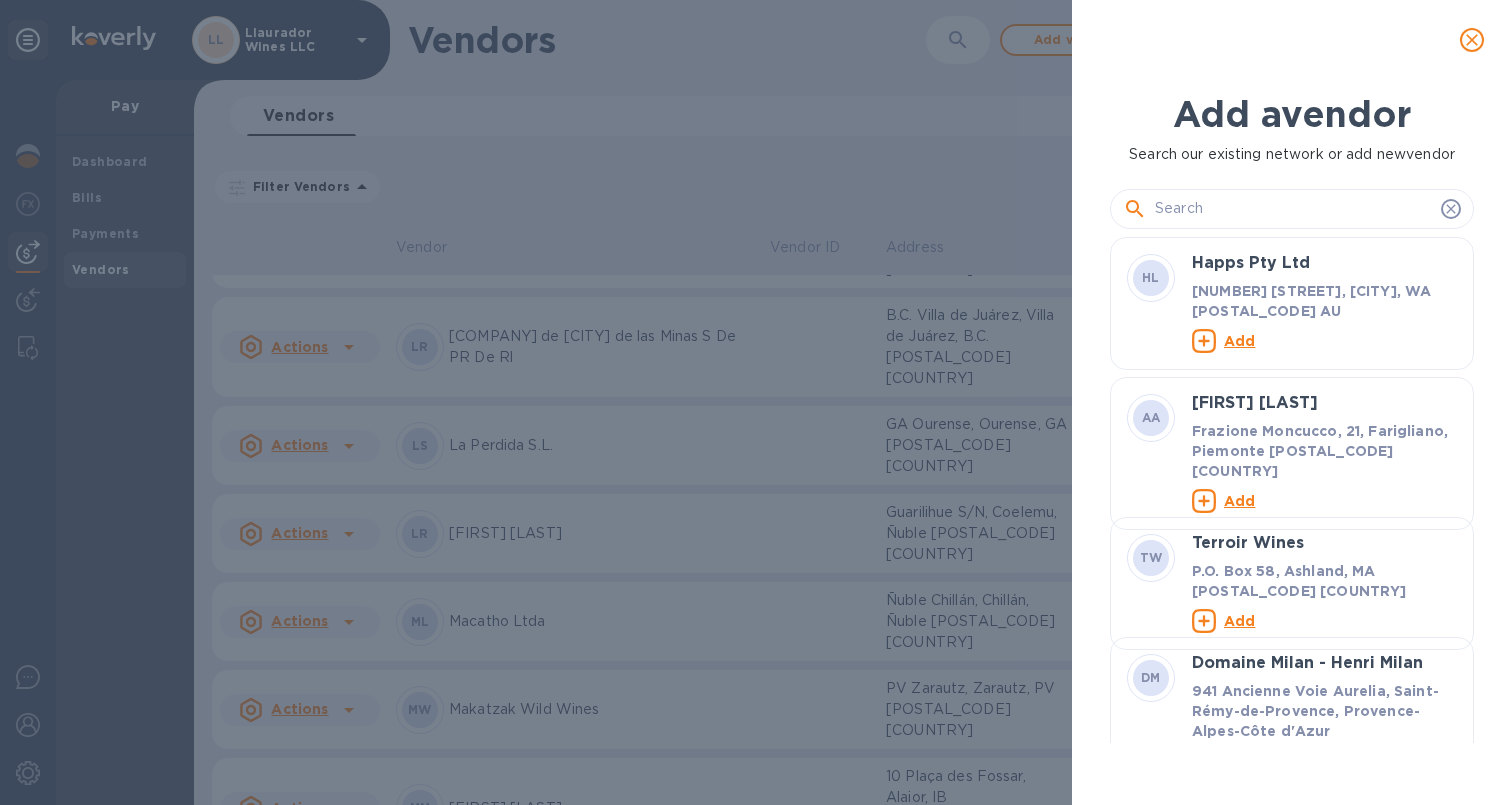 paste on "omancillasdlt@gmail.com" 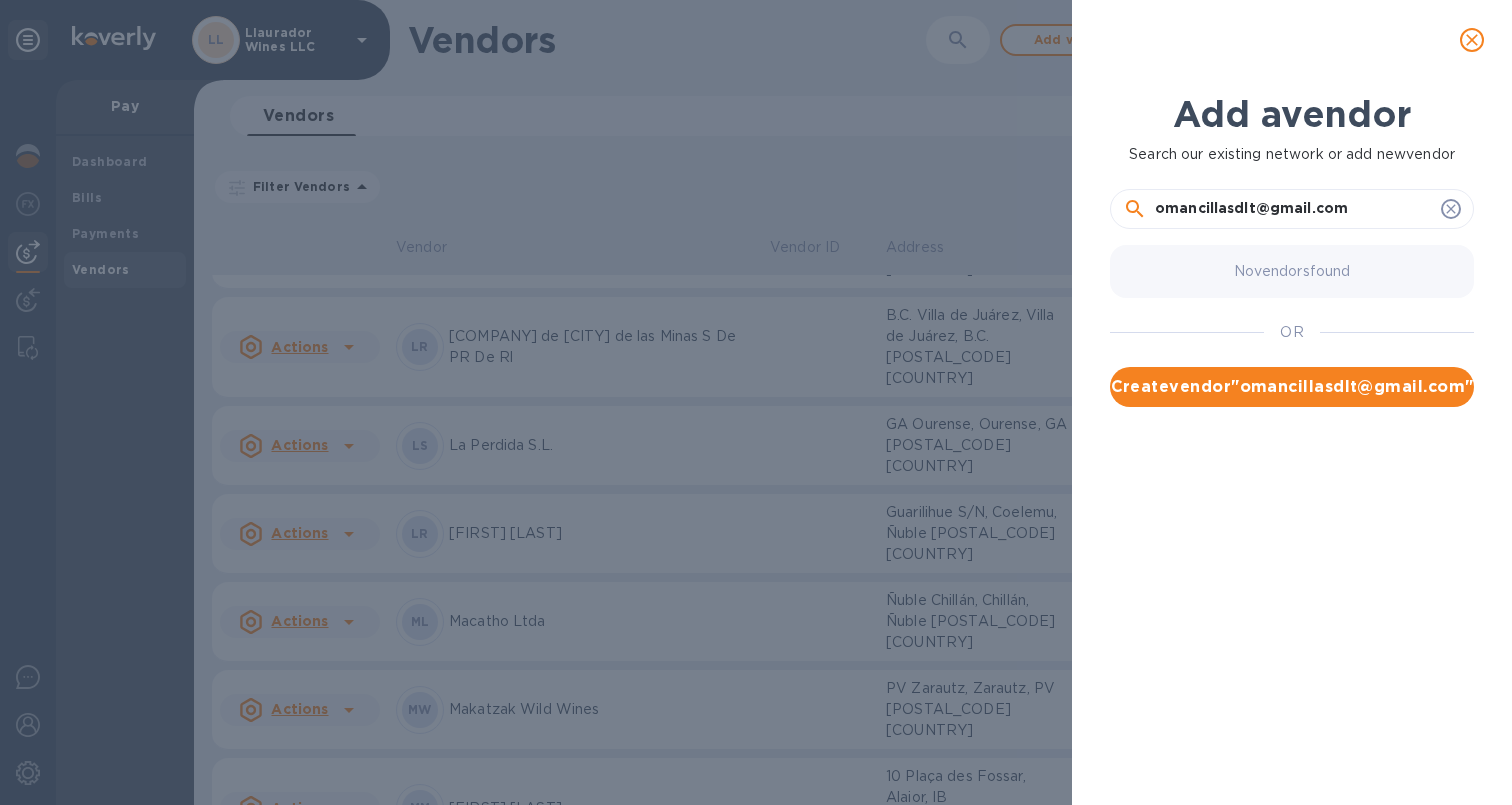 drag, startPoint x: 1149, startPoint y: 174, endPoint x: 1000, endPoint y: 166, distance: 149.21461 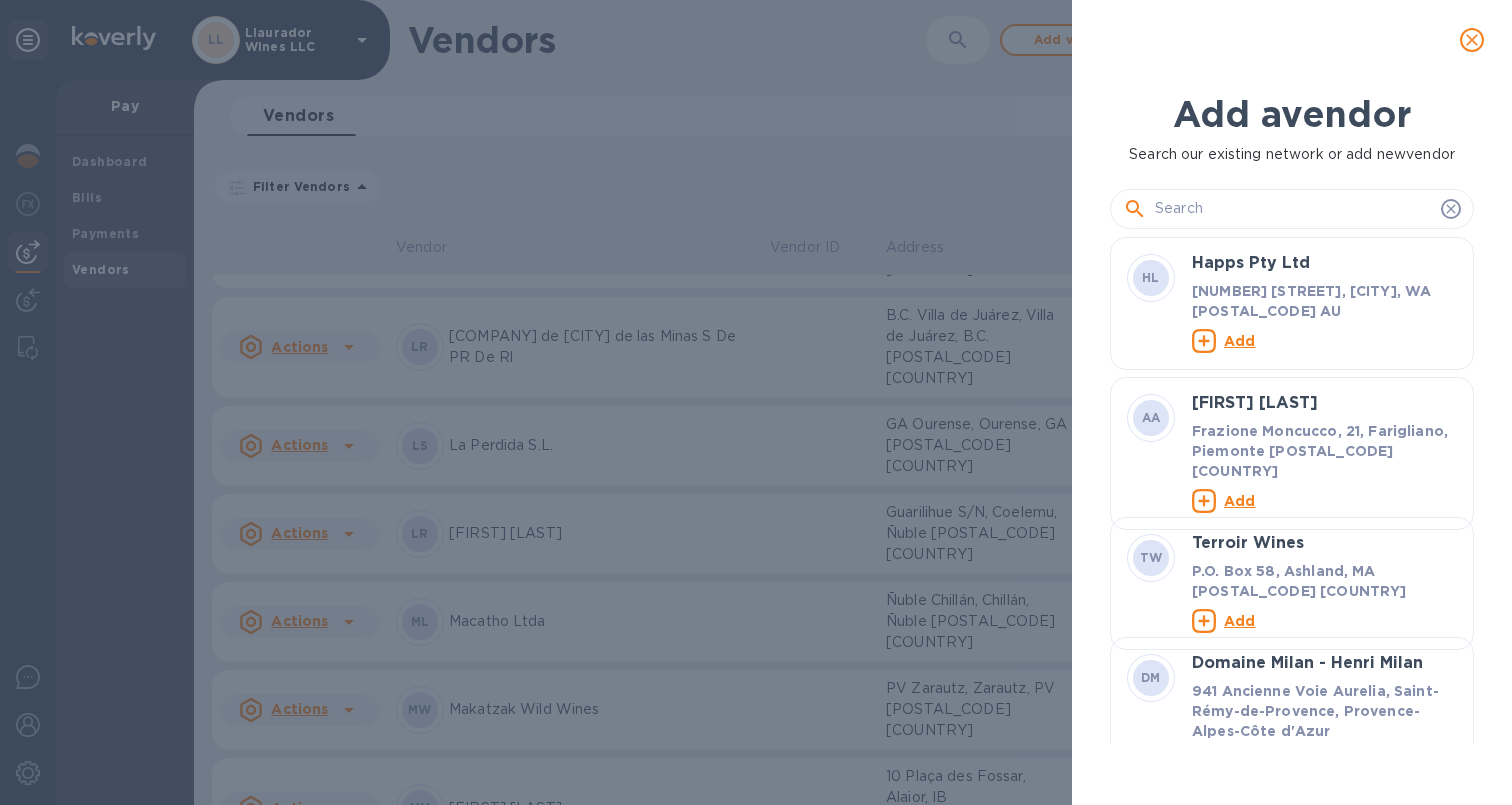 paste on "[FIRST] [LAST]" 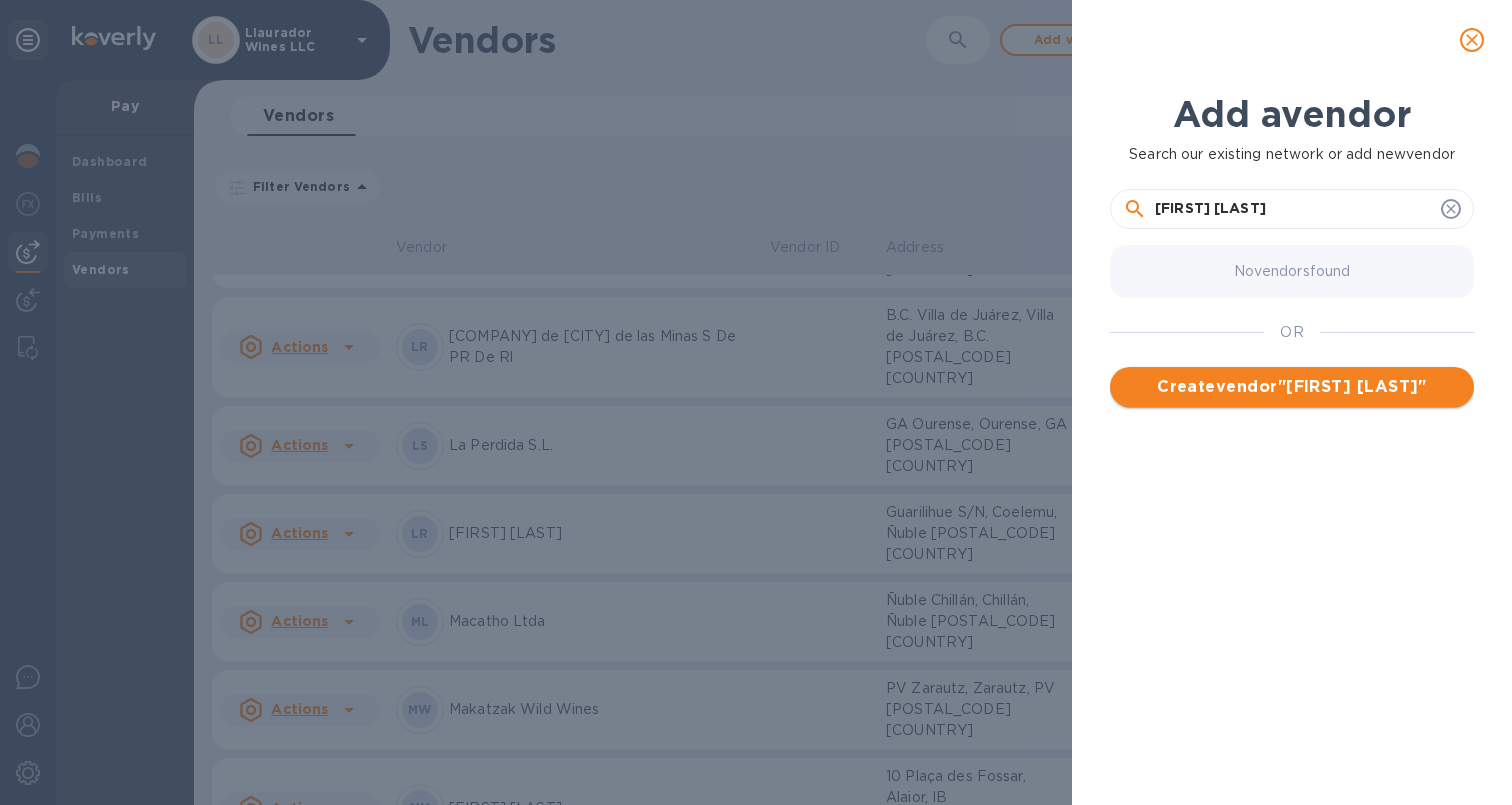 type on "[FIRST] [LAST]" 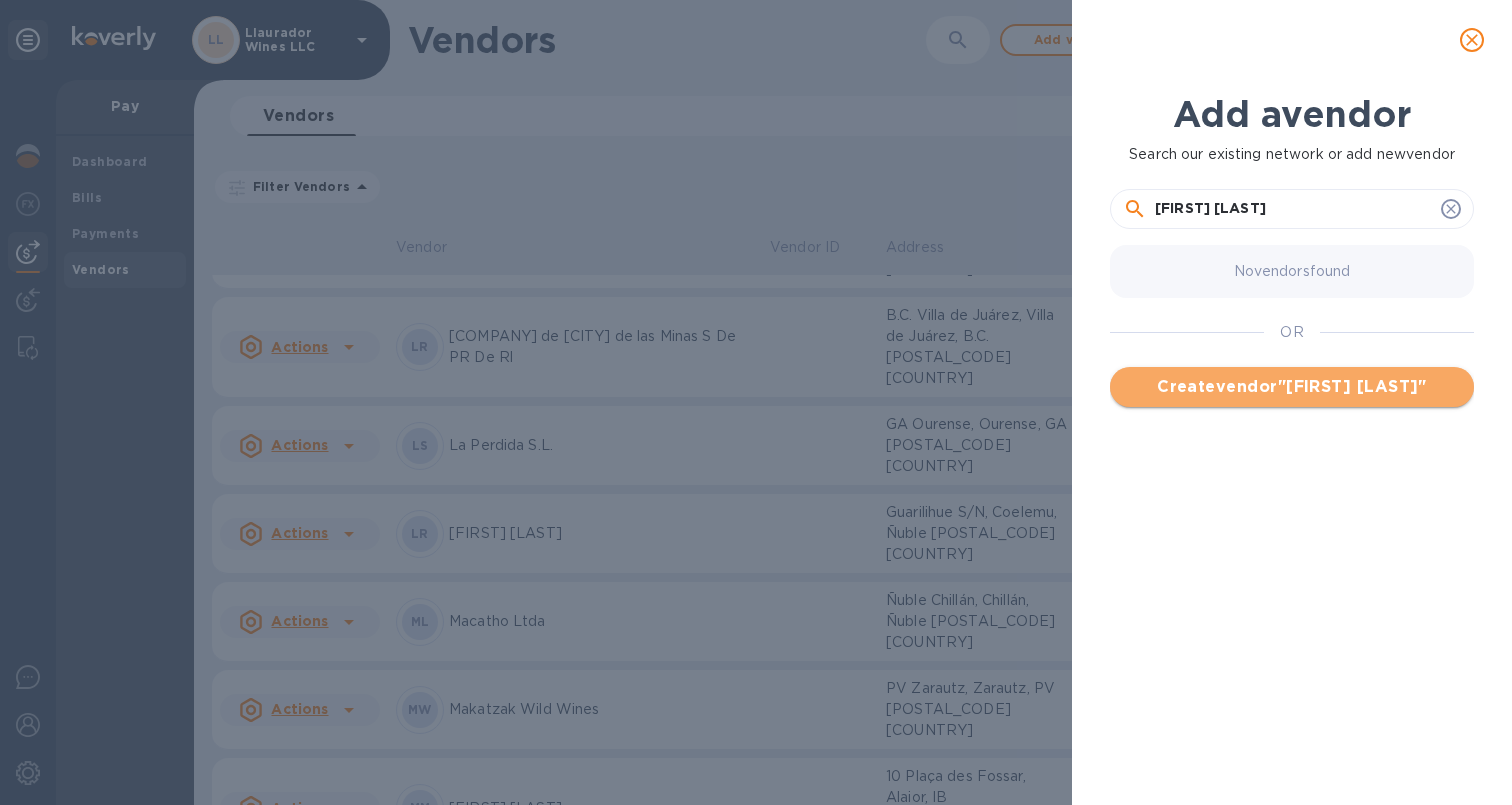 click on "Create  vendor  " [FIRST] [LAST]  "" at bounding box center (1292, 387) 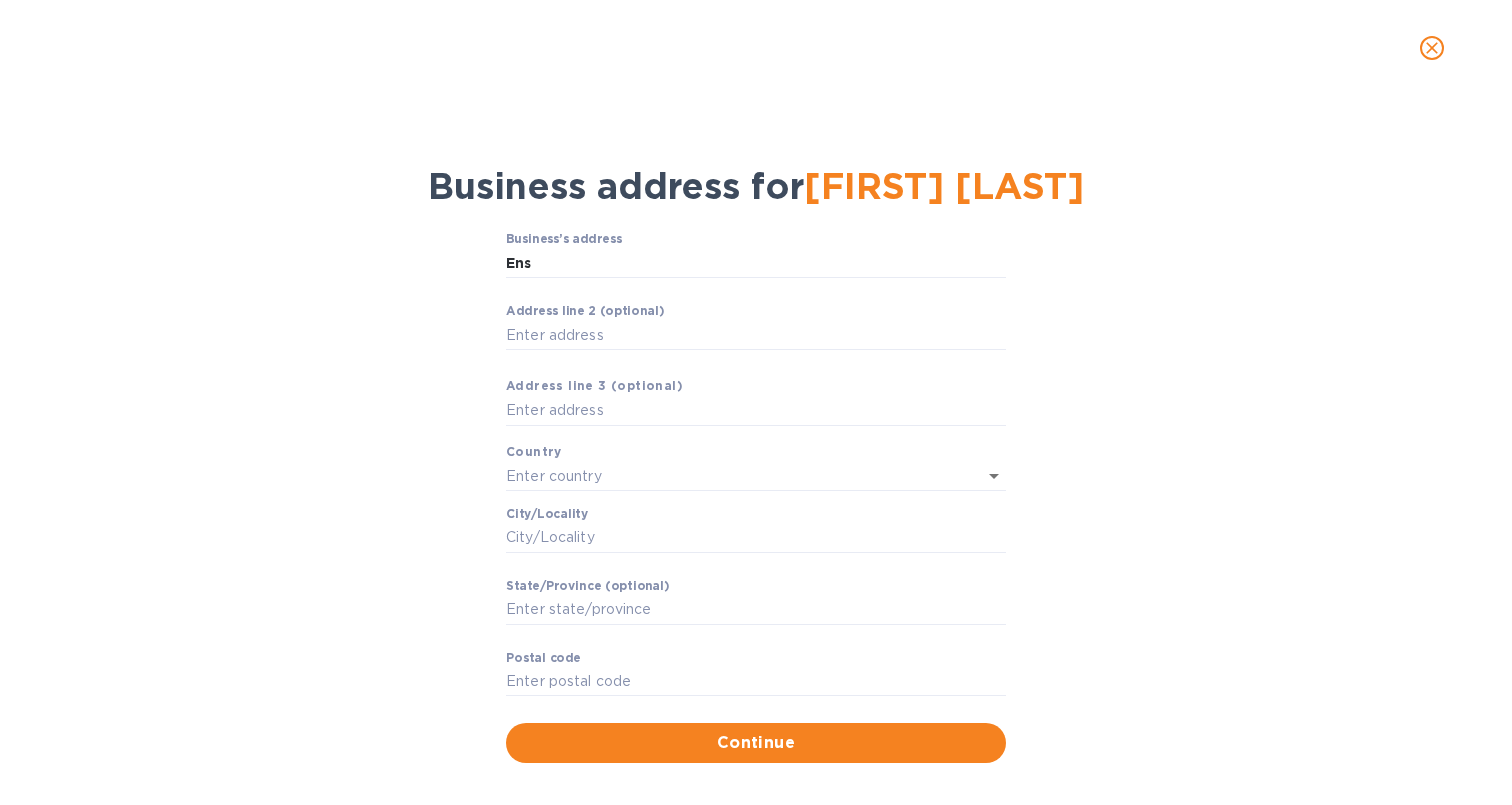 type on "B.C. [CITY]" 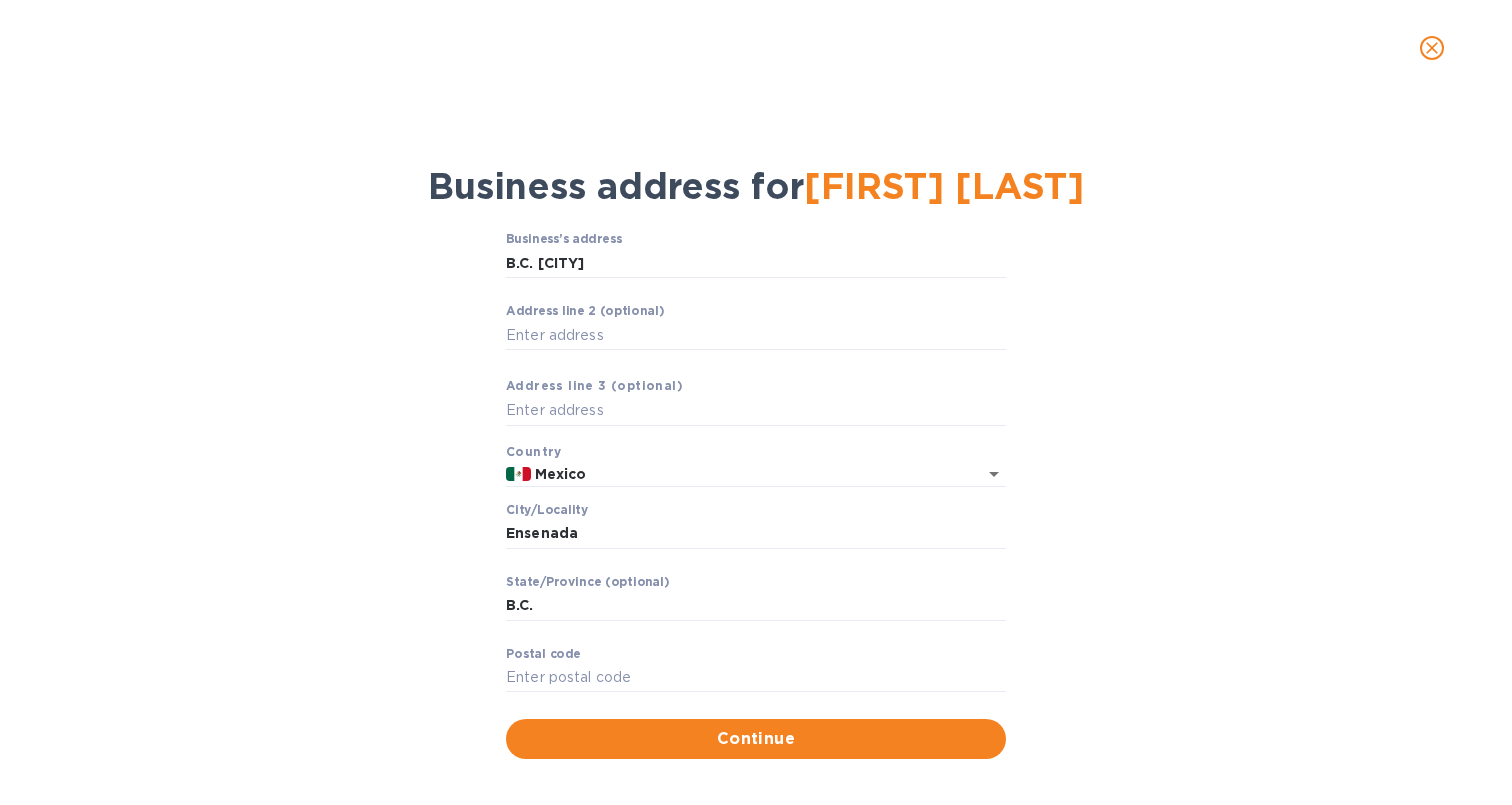 click on "[POSTAL_CODE]" at bounding box center (756, 683) 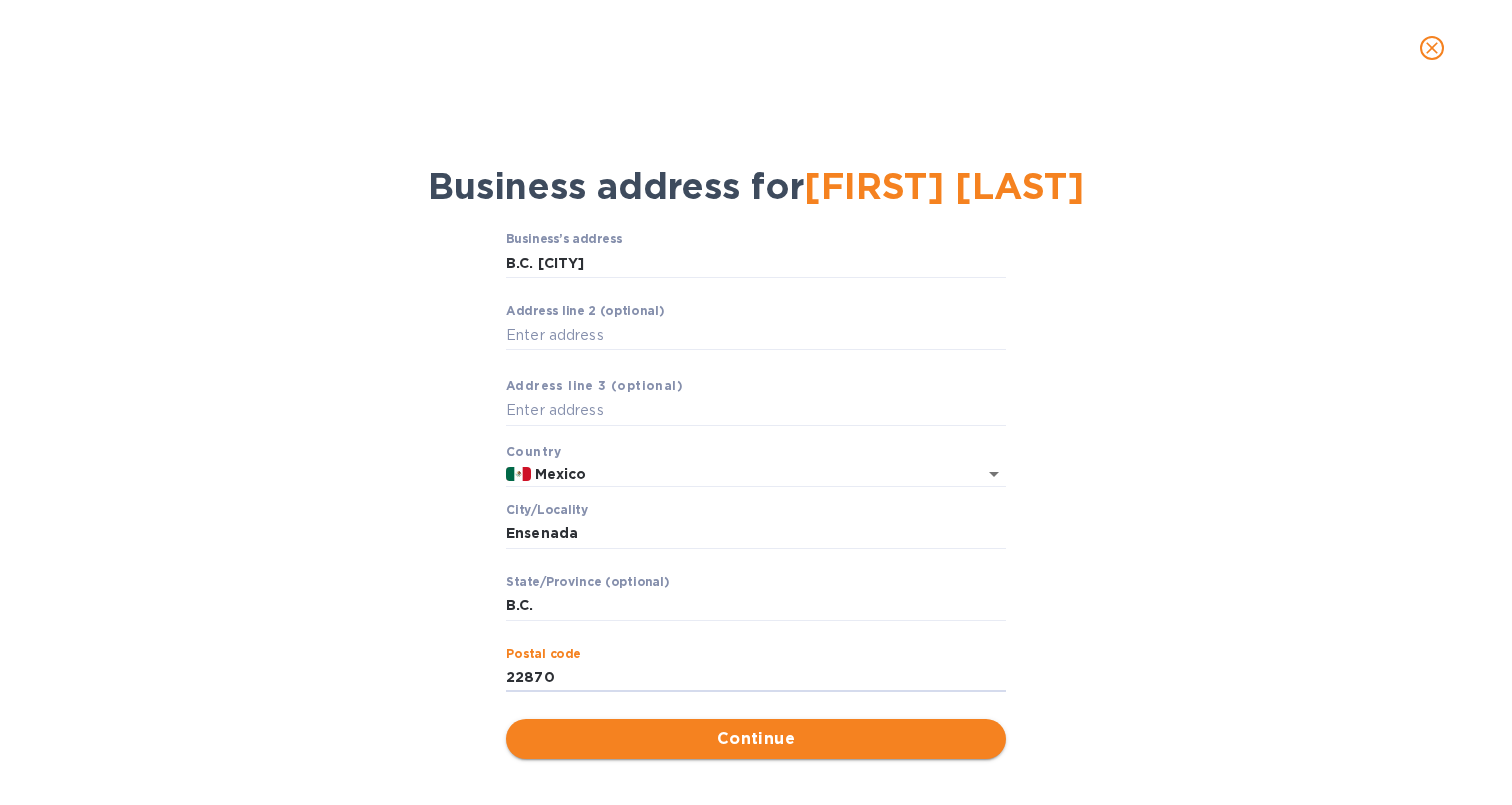type on "22870" 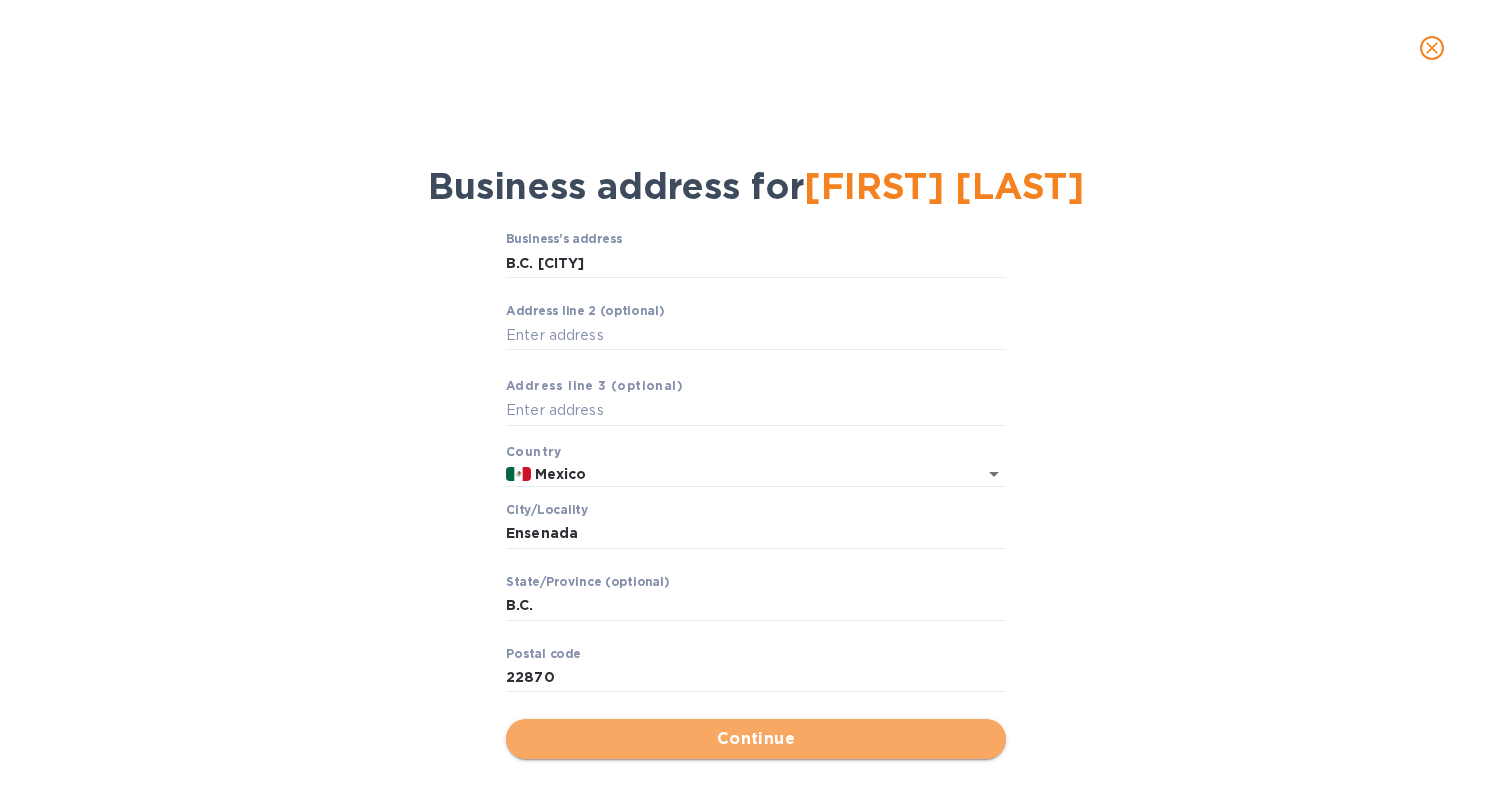 click on "Continue" at bounding box center (756, 739) 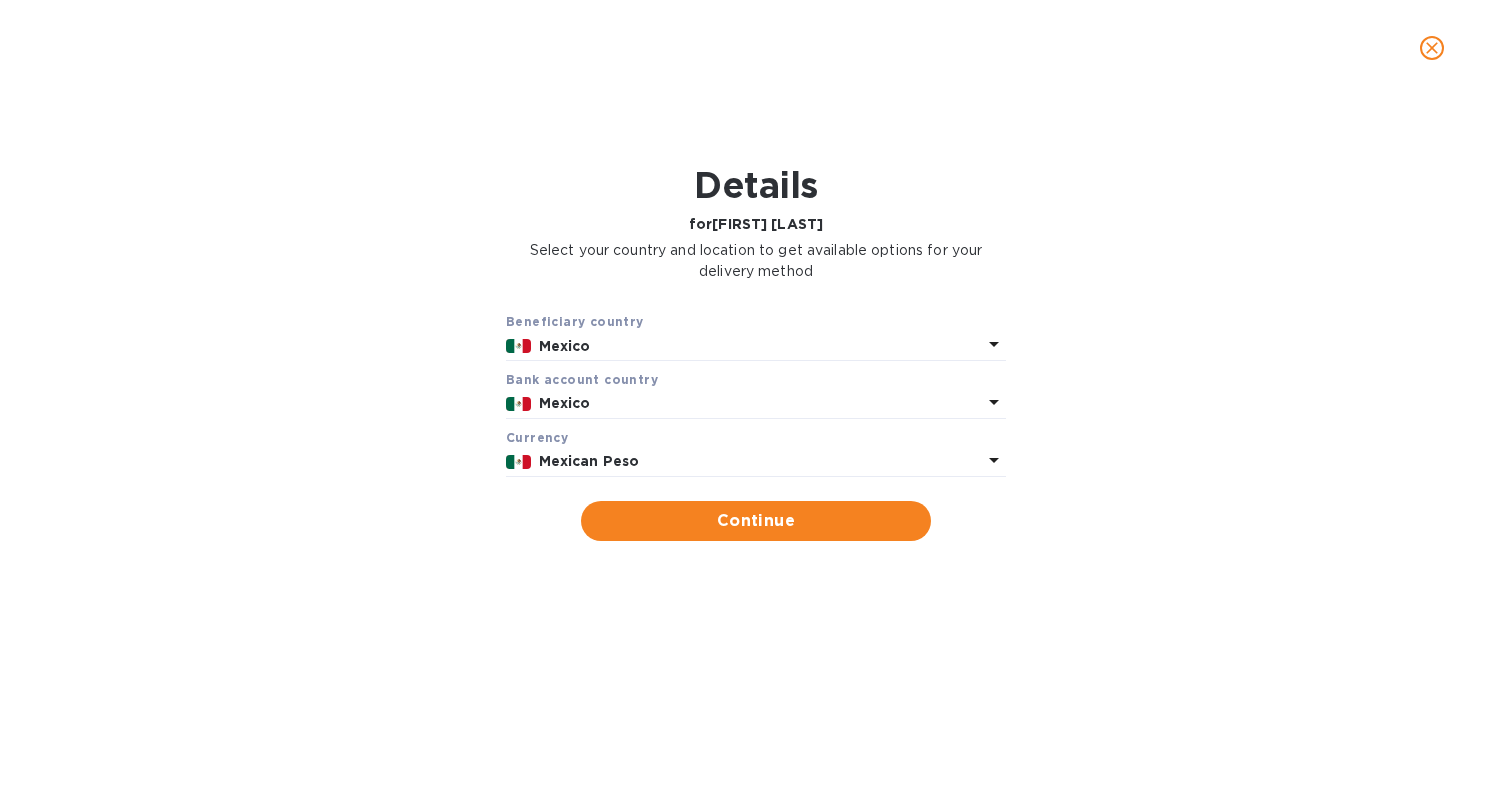 click on "Mexican Peso" at bounding box center (761, 461) 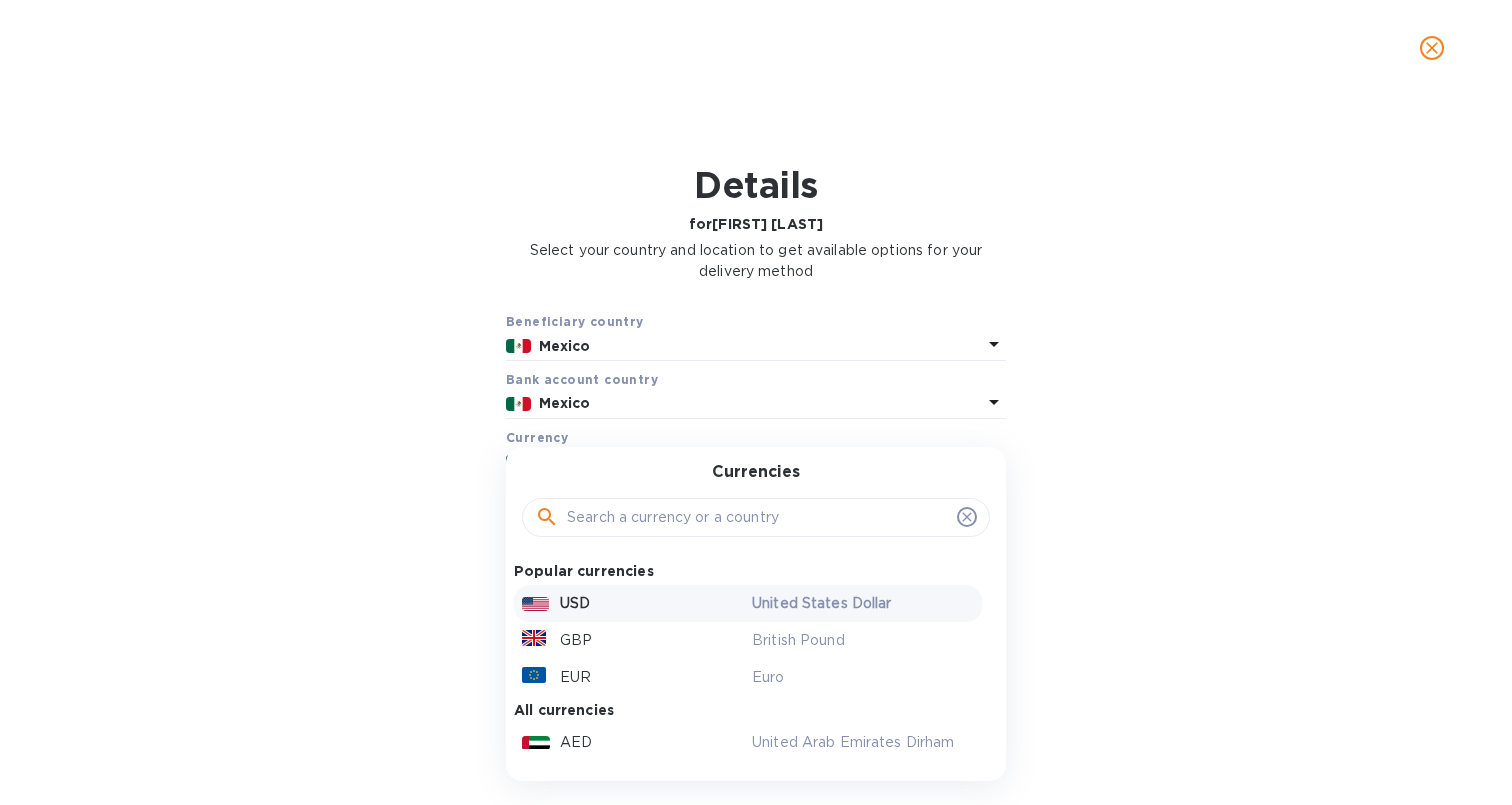 click on "USD" at bounding box center (633, 603) 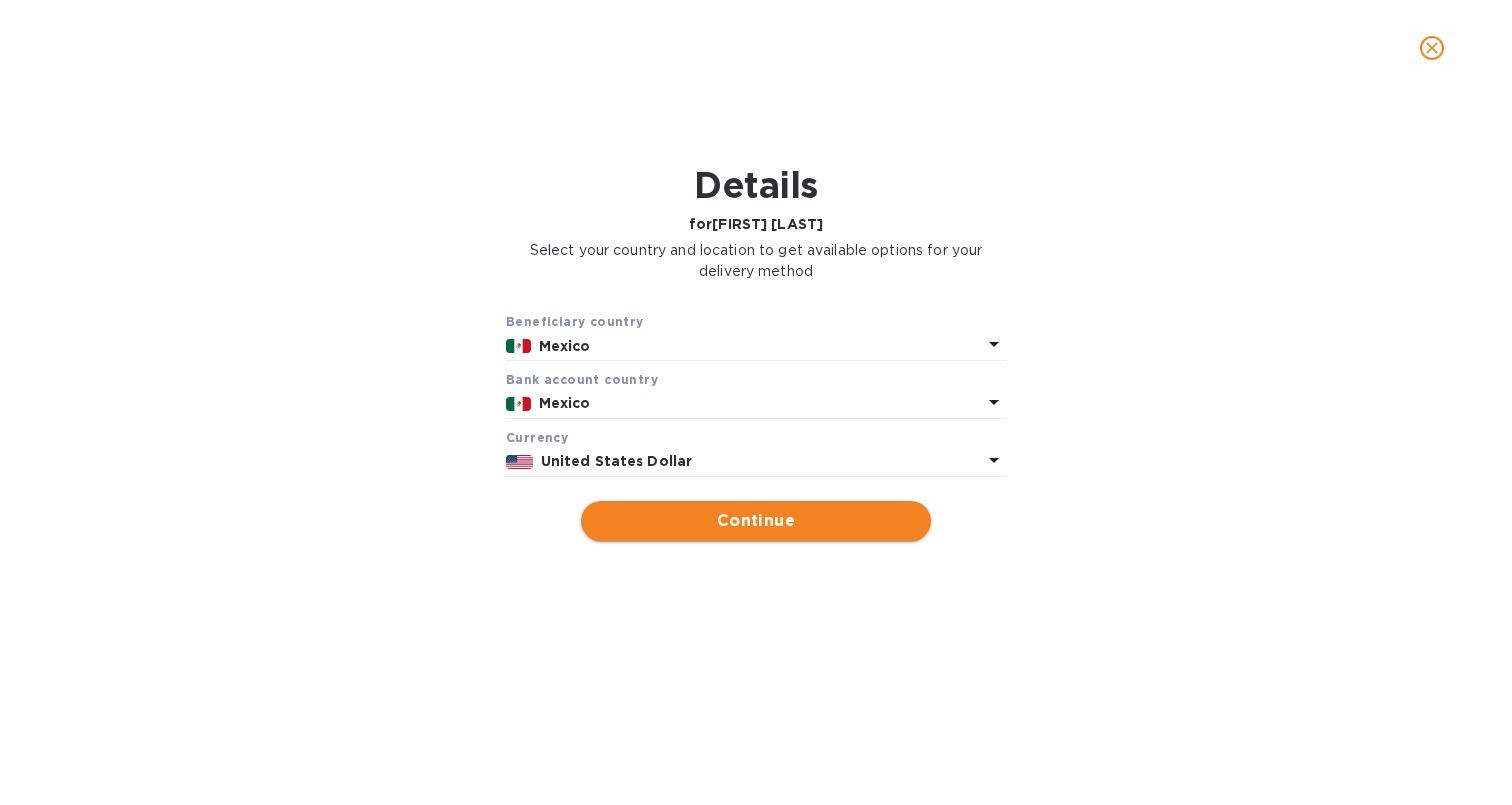 click on "Continue" at bounding box center [756, 521] 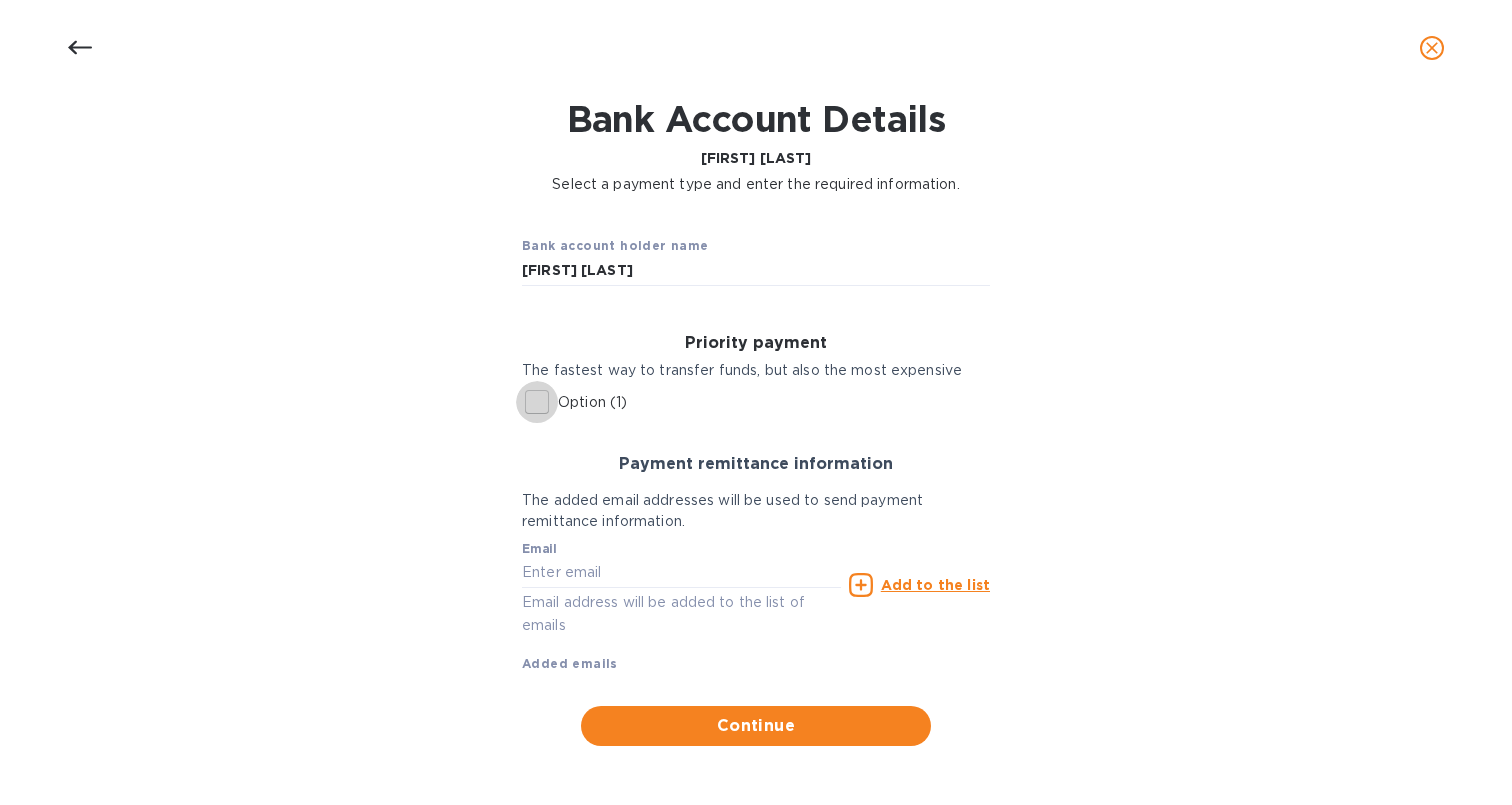 click on "Option (1)" at bounding box center [537, 402] 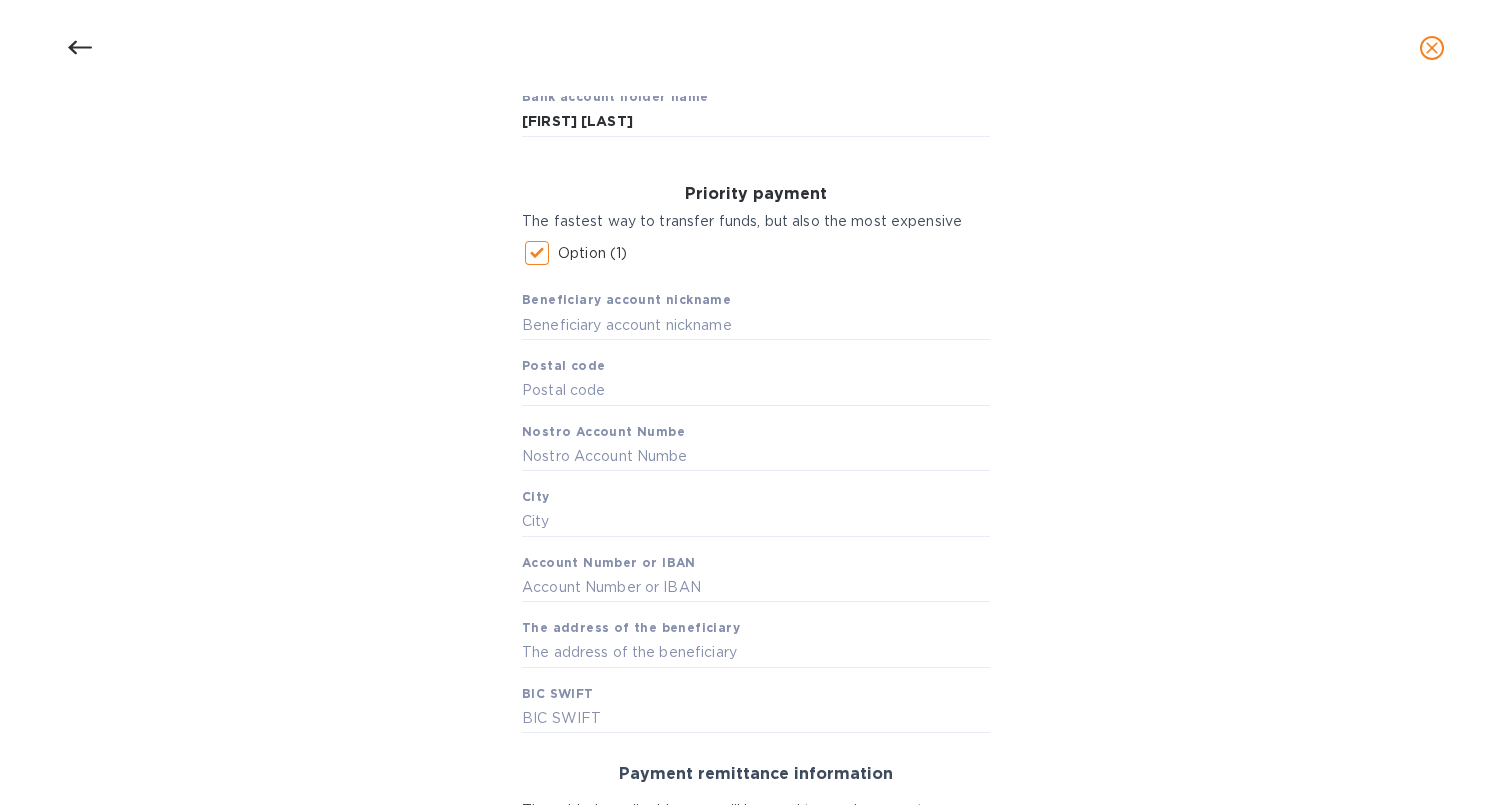 scroll, scrollTop: 217, scrollLeft: 0, axis: vertical 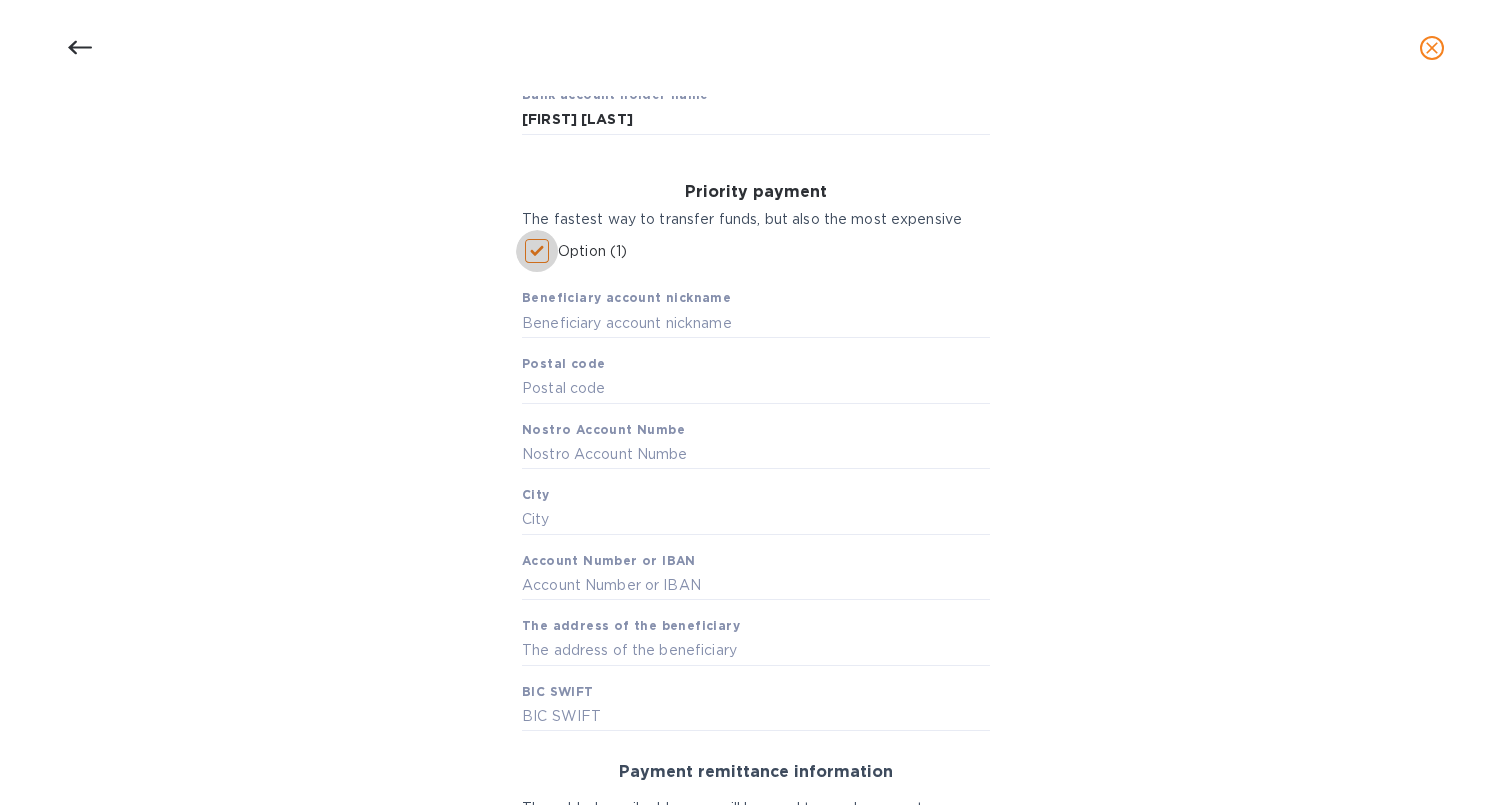 click on "Option (1)" at bounding box center [537, 251] 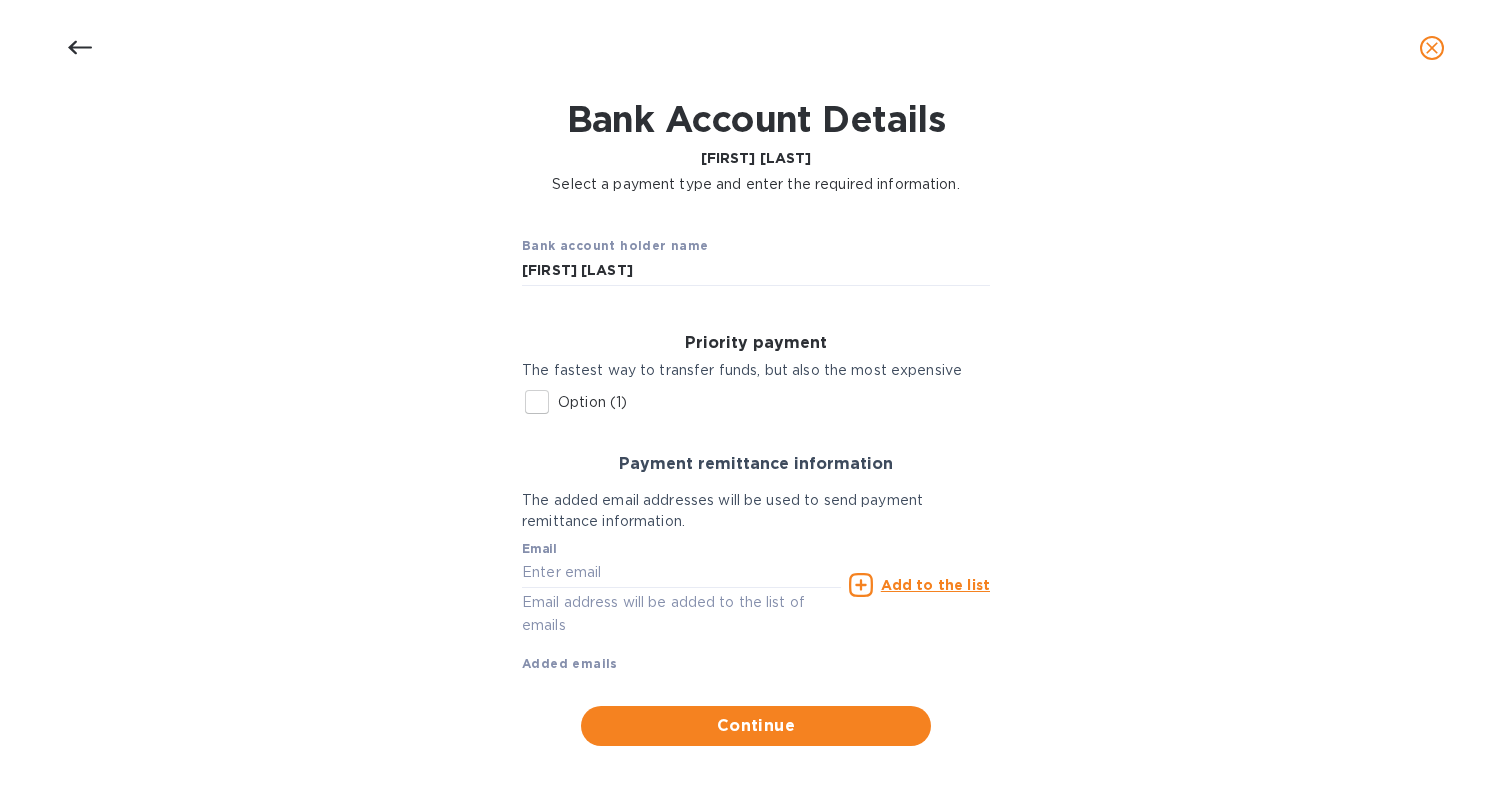 click on "Option (1)" at bounding box center [537, 402] 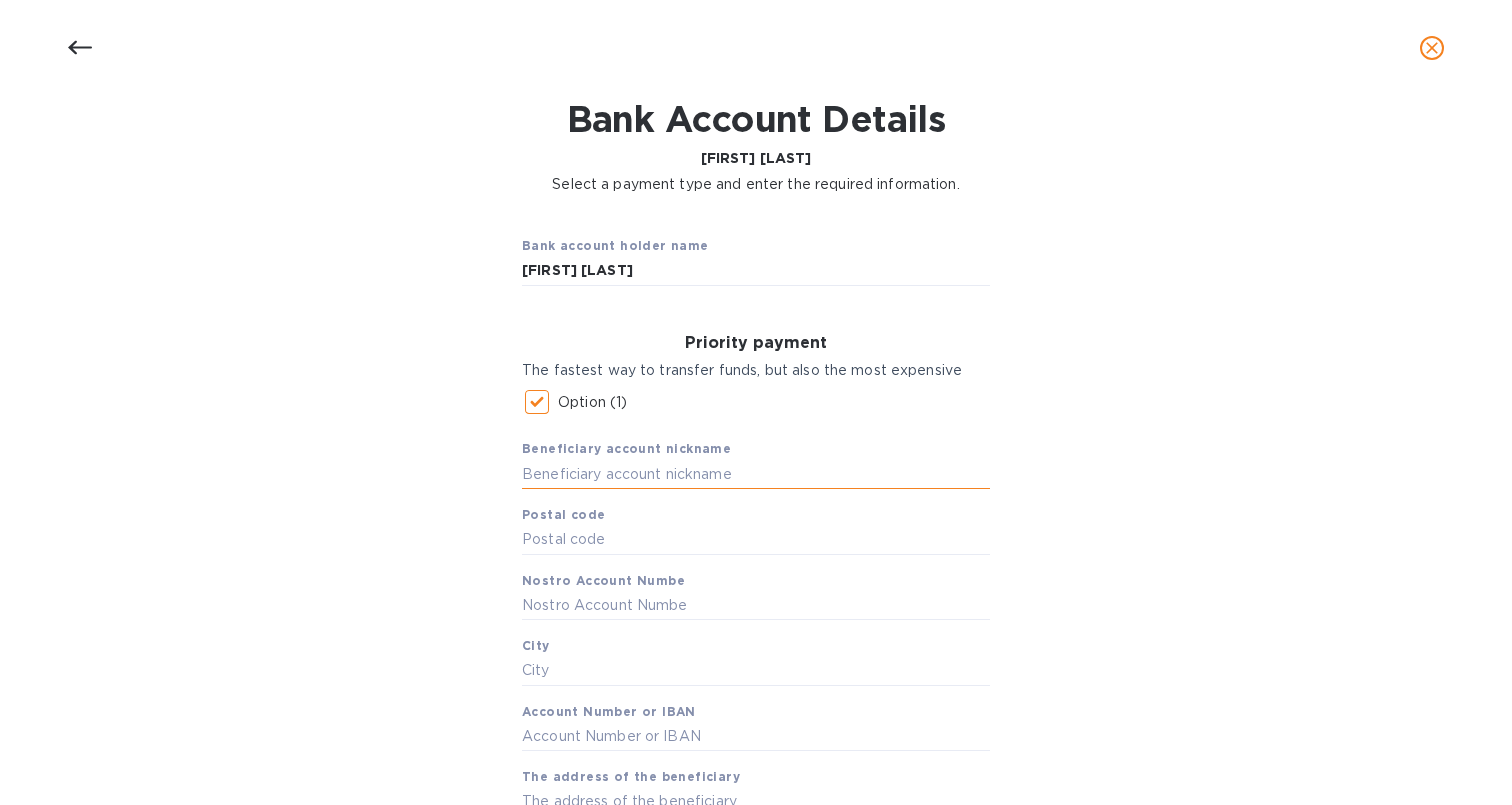 click at bounding box center (756, 474) 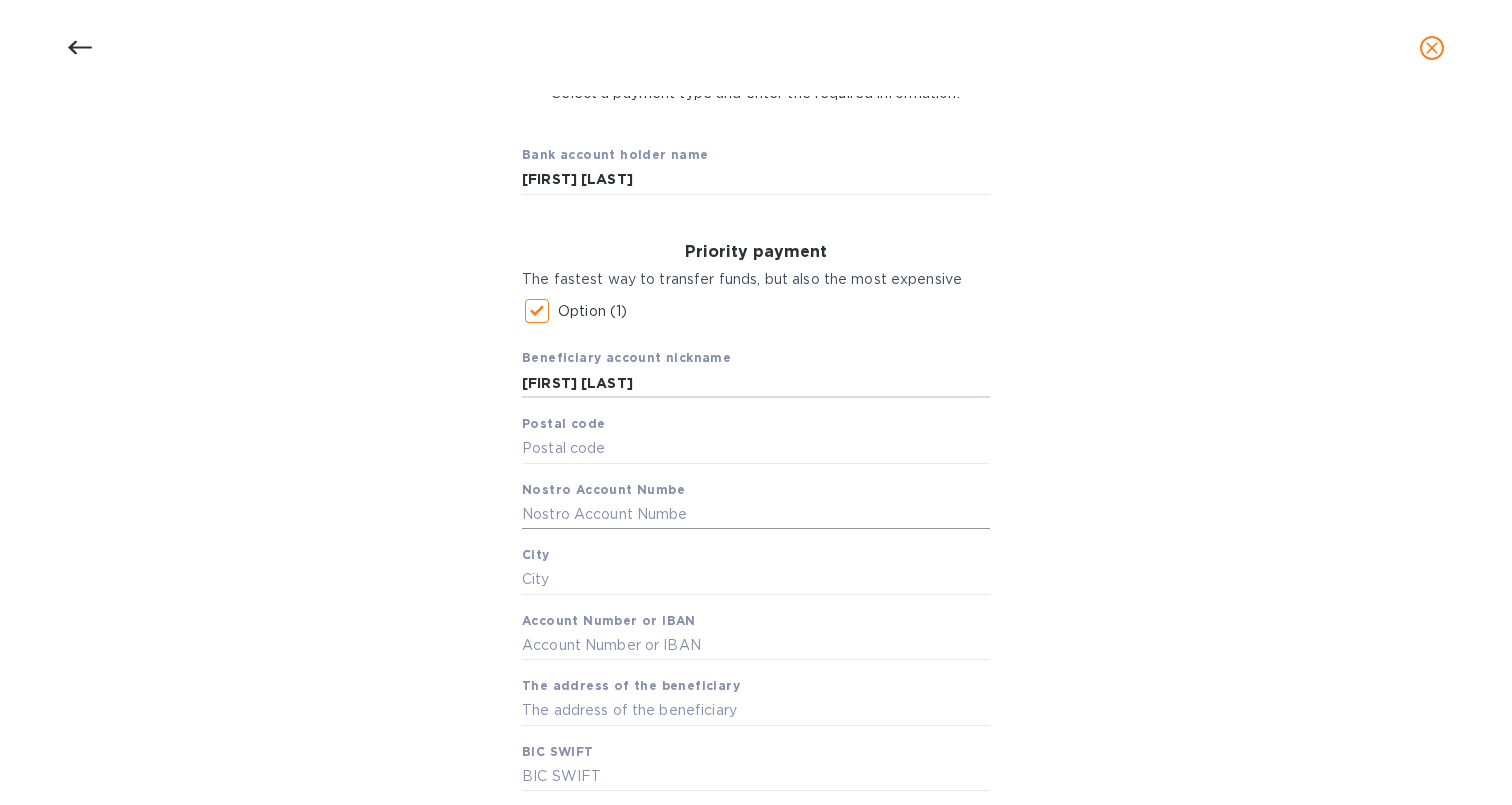 scroll, scrollTop: 250, scrollLeft: 0, axis: vertical 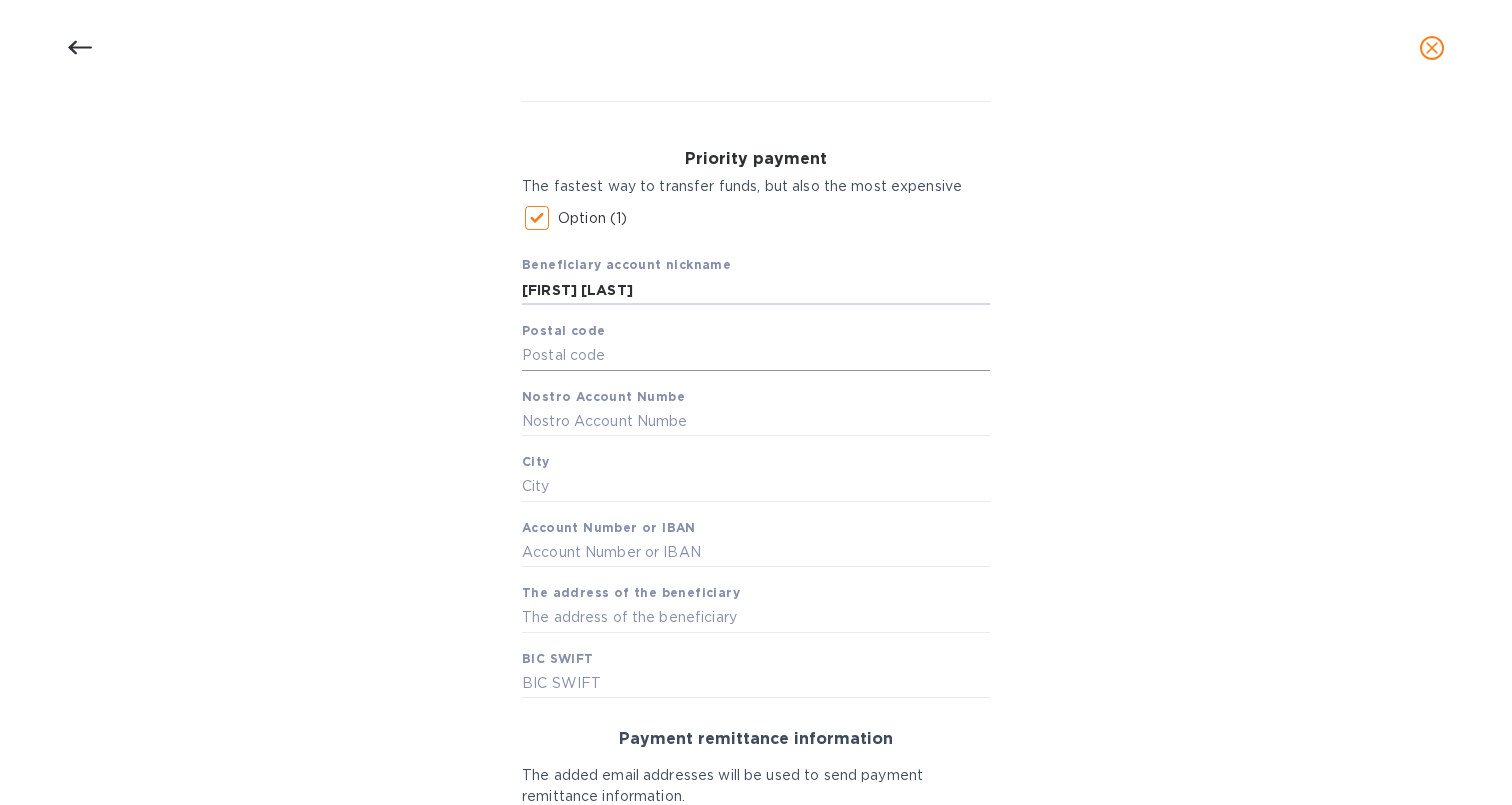 type on "[FIRST] [LAST]" 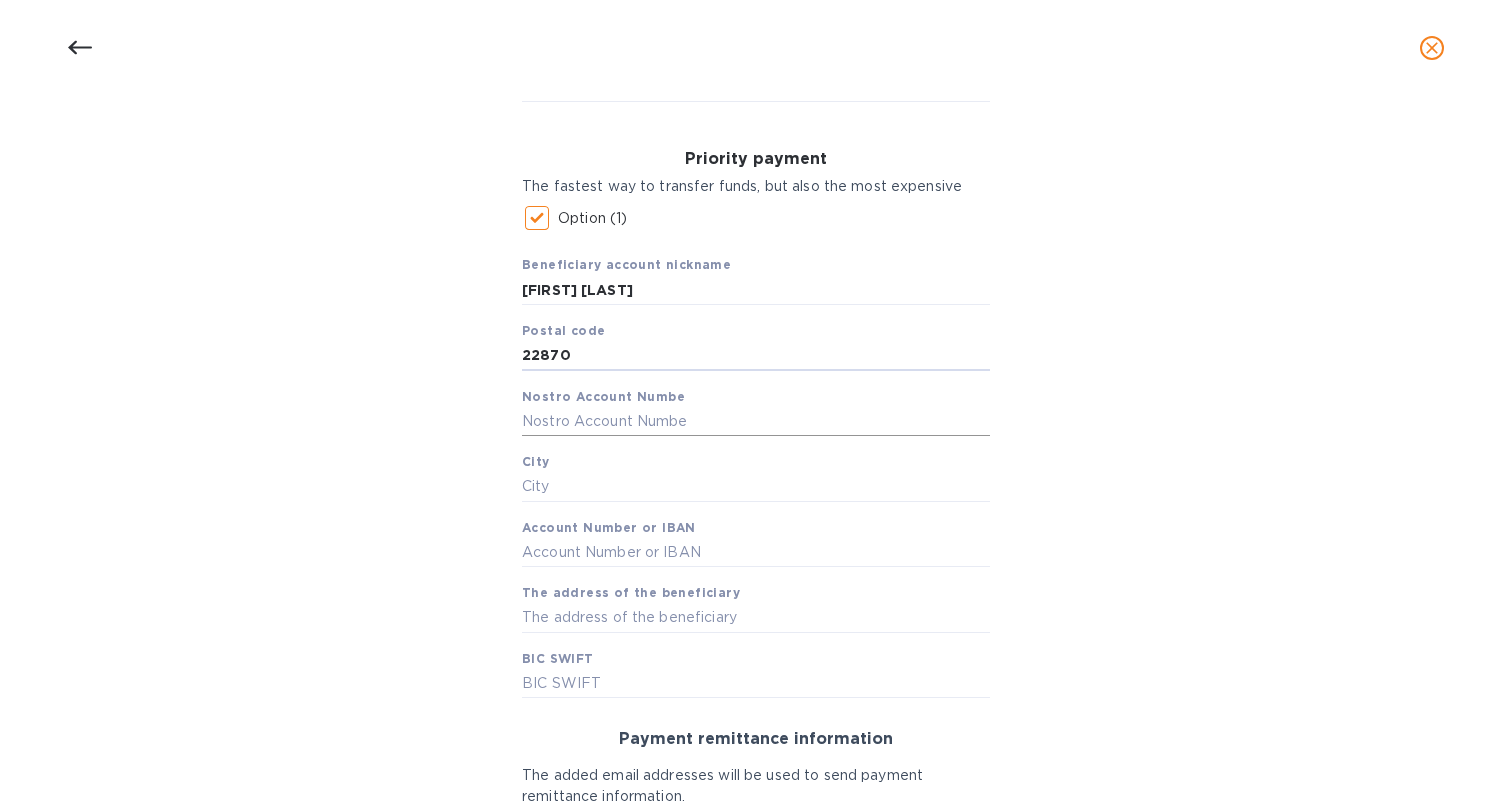 type on "22870" 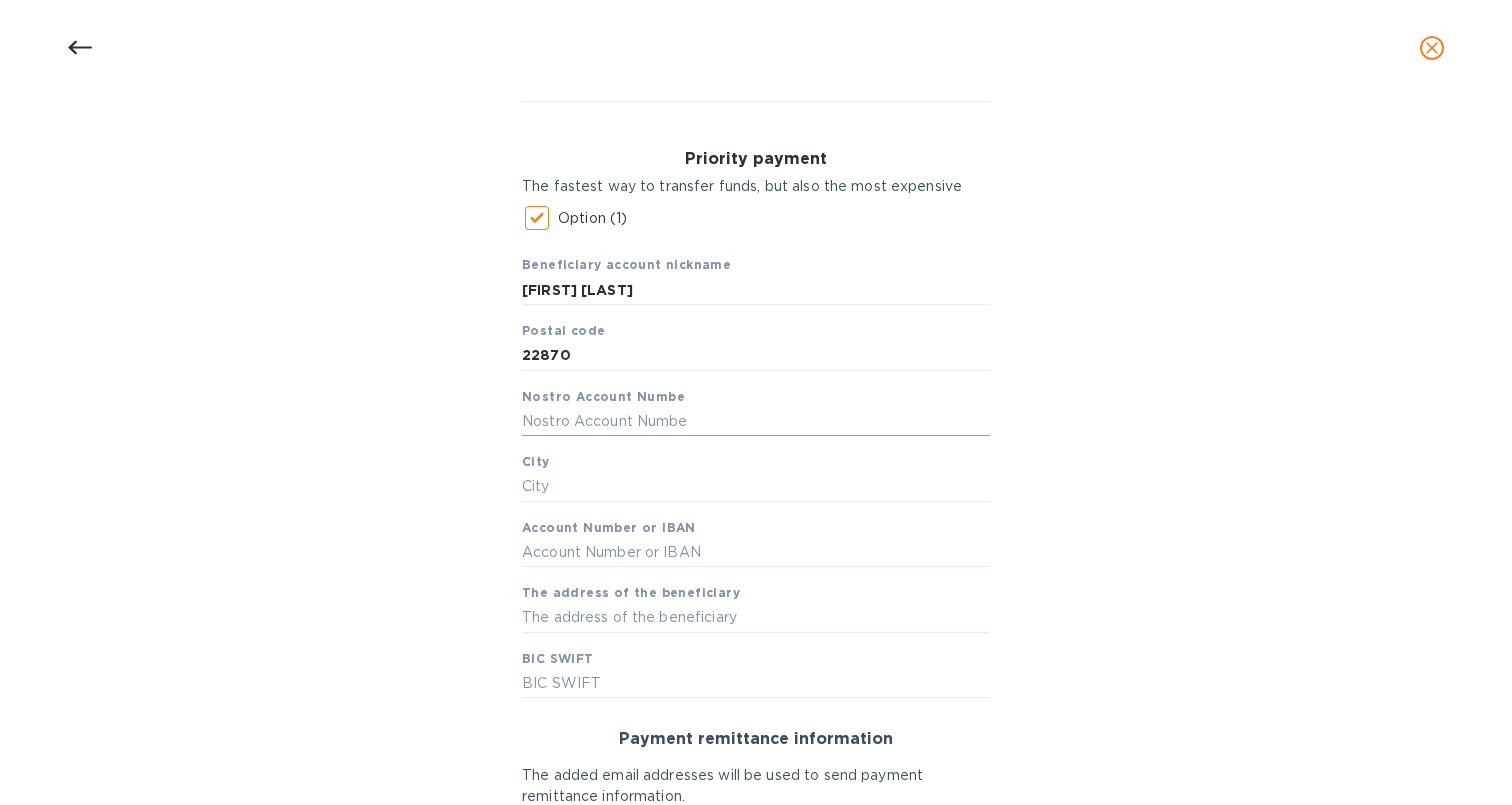 paste on "[ACCOUNT_NUMBER]" 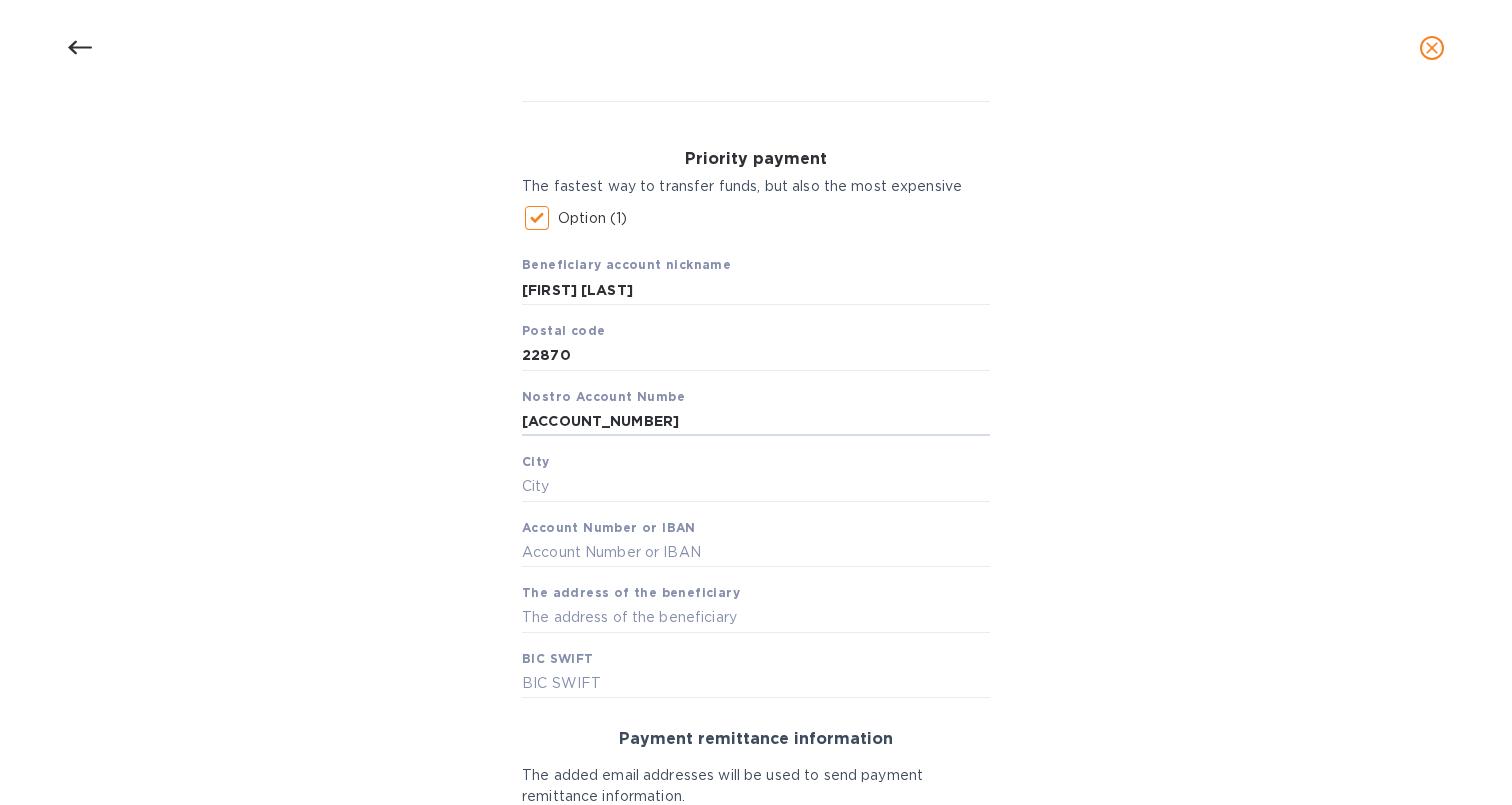 type on "[ACCOUNT_NUMBER]" 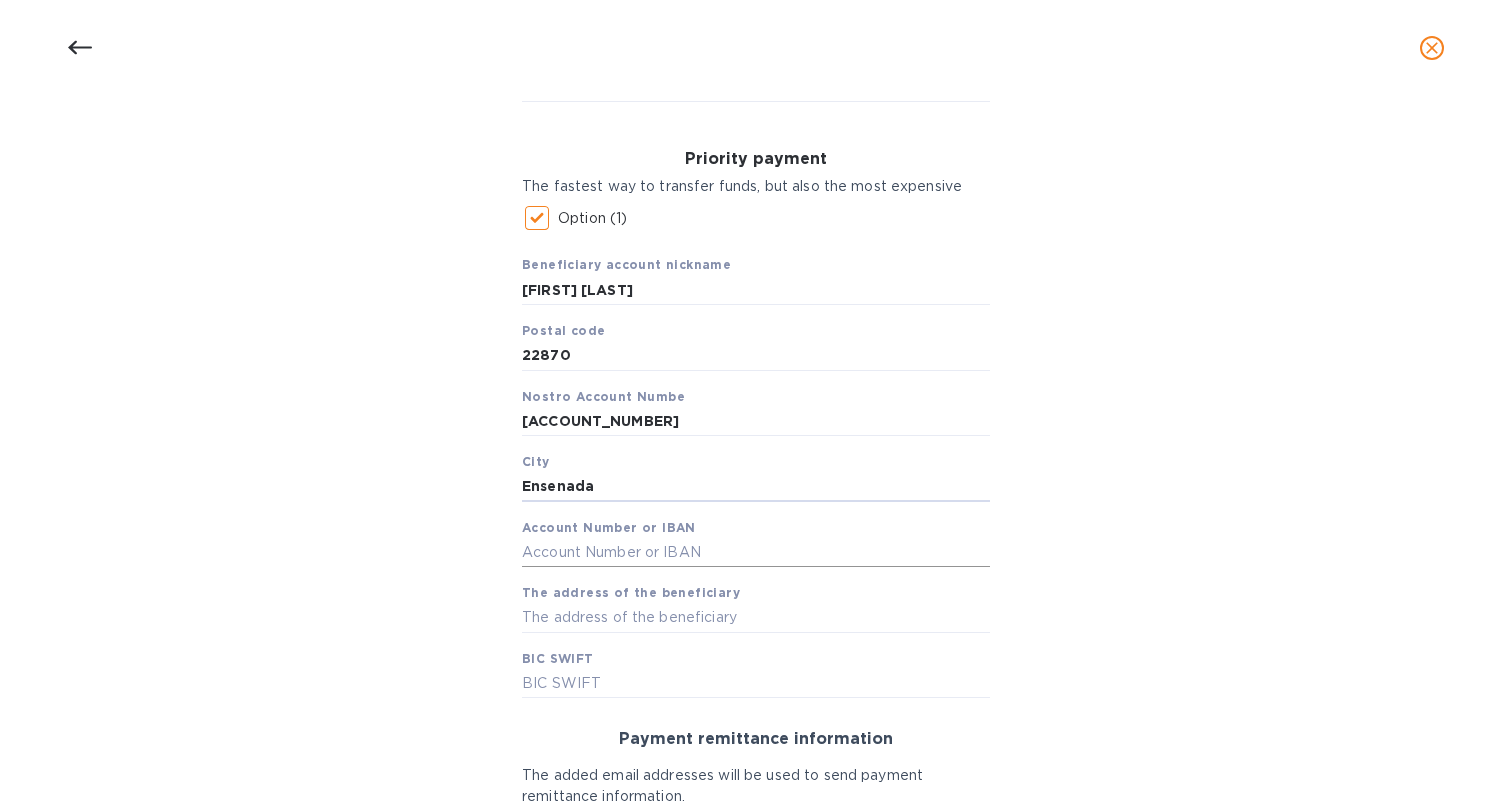 type on "Ensenada" 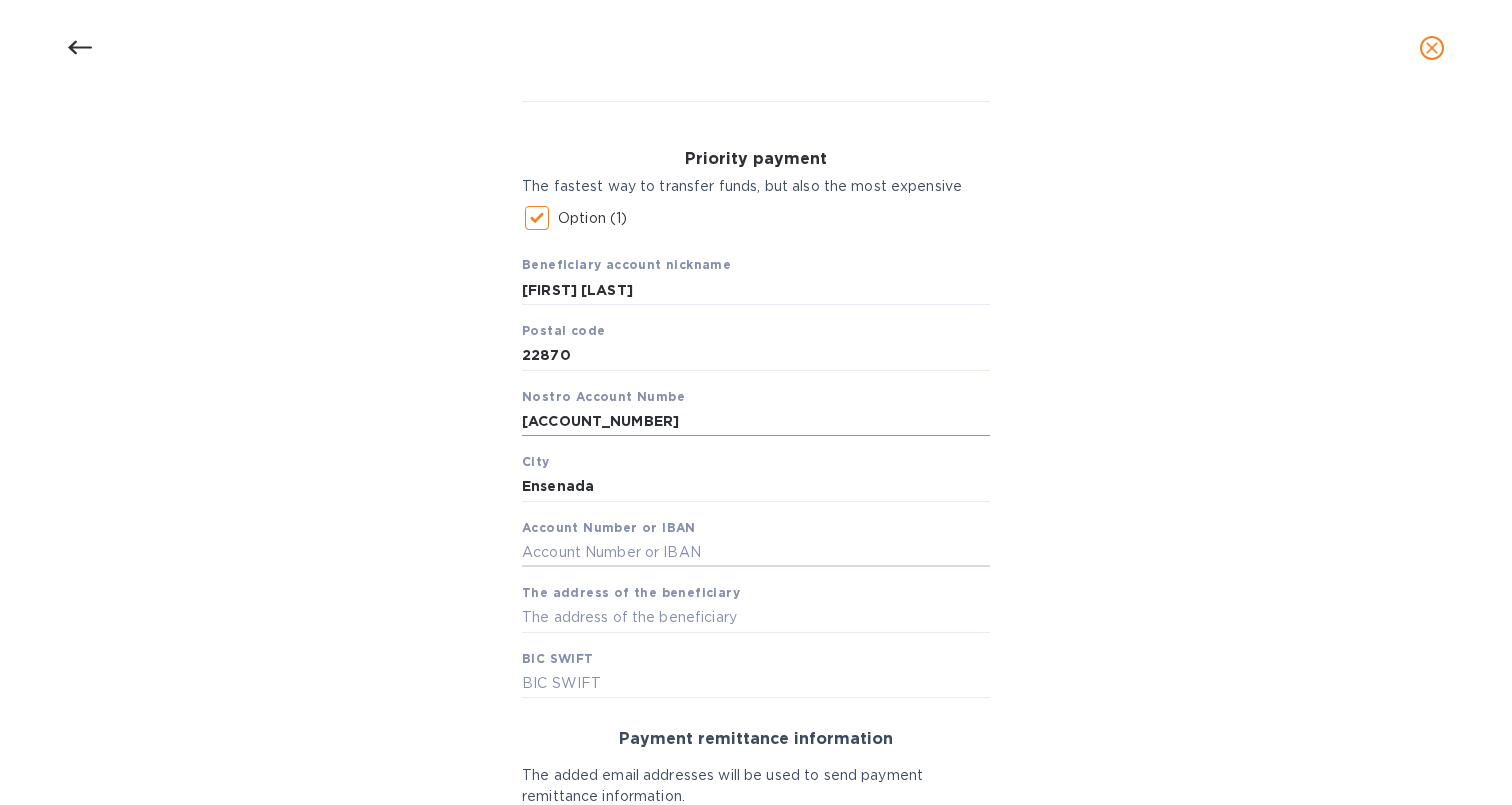paste on "[ACCOUNT_NUMBER]" 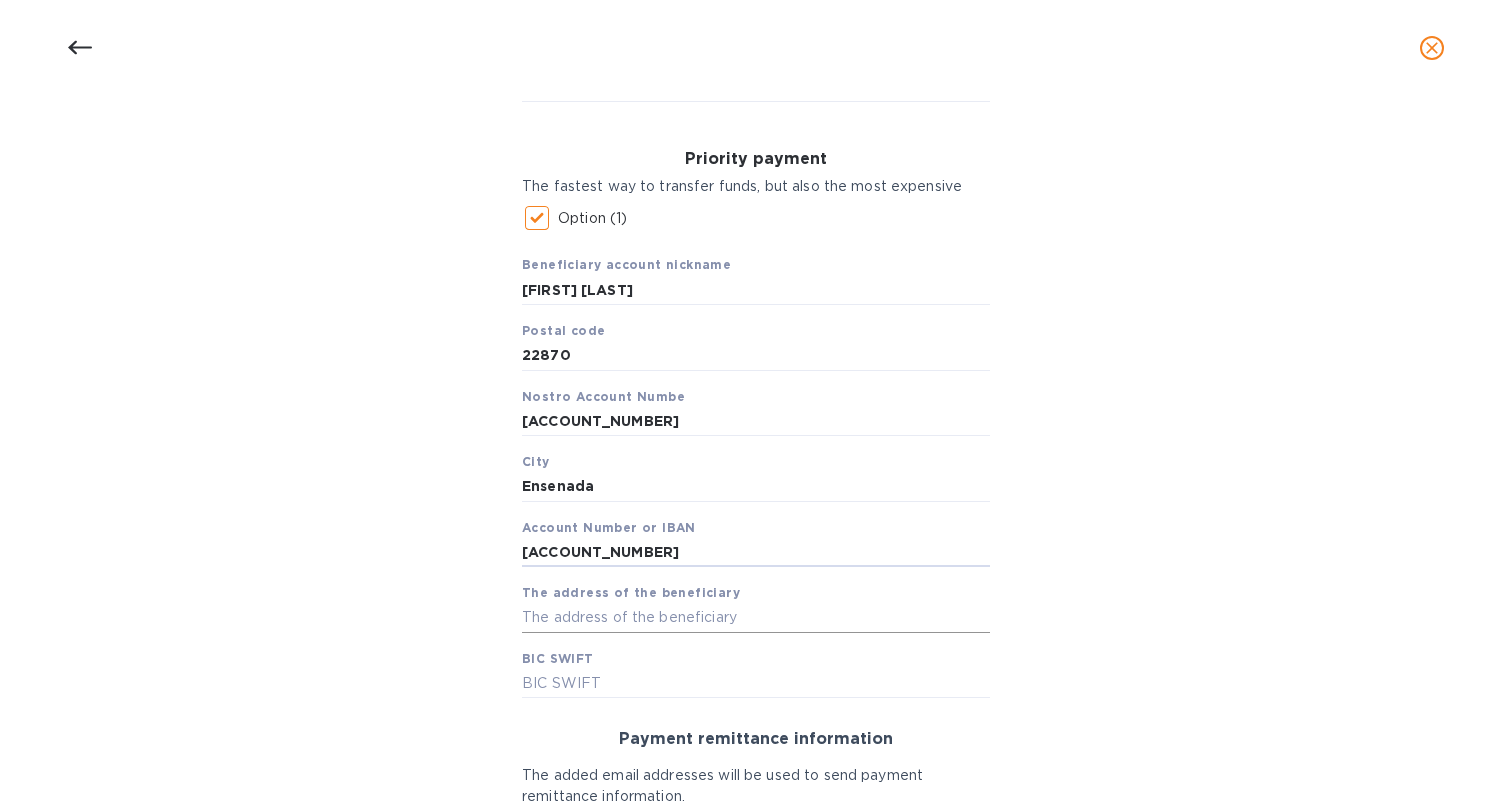 type on "[ACCOUNT_NUMBER]" 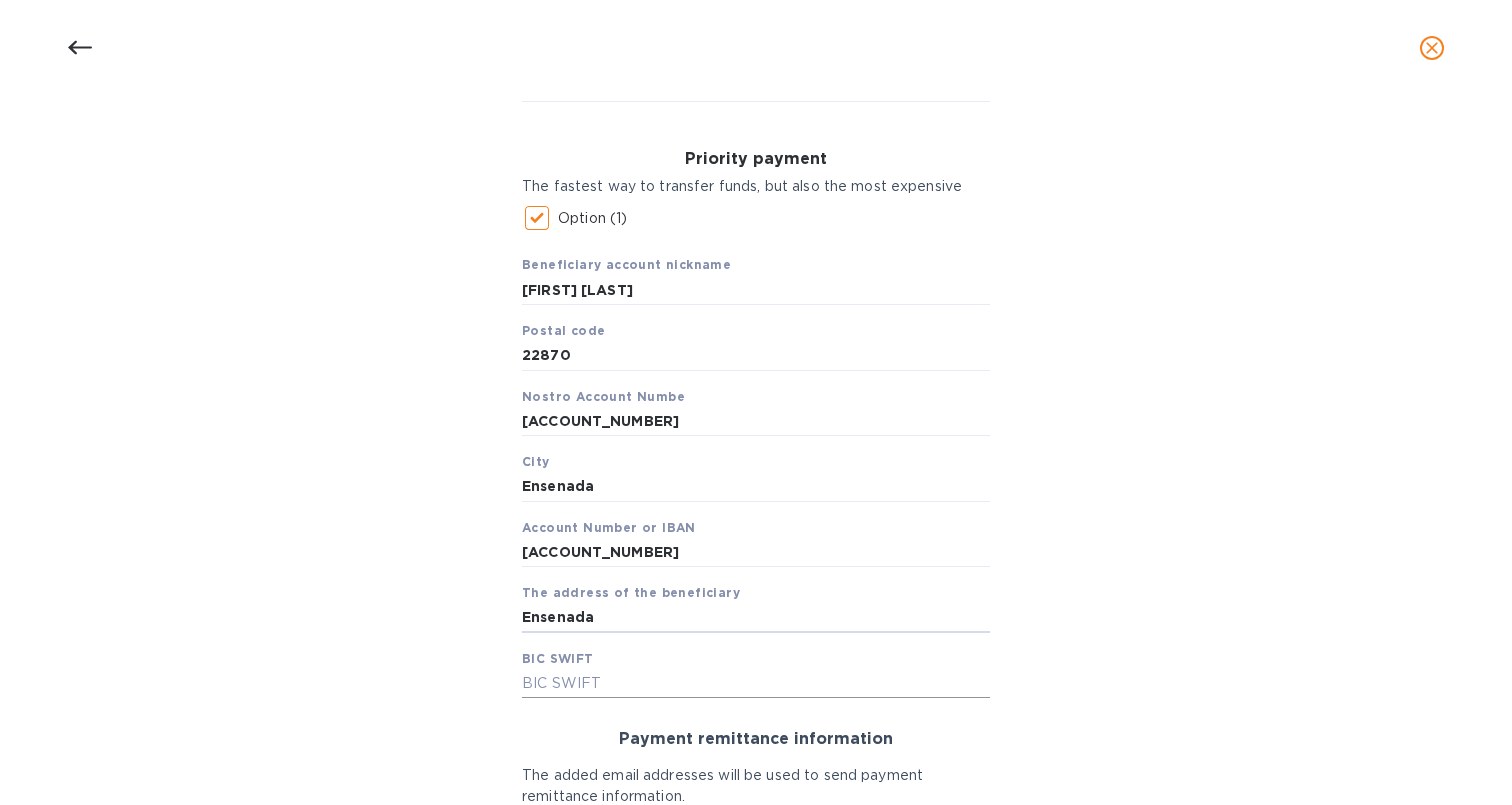 type on "Ensenada" 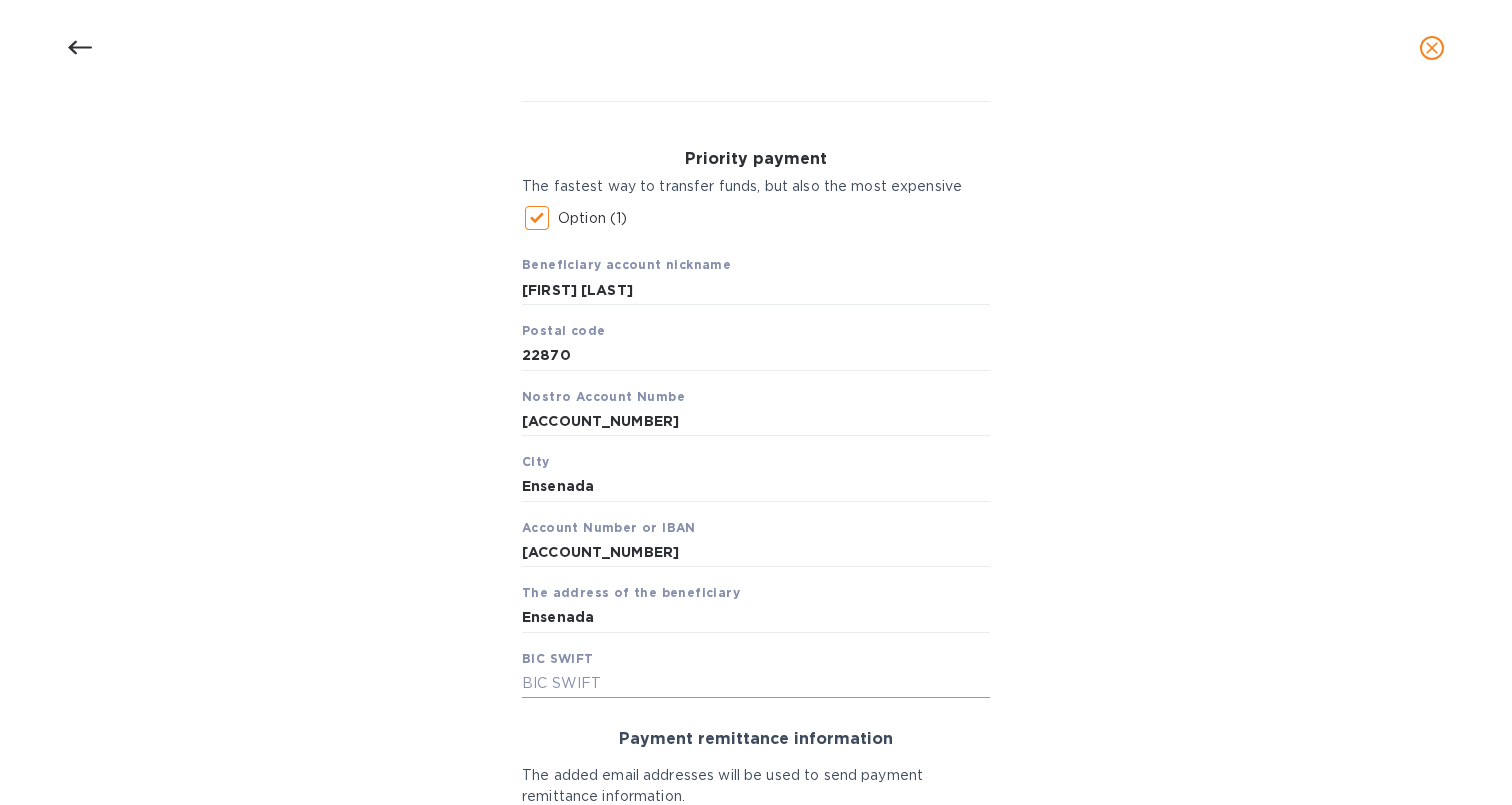 click at bounding box center (756, 684) 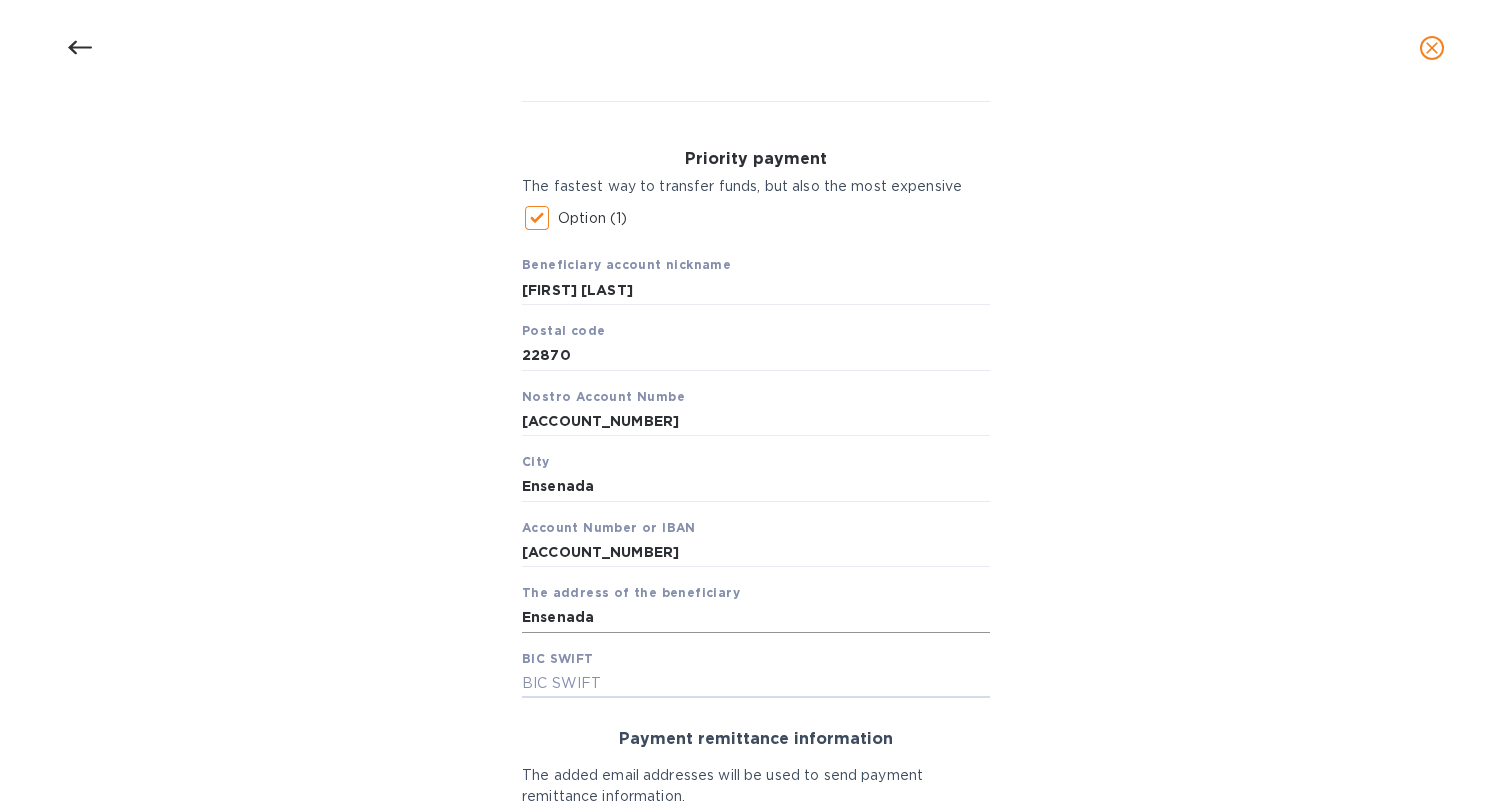 paste on "BMSXMXMM" 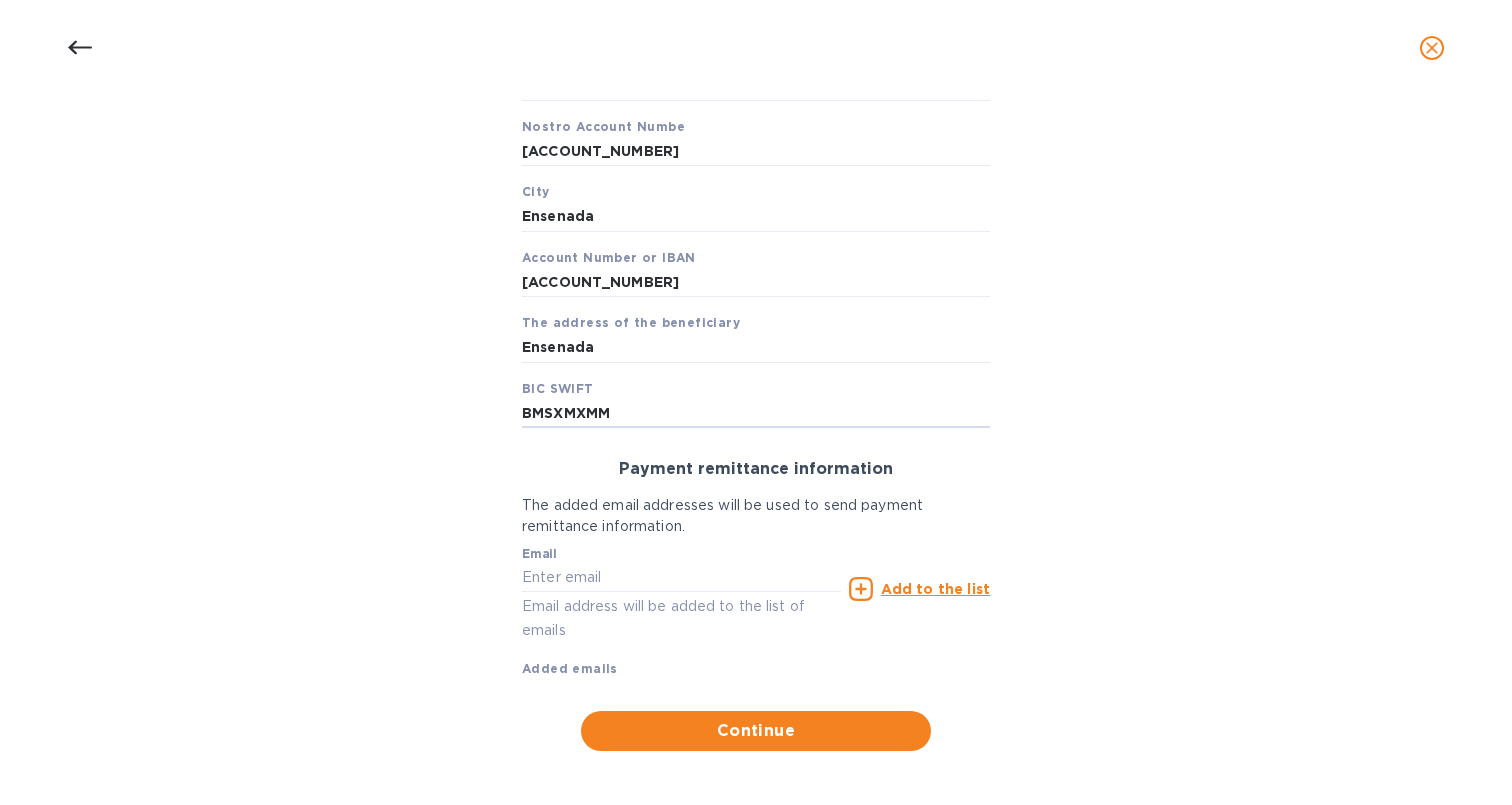 scroll, scrollTop: 519, scrollLeft: 0, axis: vertical 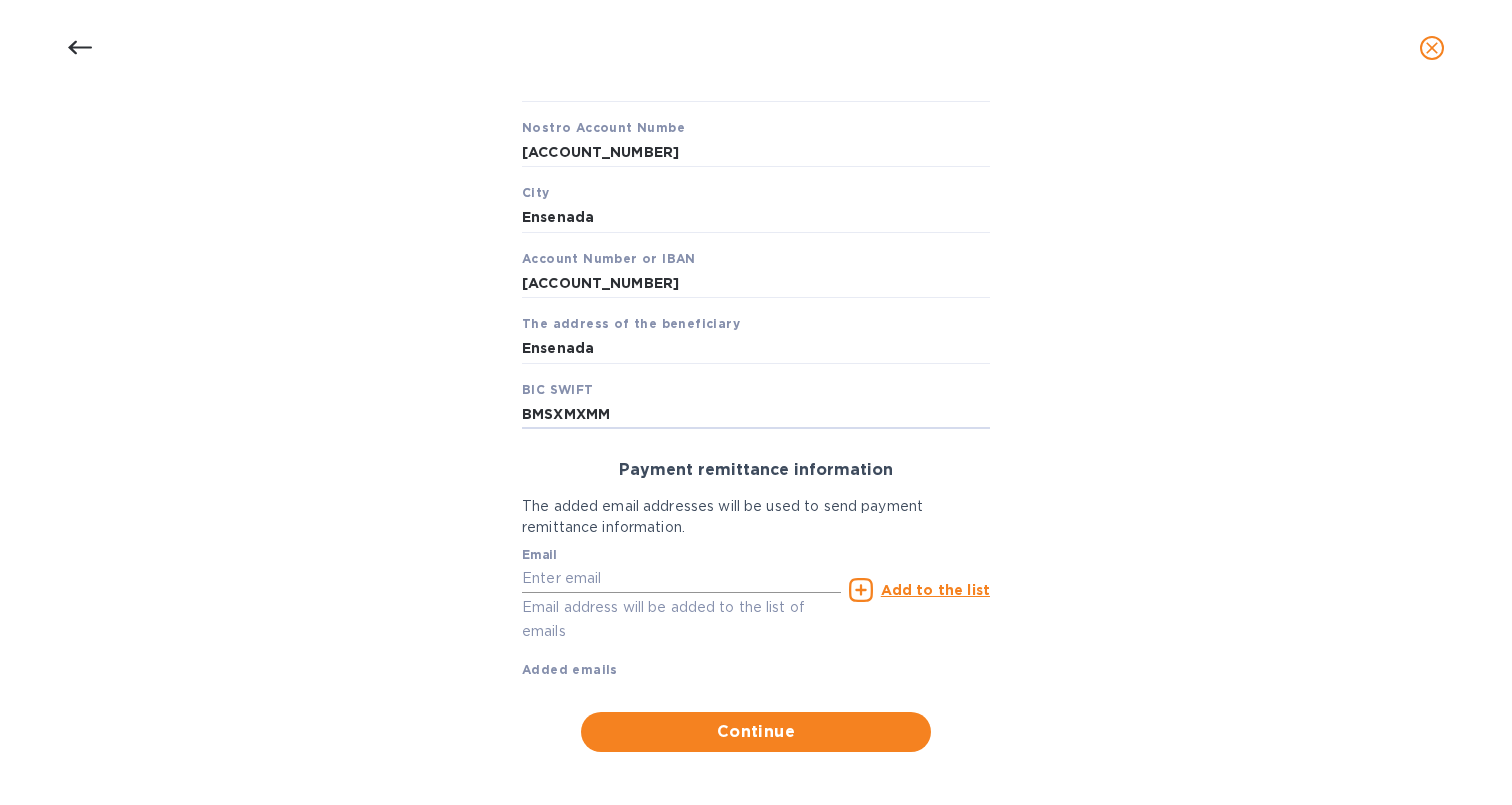 type on "BMSXMXMM" 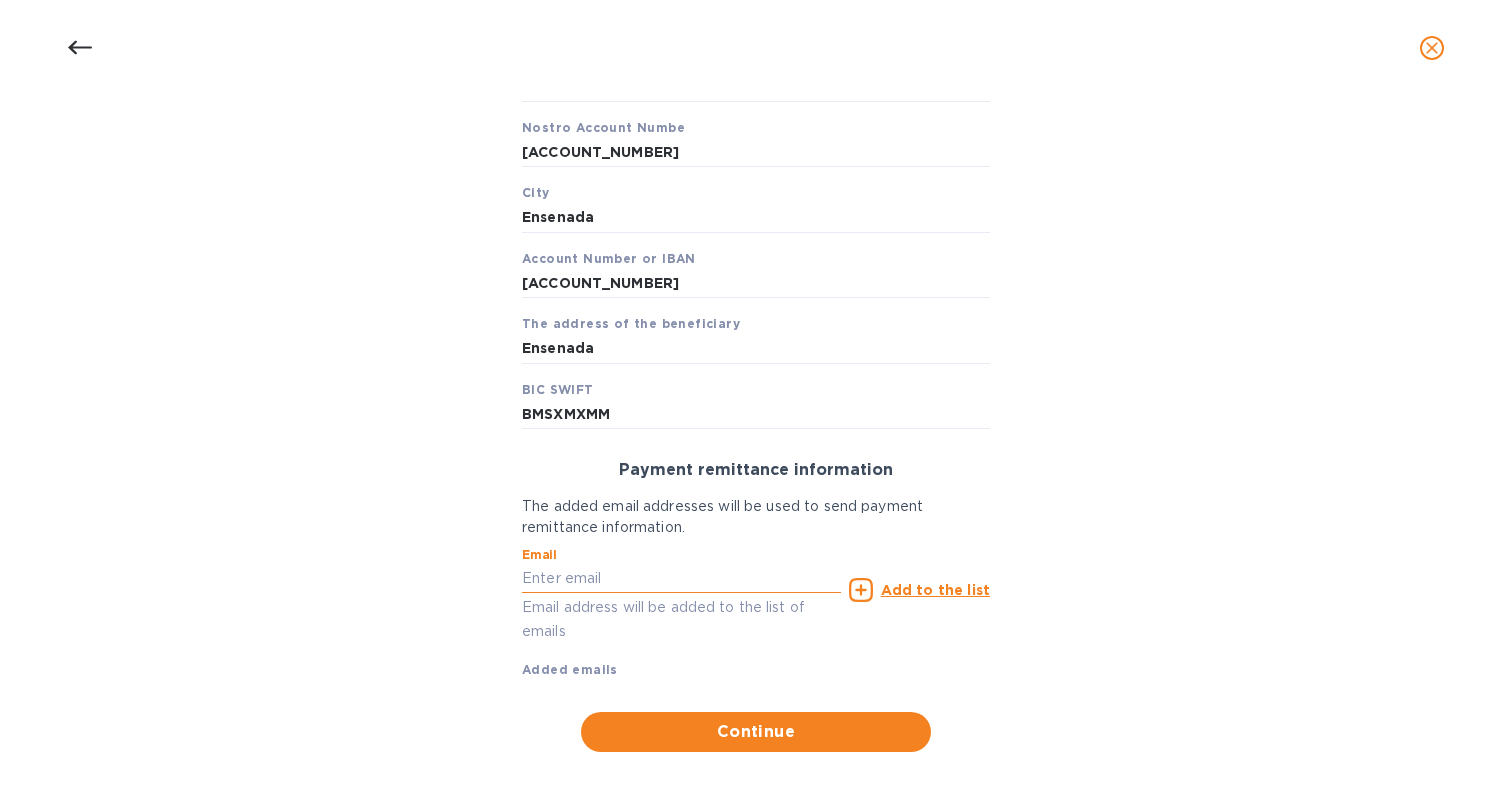 paste on "omancillasdlt@gmail.com" 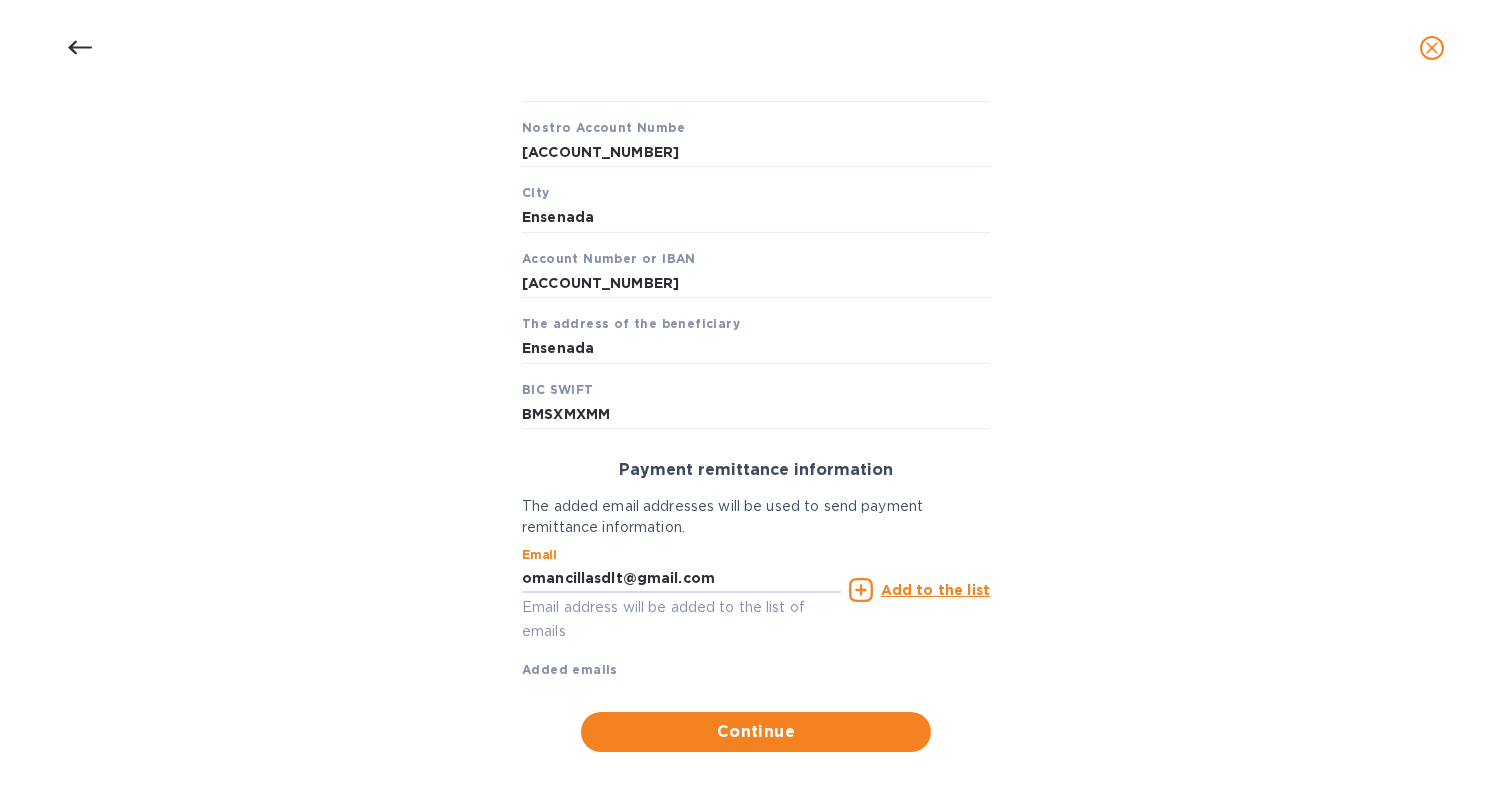 type on "omancillasdlt@gmail.com" 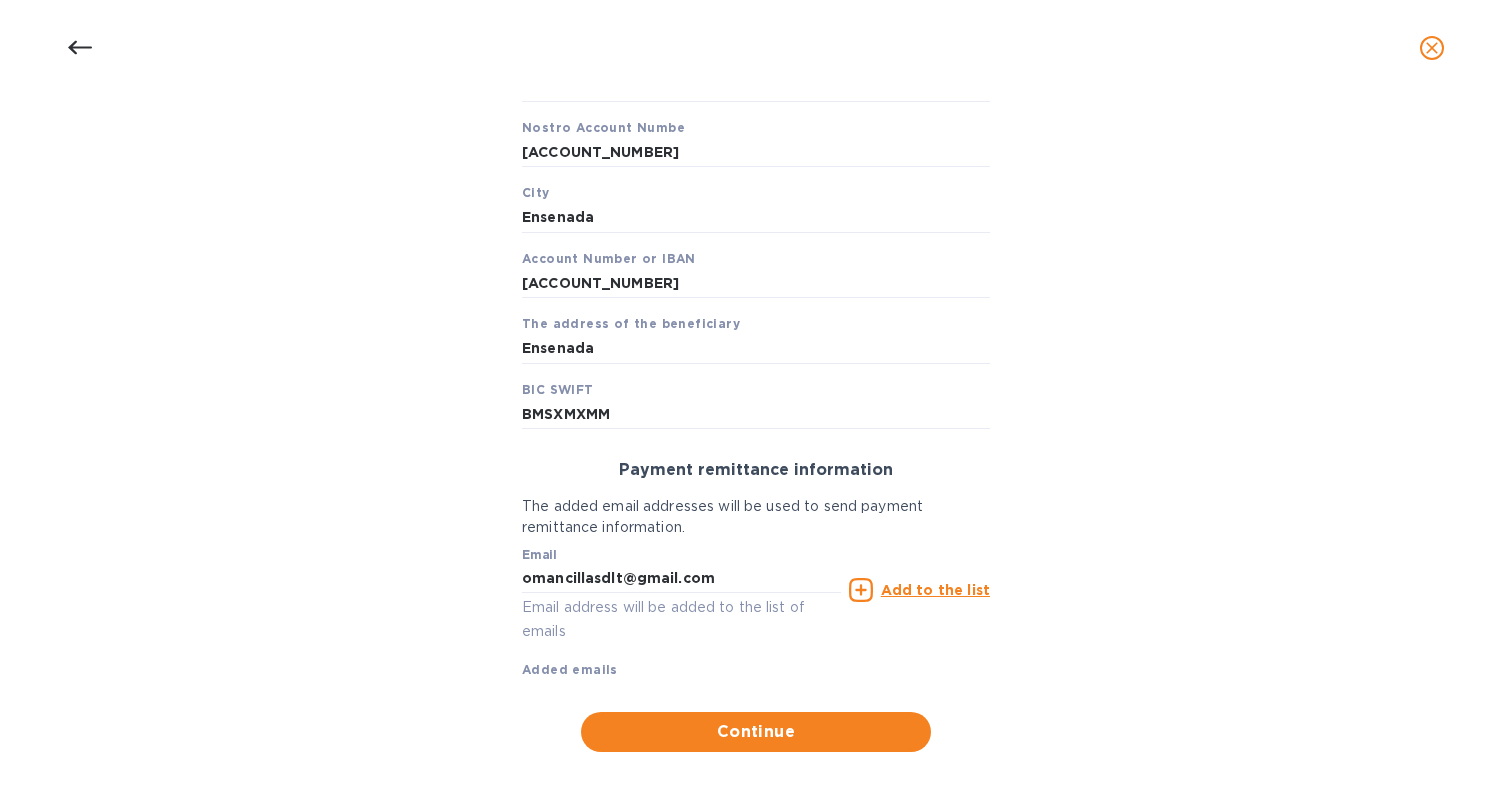 click on "Add to the list" at bounding box center (935, 590) 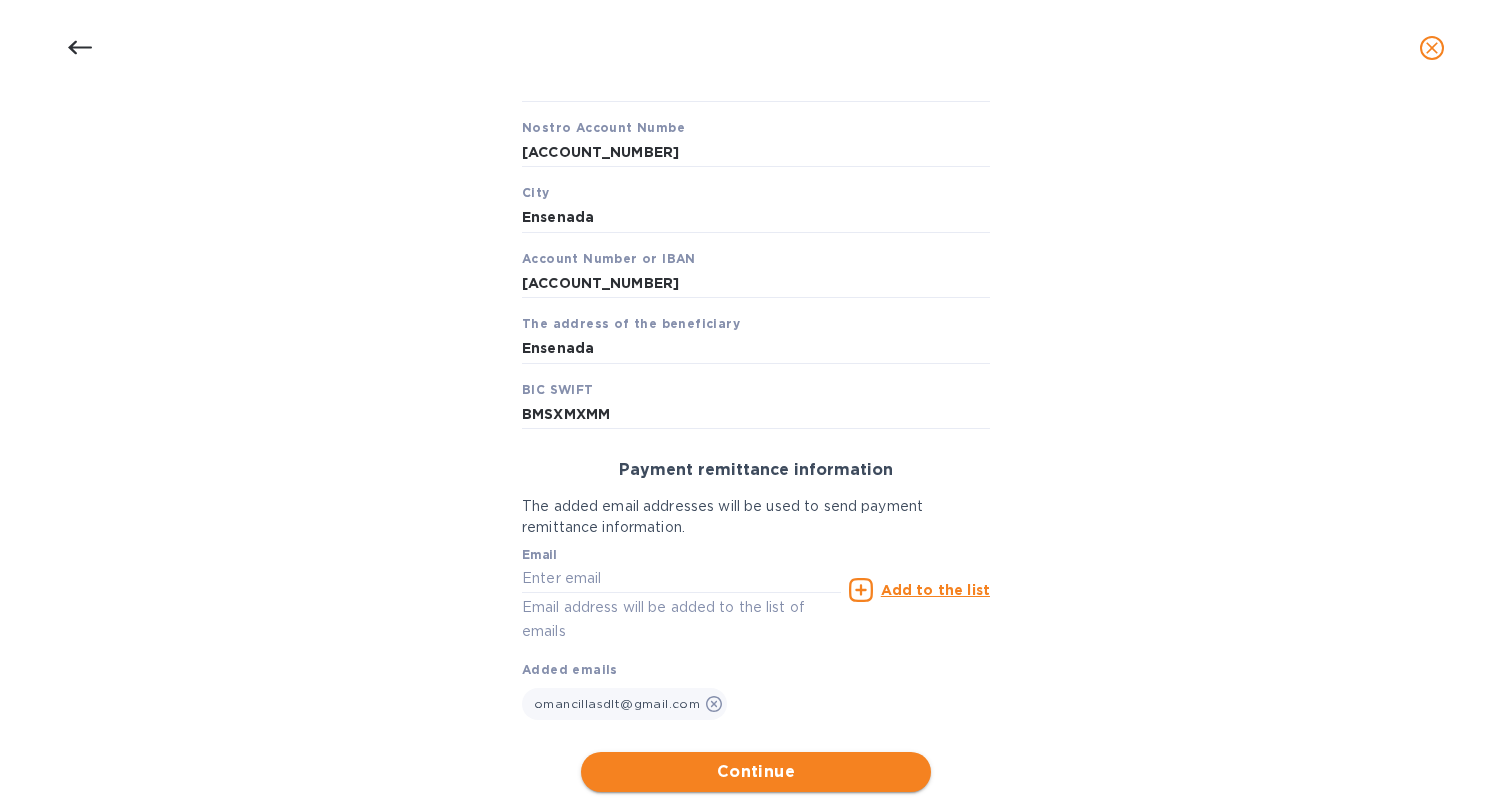 click on "Continue" at bounding box center [756, 772] 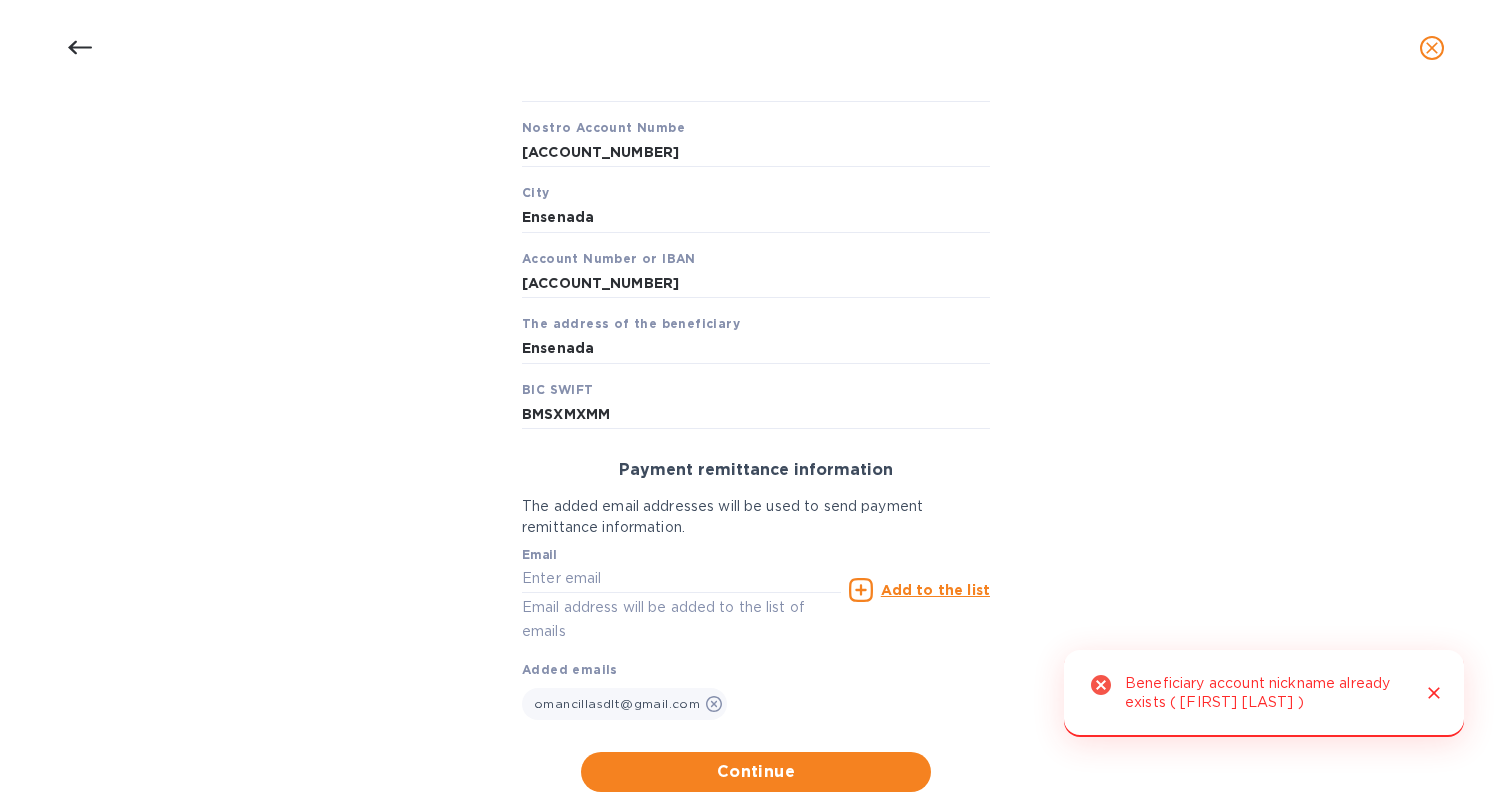 scroll, scrollTop: 0, scrollLeft: 0, axis: both 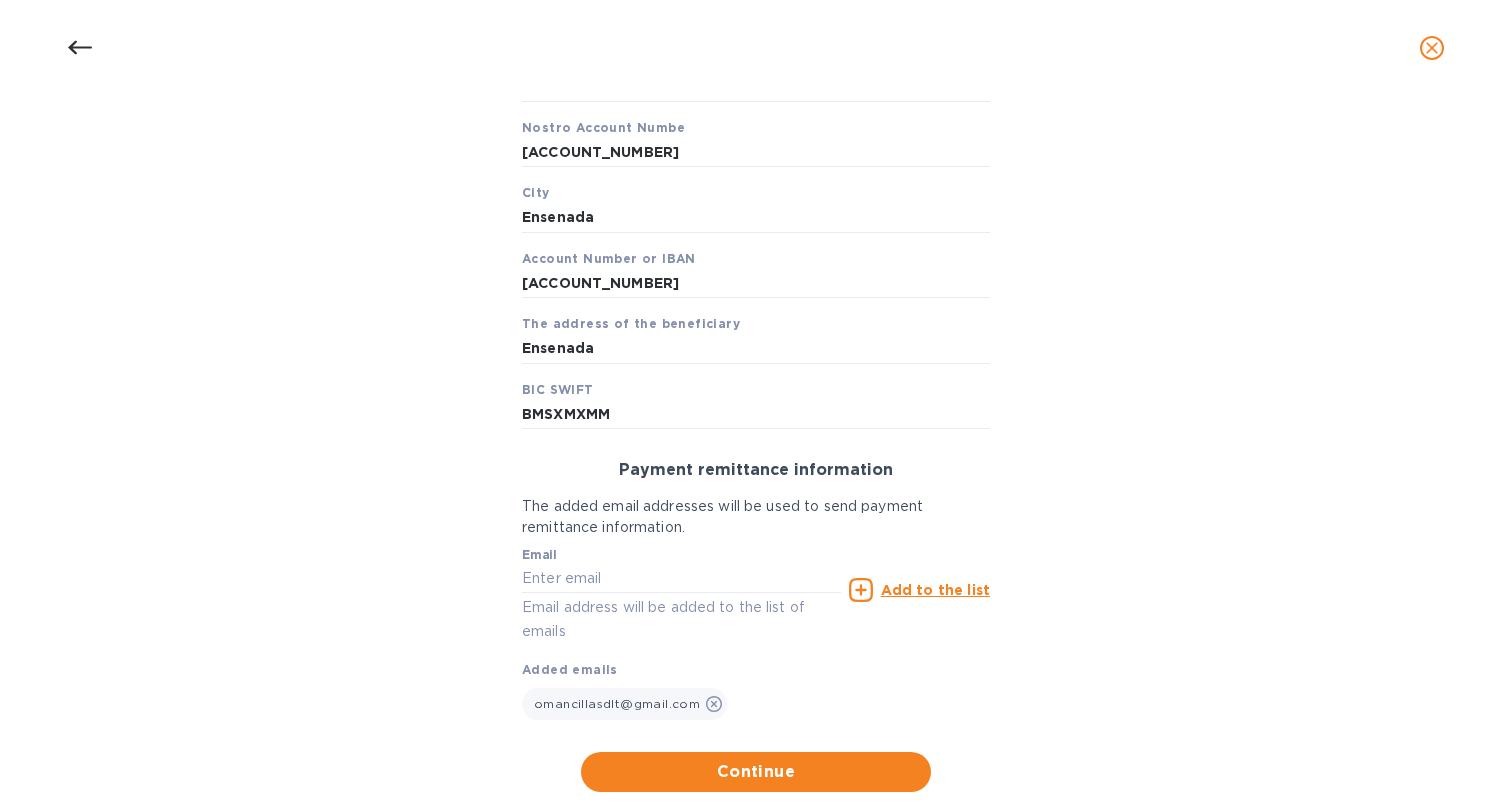 click on "Bank account holder name [FIRST] [LAST] Priority payment The fastest way to transfer funds, but also the most expensive Option (1) Beneficiary account nickname [FIRST] [LAST] Postal code [POSTAL_CODE] Nostro Account Numbe [ACCOUNT_NUMBER] City Ensenada Account Number or IBAN [ACCOUNT_NUMBER] The address of the beneficiary Ensenada BIC SWIFT BMSXMXMM Payment remittance information The added email addresses will be used to send payment remittance information. Email Email address will be added to the list of emails Add to the list Added emails omancillasdlt@gmail.com Continue" at bounding box center [756, 279] 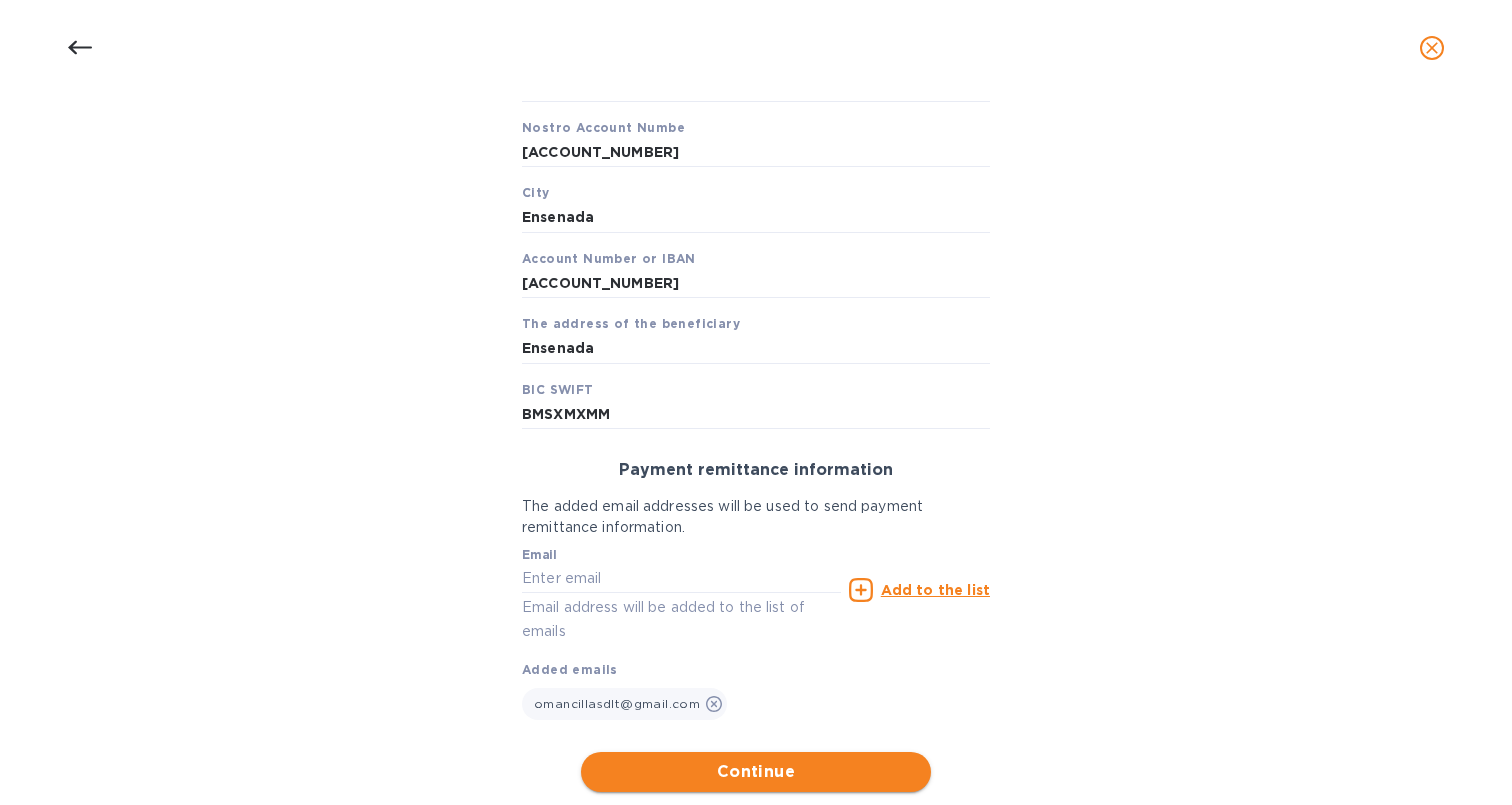 click on "Continue" at bounding box center (756, 772) 